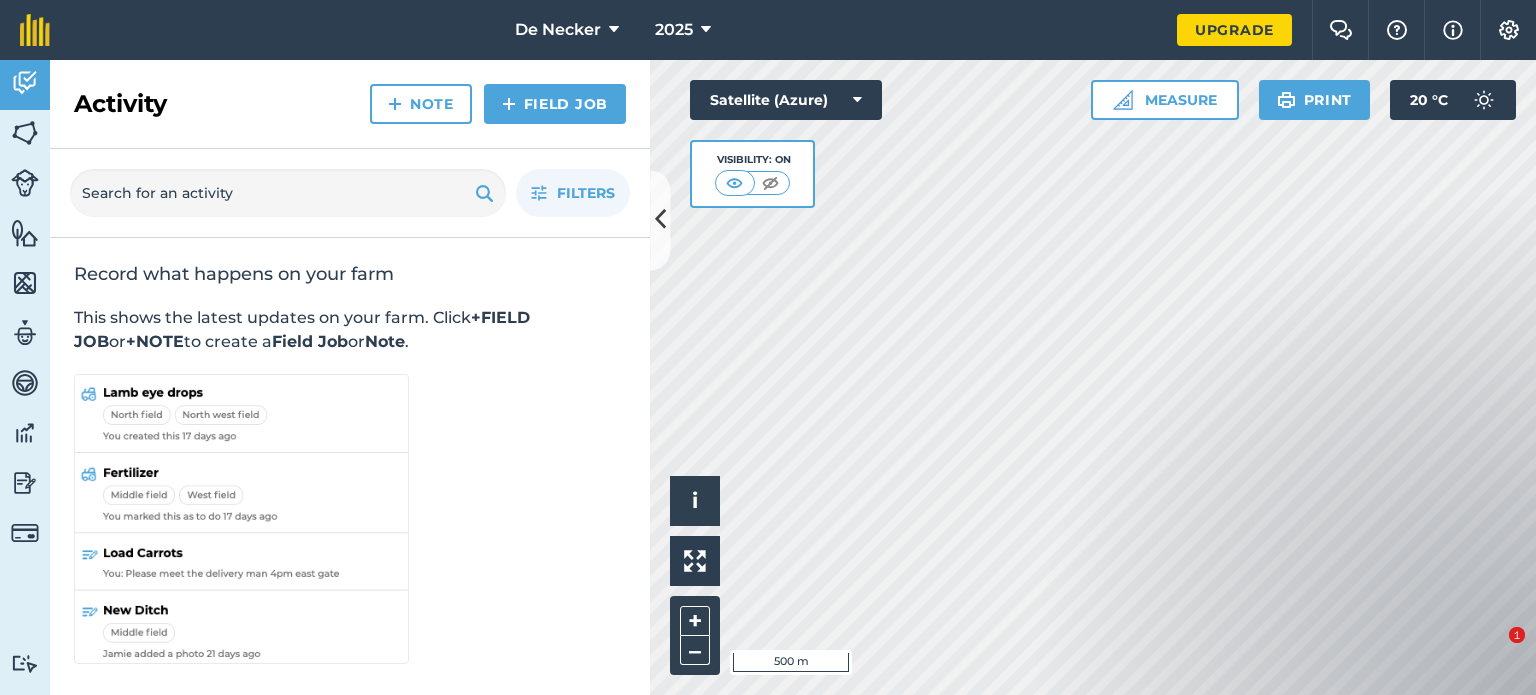 scroll, scrollTop: 0, scrollLeft: 0, axis: both 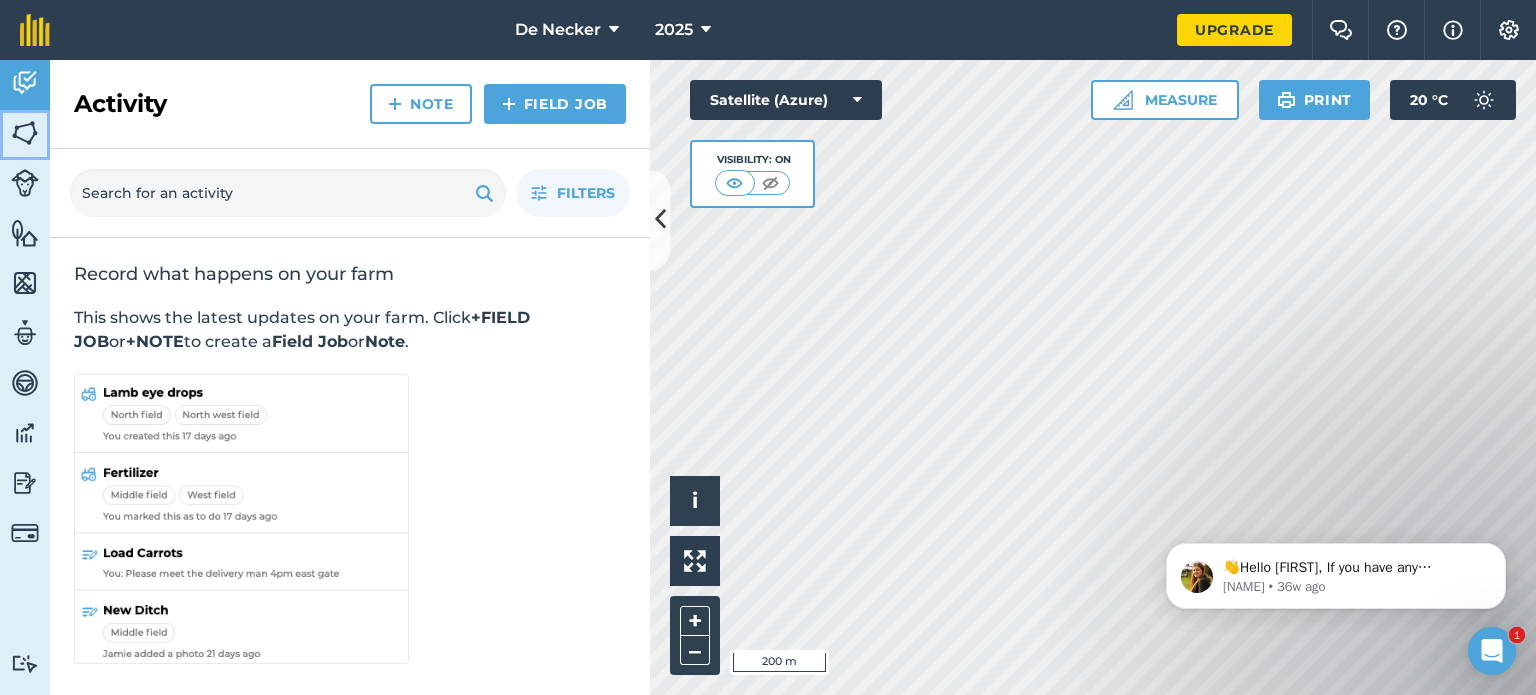 click at bounding box center [25, 133] 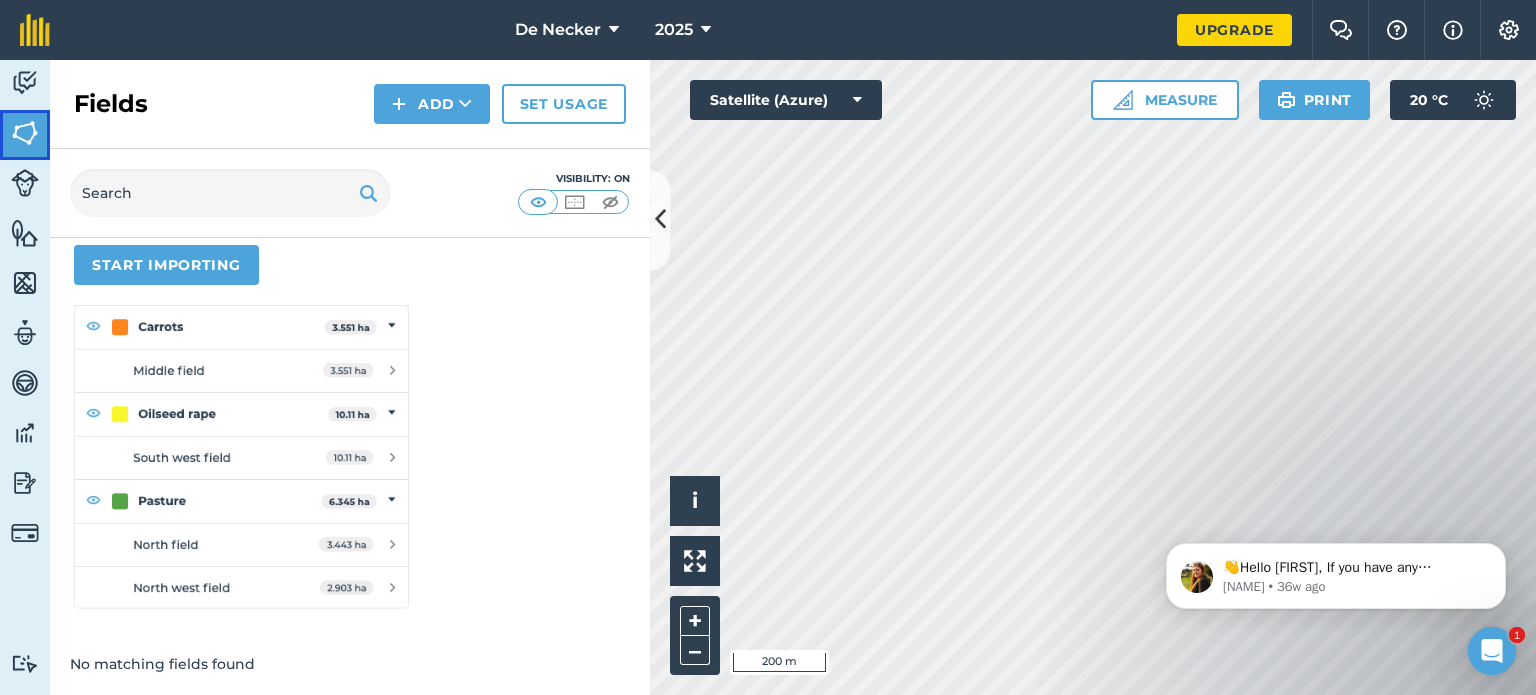 scroll, scrollTop: 0, scrollLeft: 0, axis: both 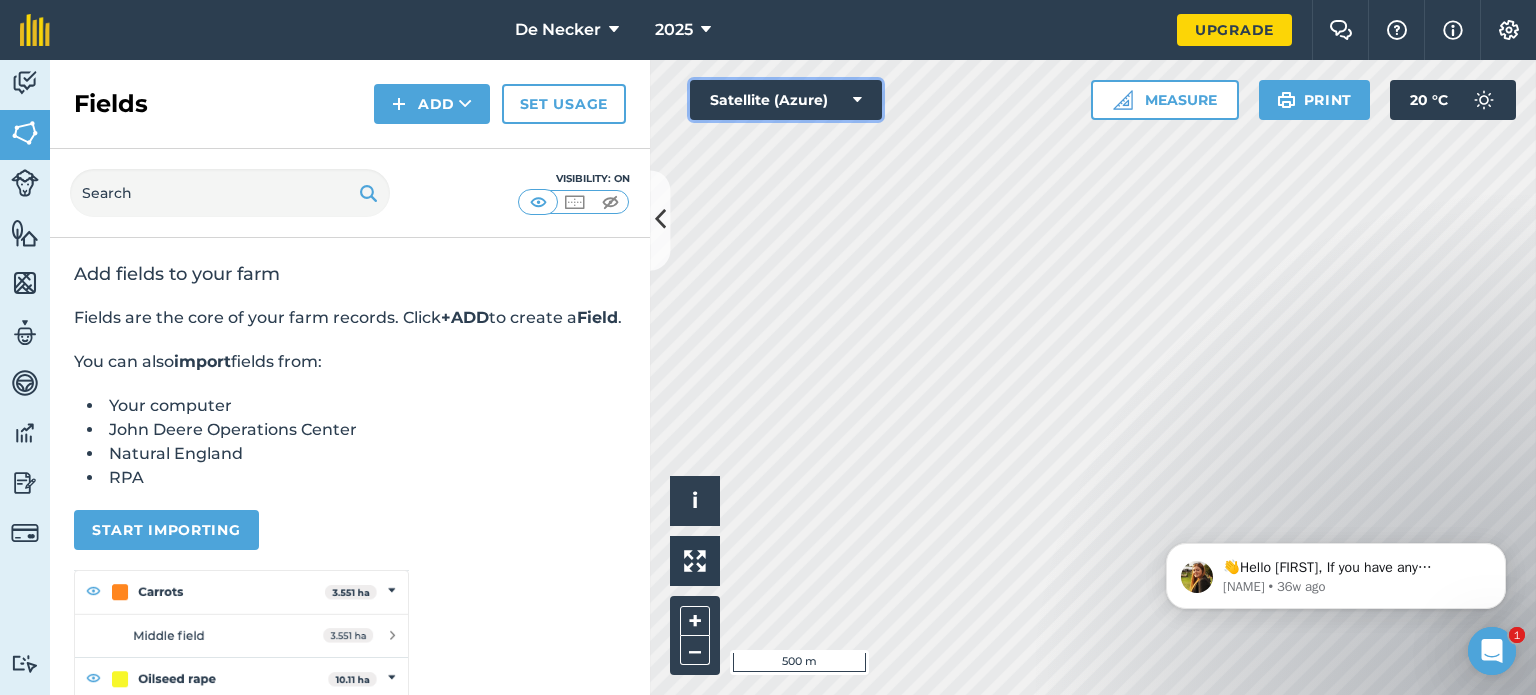 click on "Satellite (Azure)" at bounding box center (786, 100) 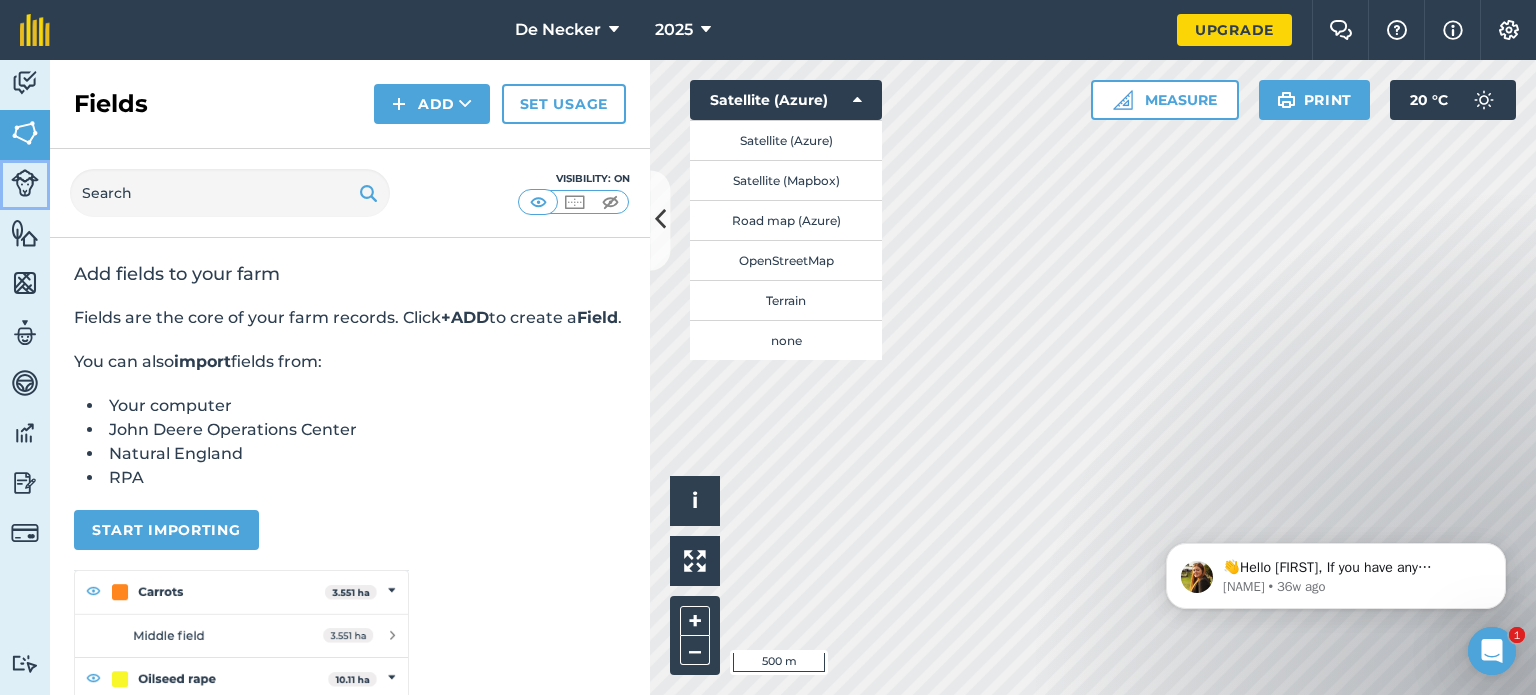 click at bounding box center (25, 183) 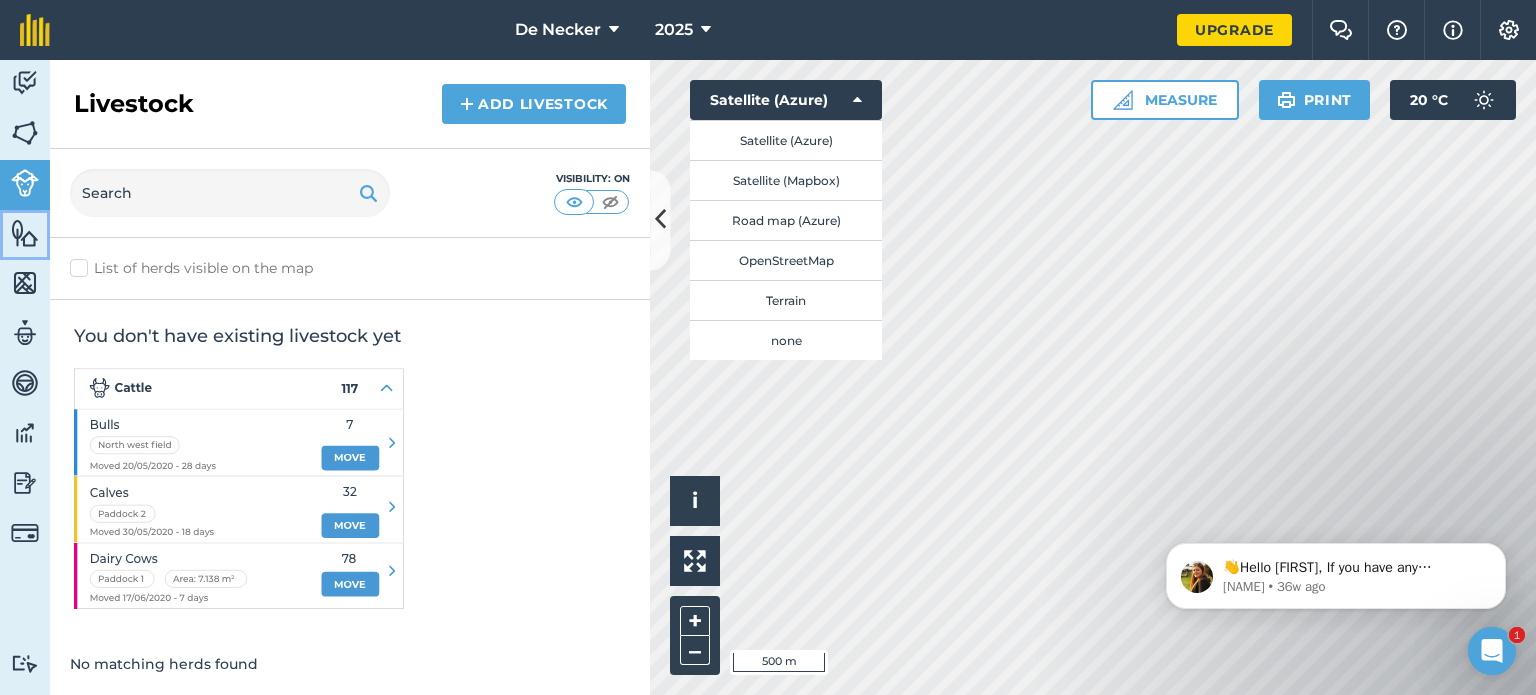 click at bounding box center [25, 233] 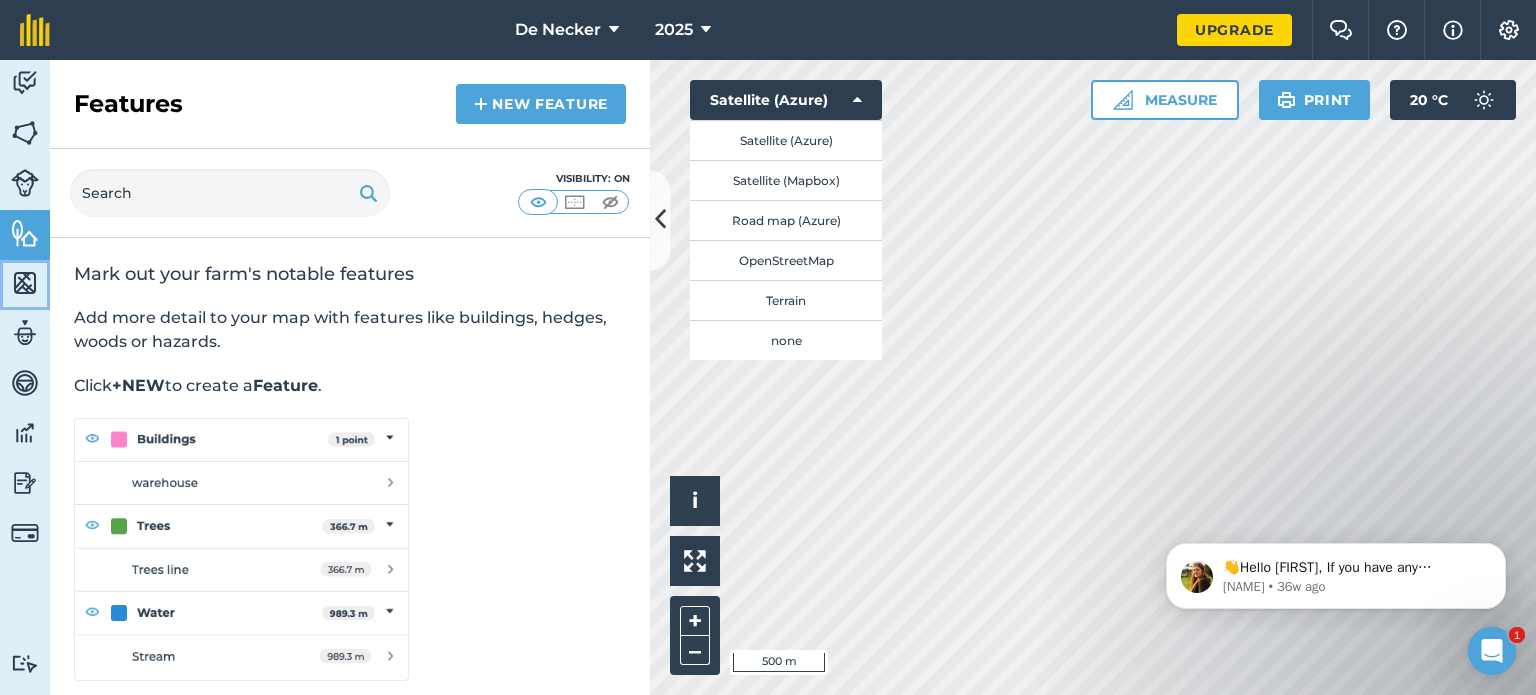 click at bounding box center [25, 283] 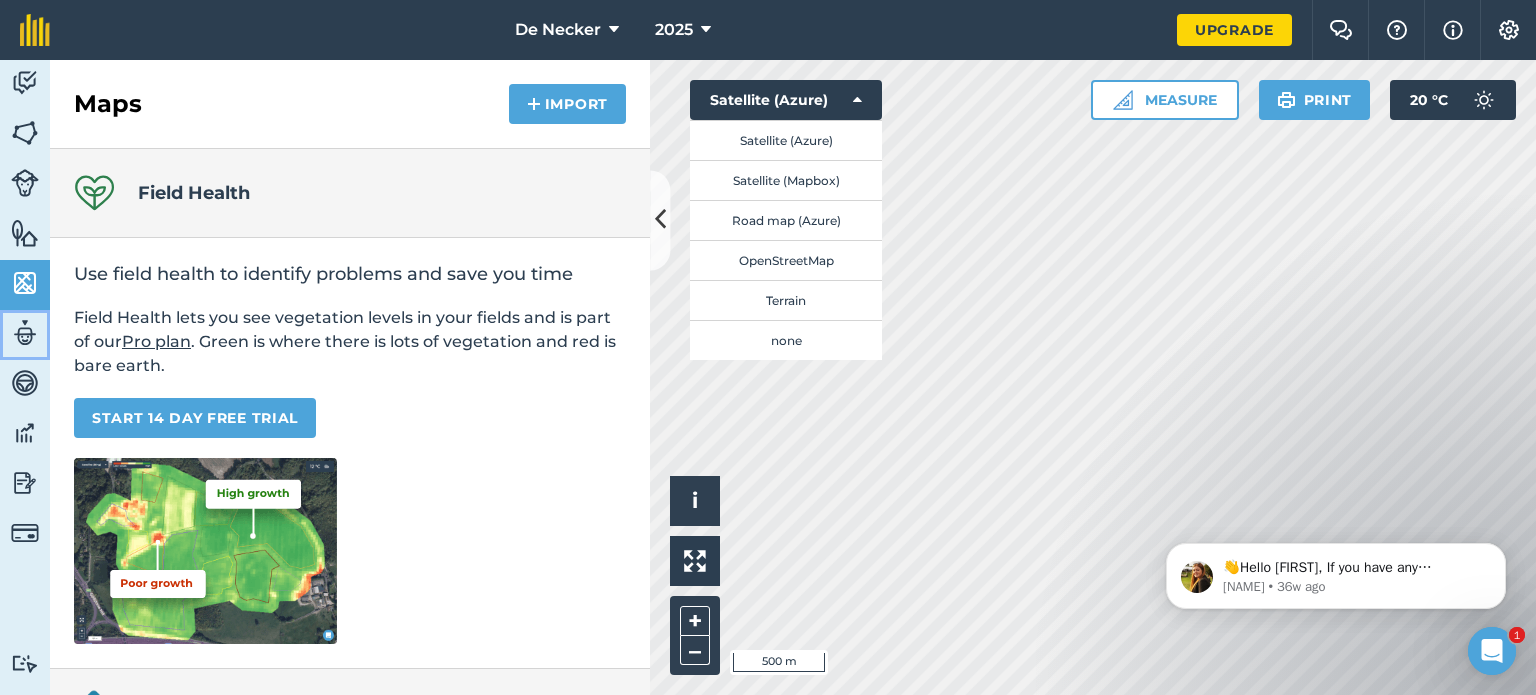 click at bounding box center (25, 333) 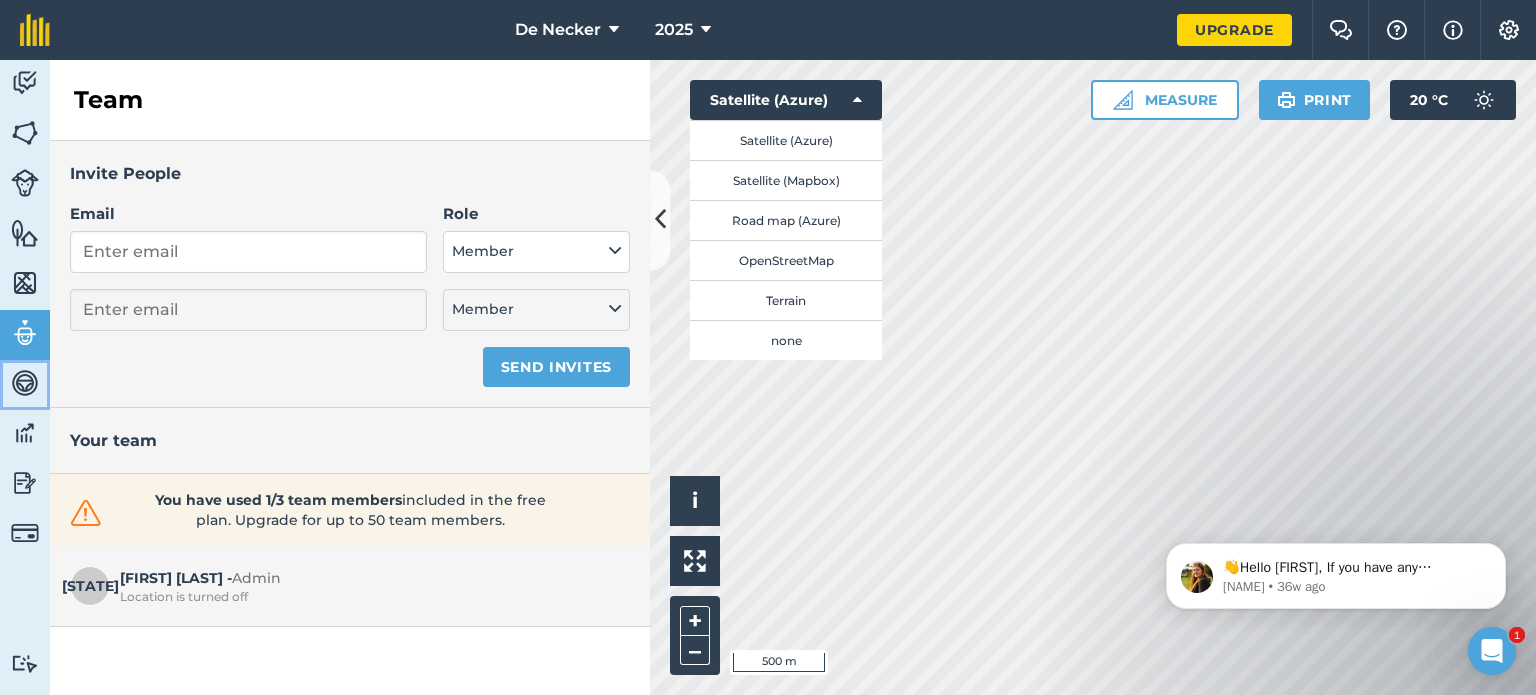 click at bounding box center [25, 383] 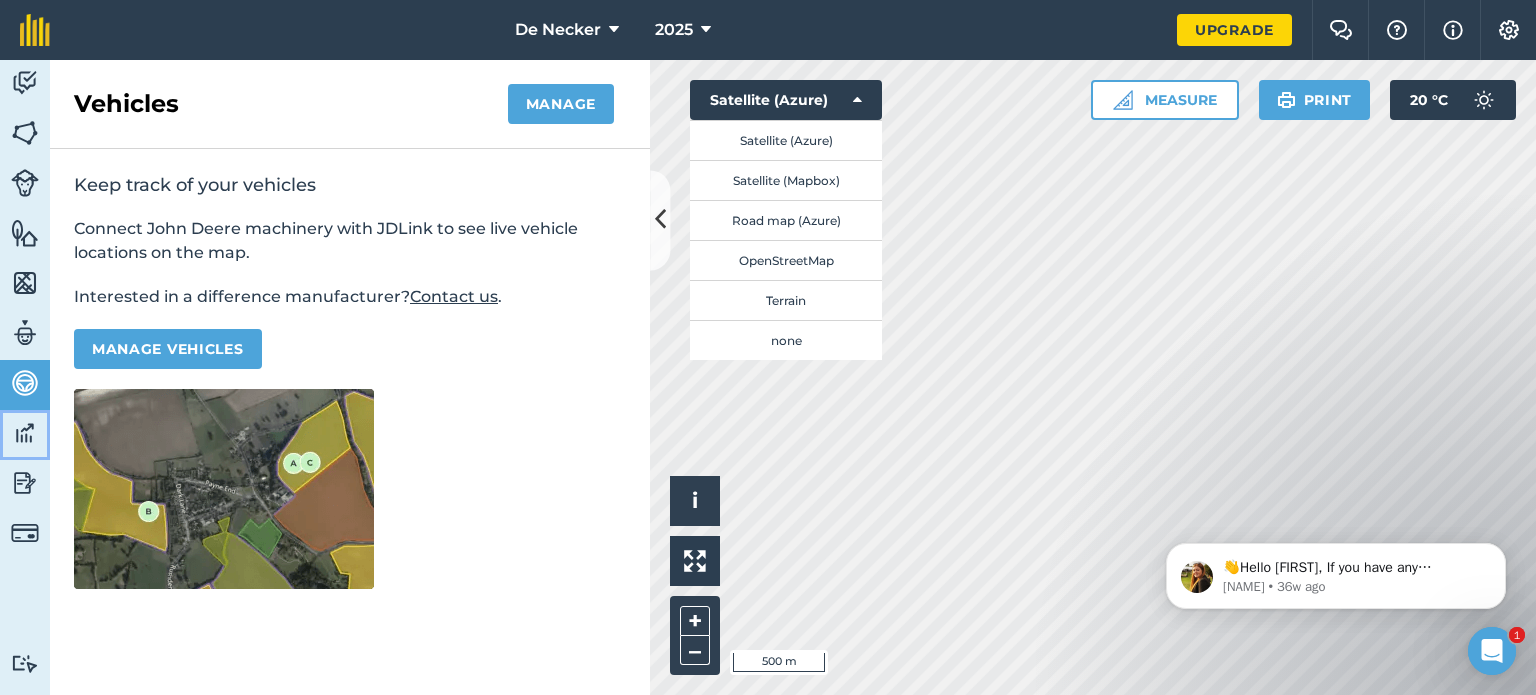 click at bounding box center (25, 433) 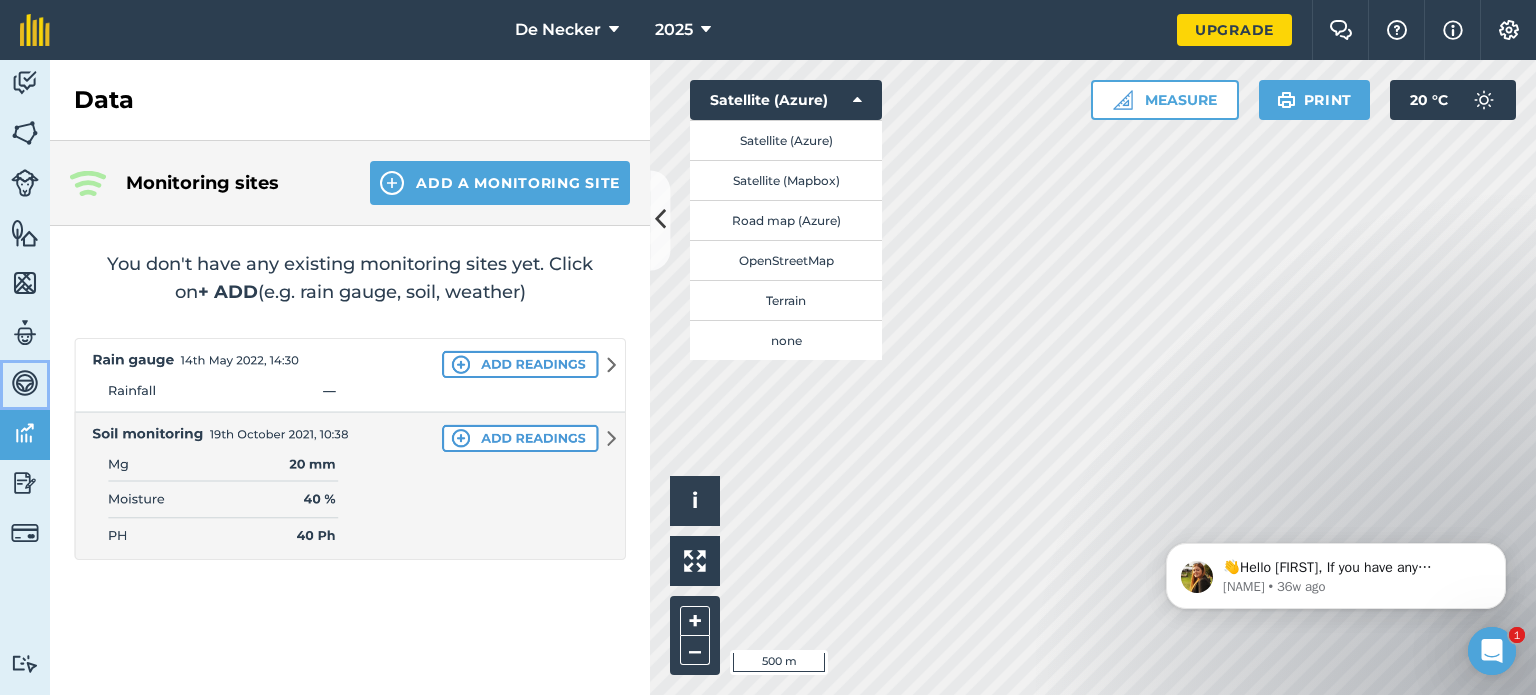 click at bounding box center [25, 383] 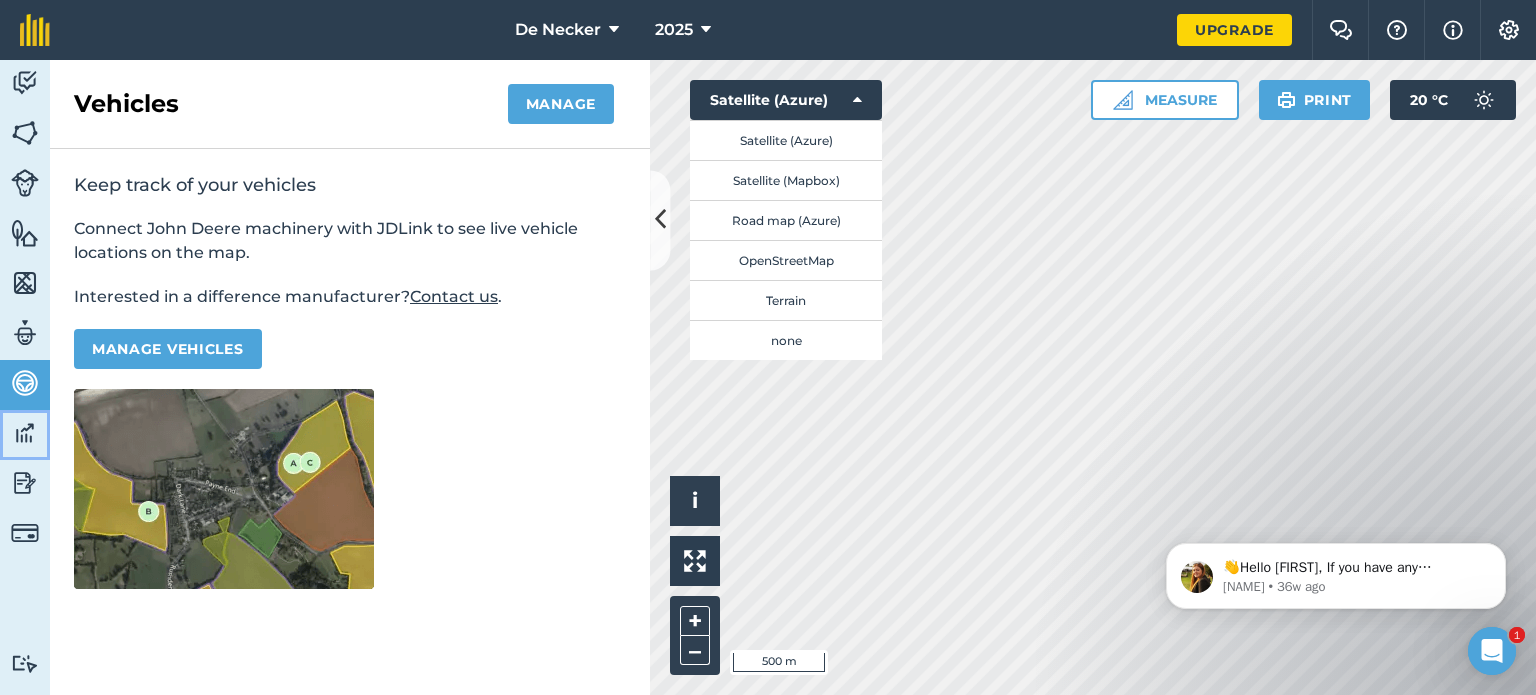 click at bounding box center [25, 433] 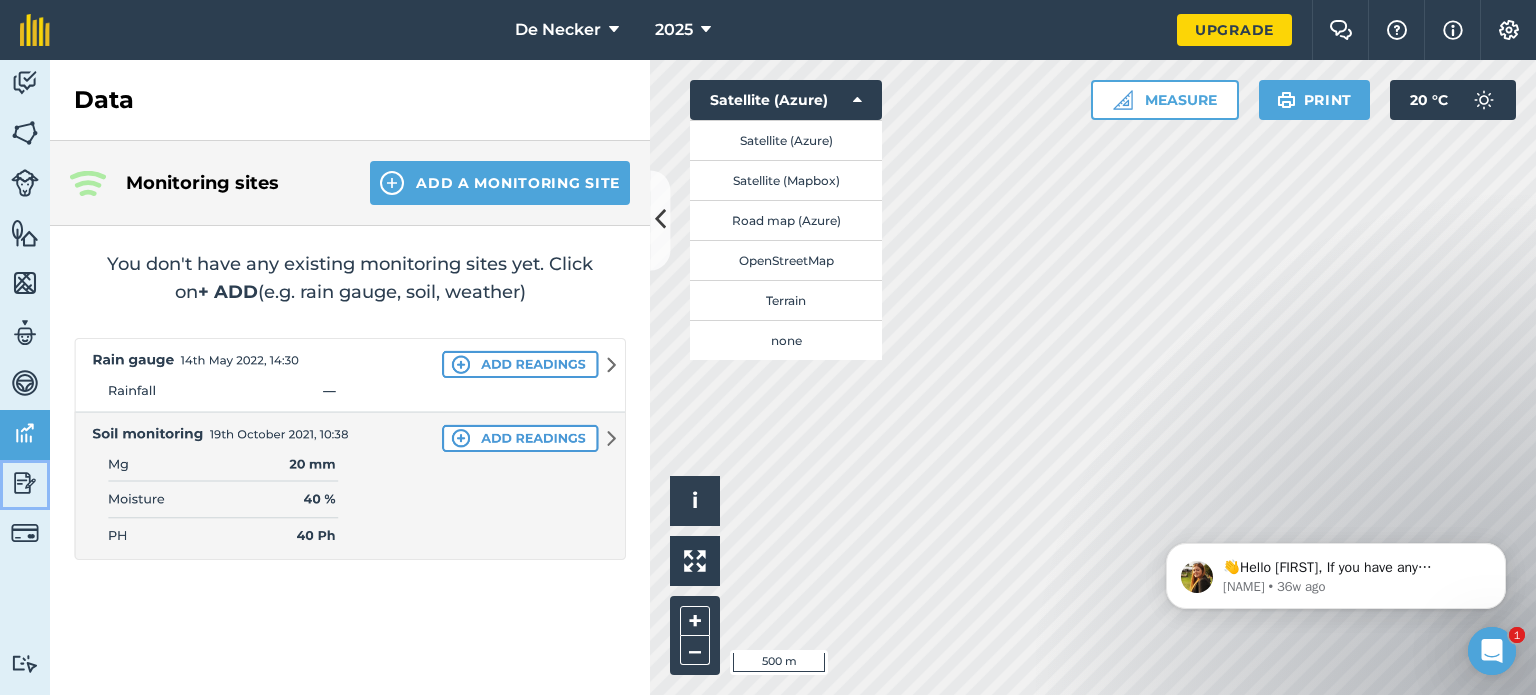 click at bounding box center [25, 483] 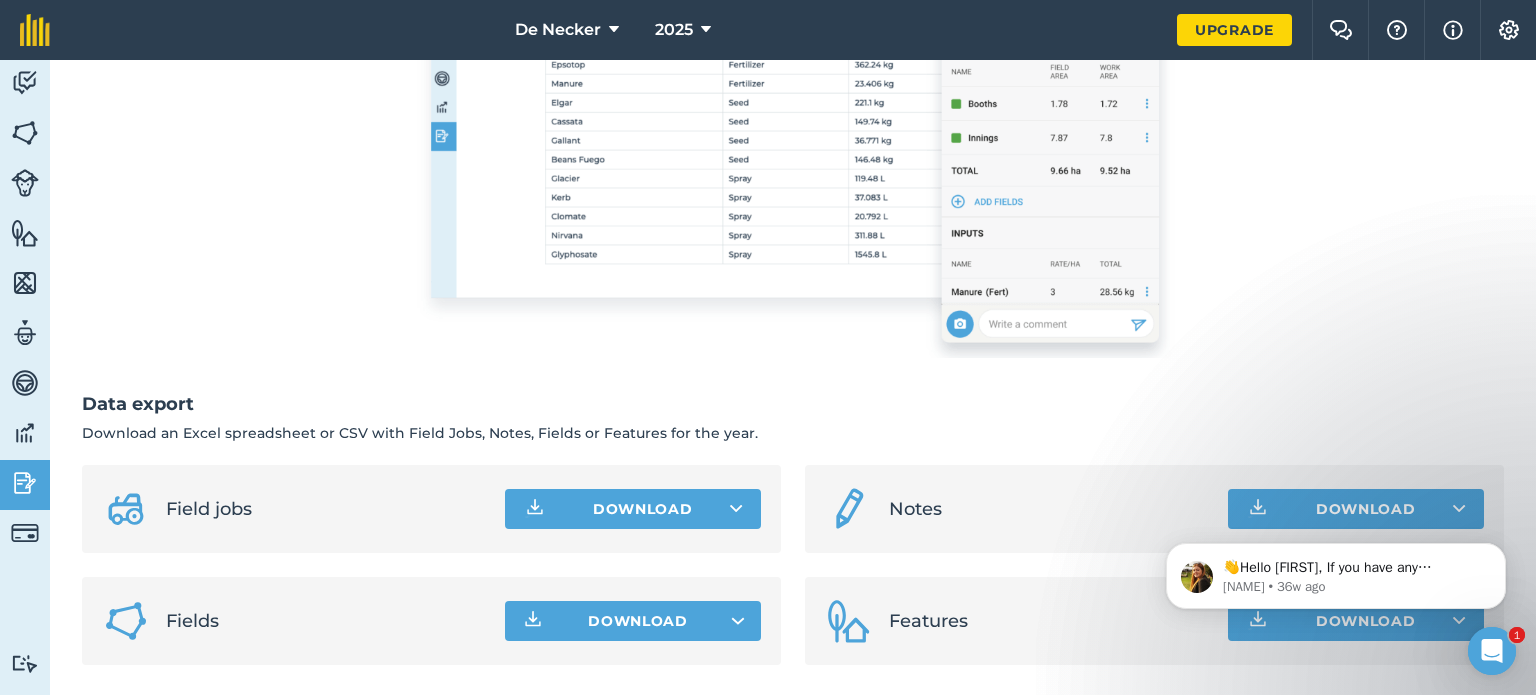 scroll, scrollTop: 0, scrollLeft: 0, axis: both 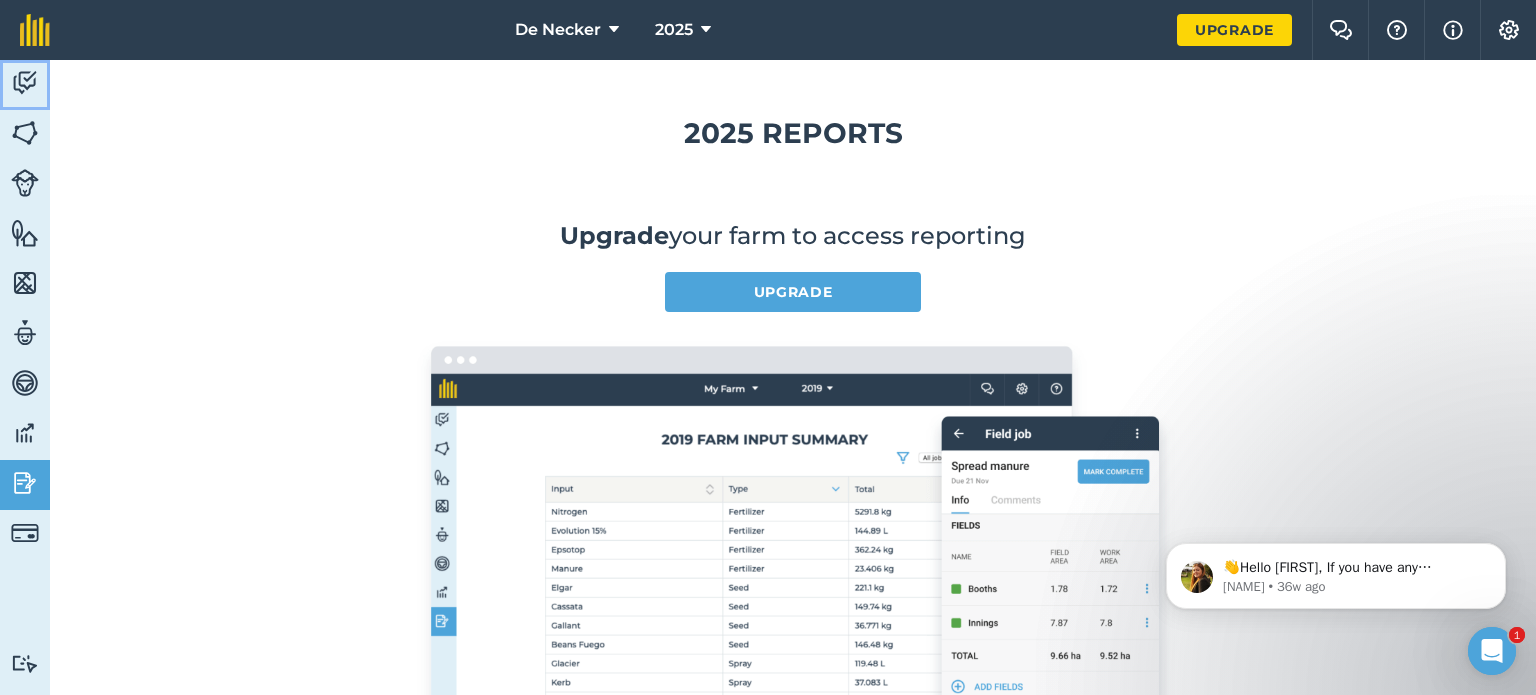 click at bounding box center [25, 83] 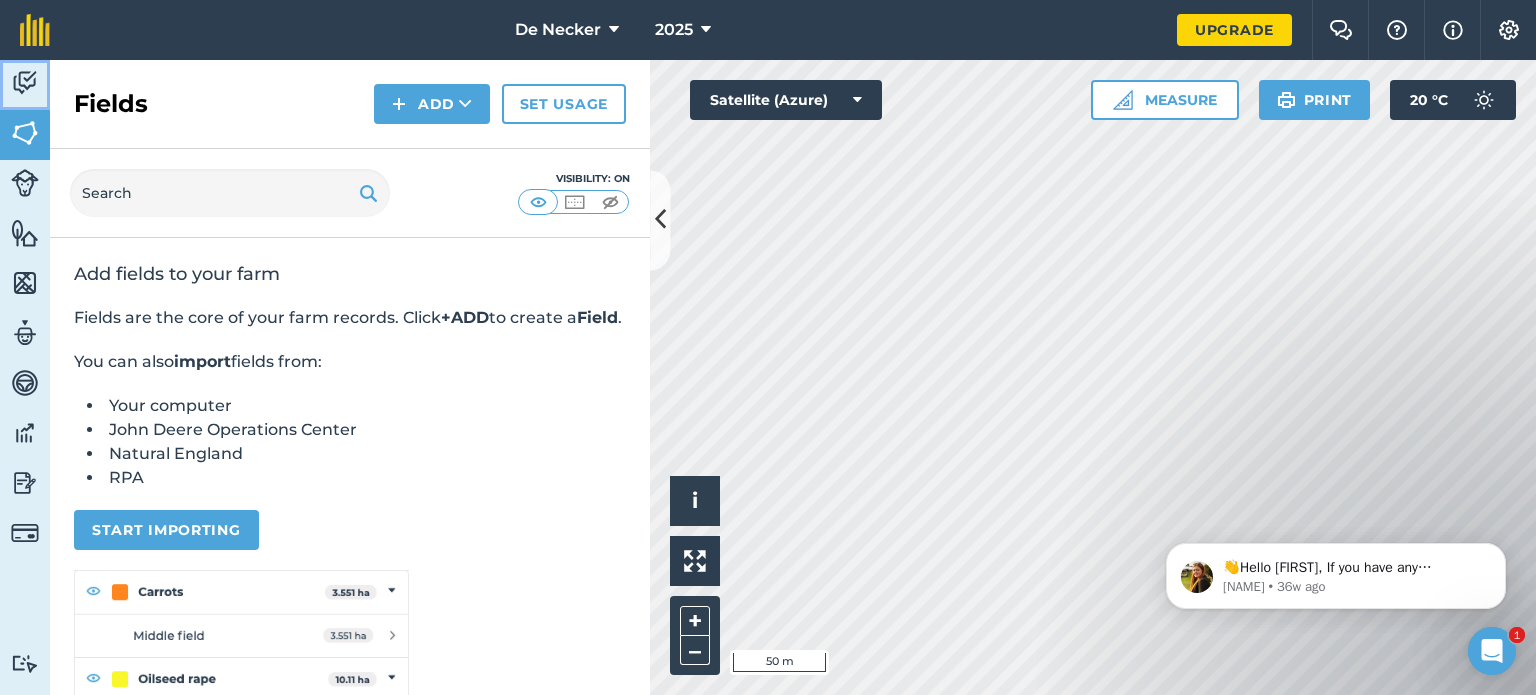 click at bounding box center [25, 83] 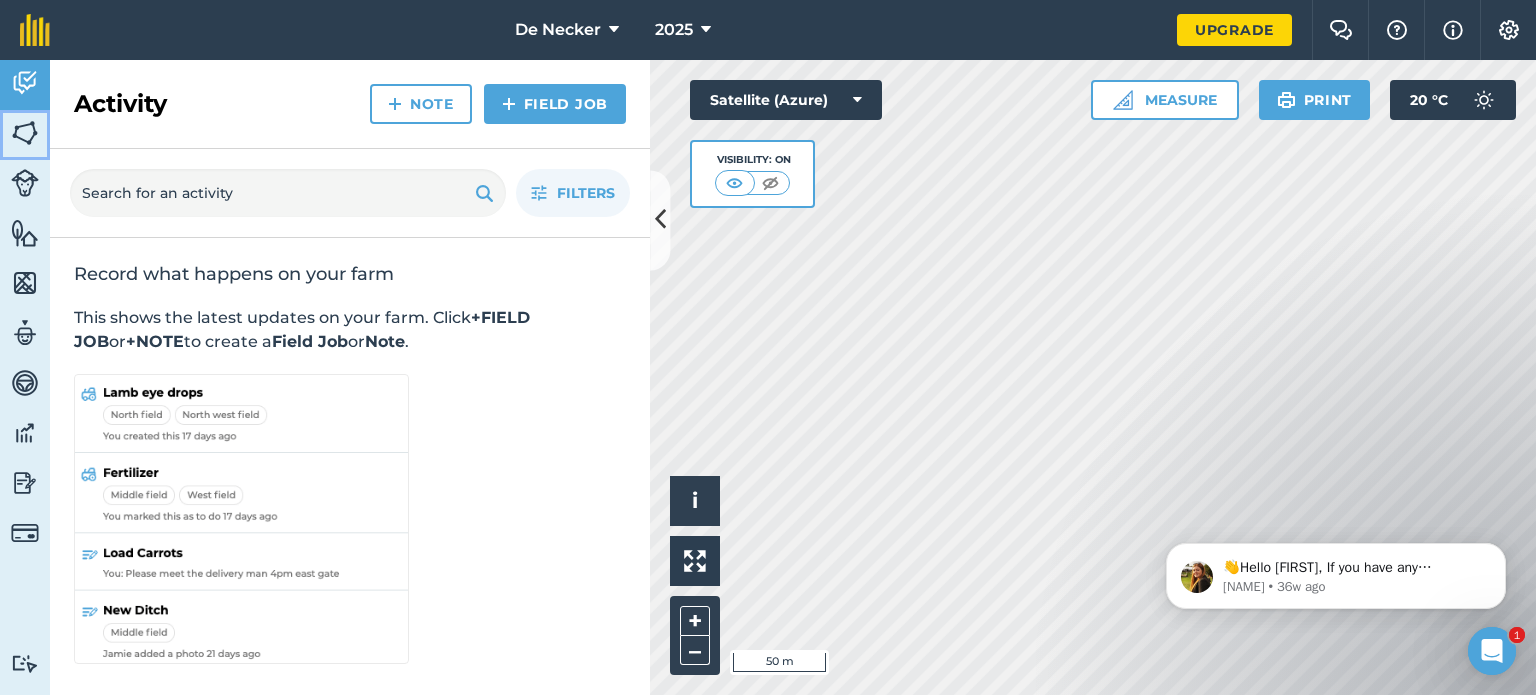 click at bounding box center [25, 133] 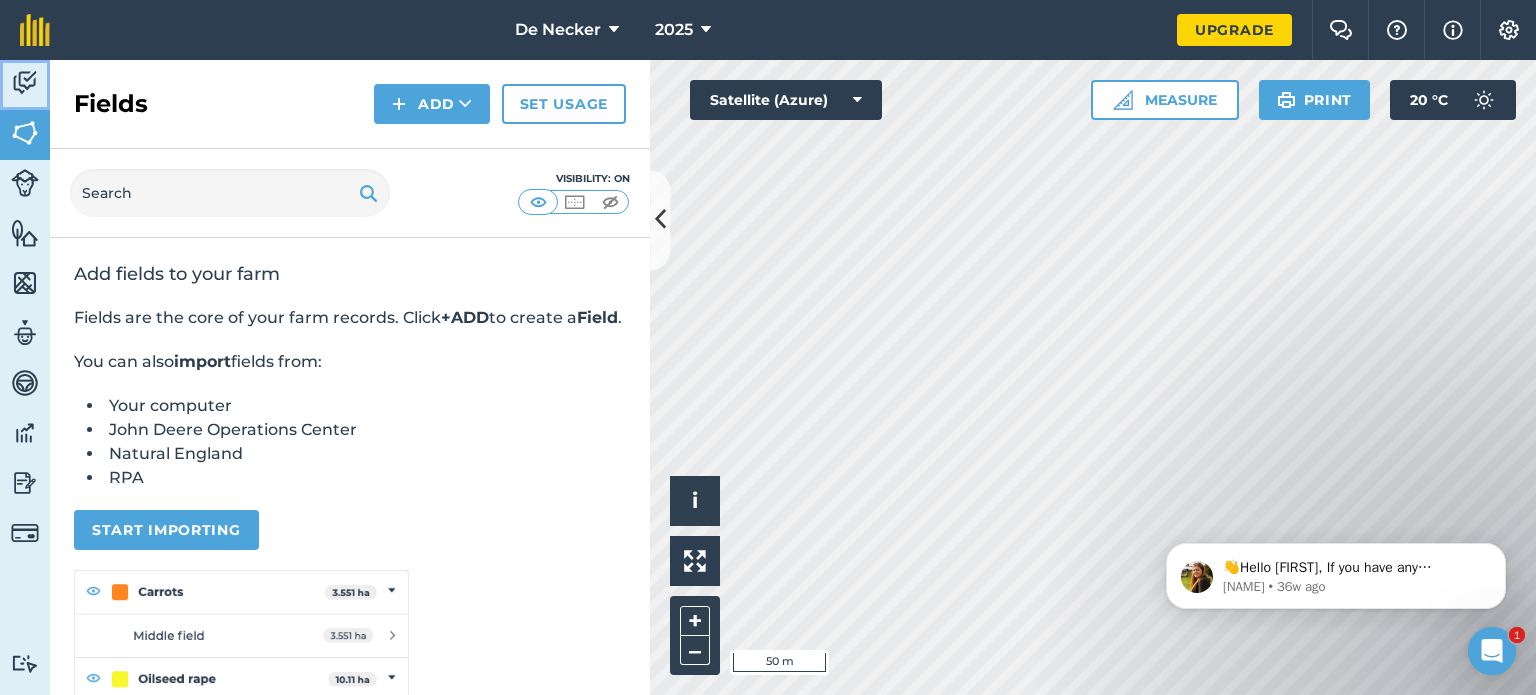 click at bounding box center (25, 83) 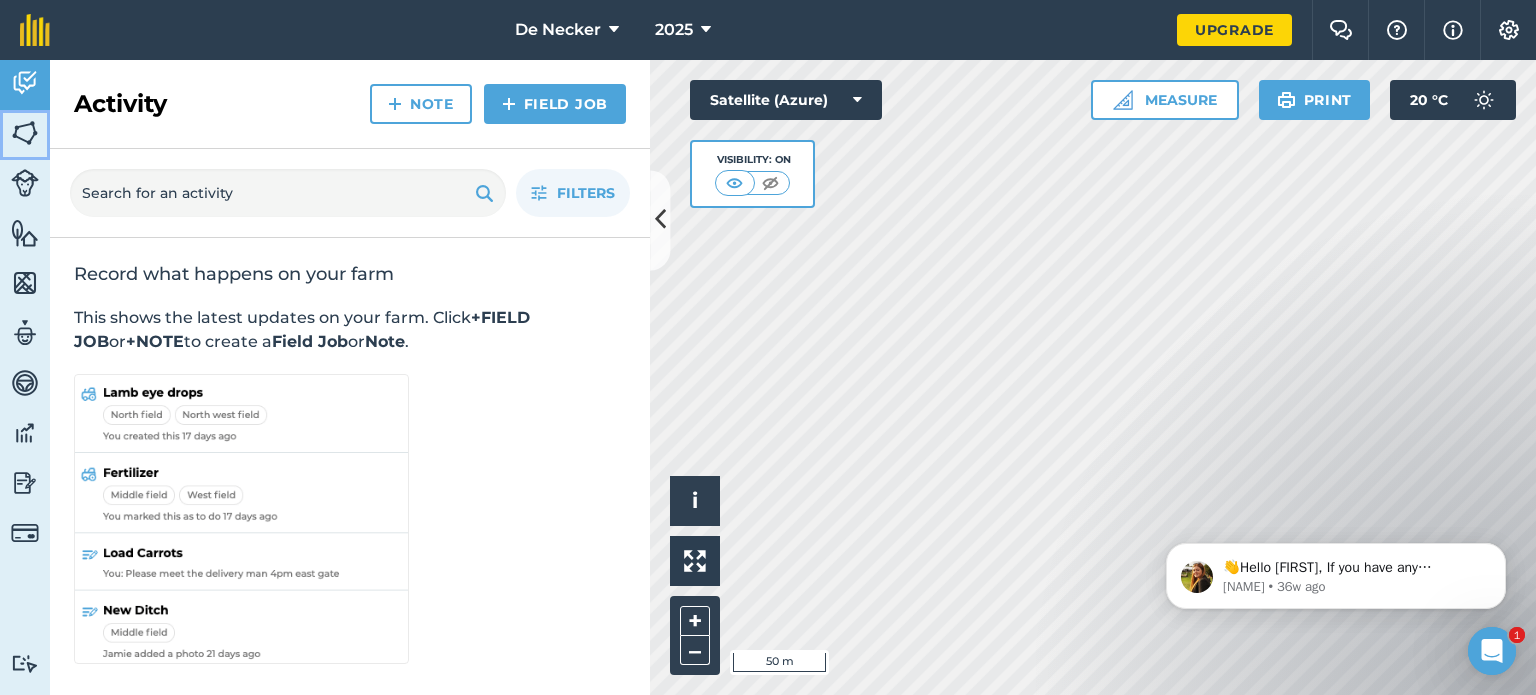 click at bounding box center [25, 133] 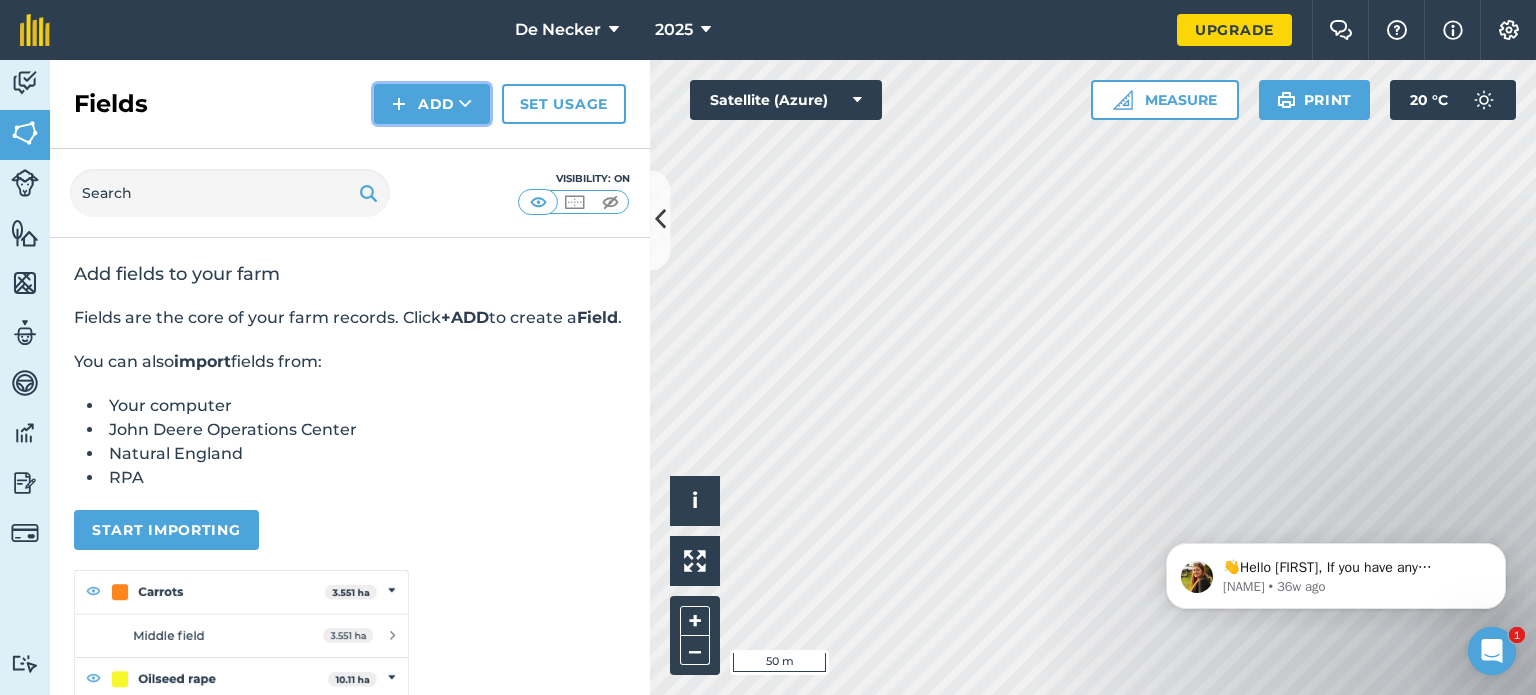 click on "Add" at bounding box center (432, 104) 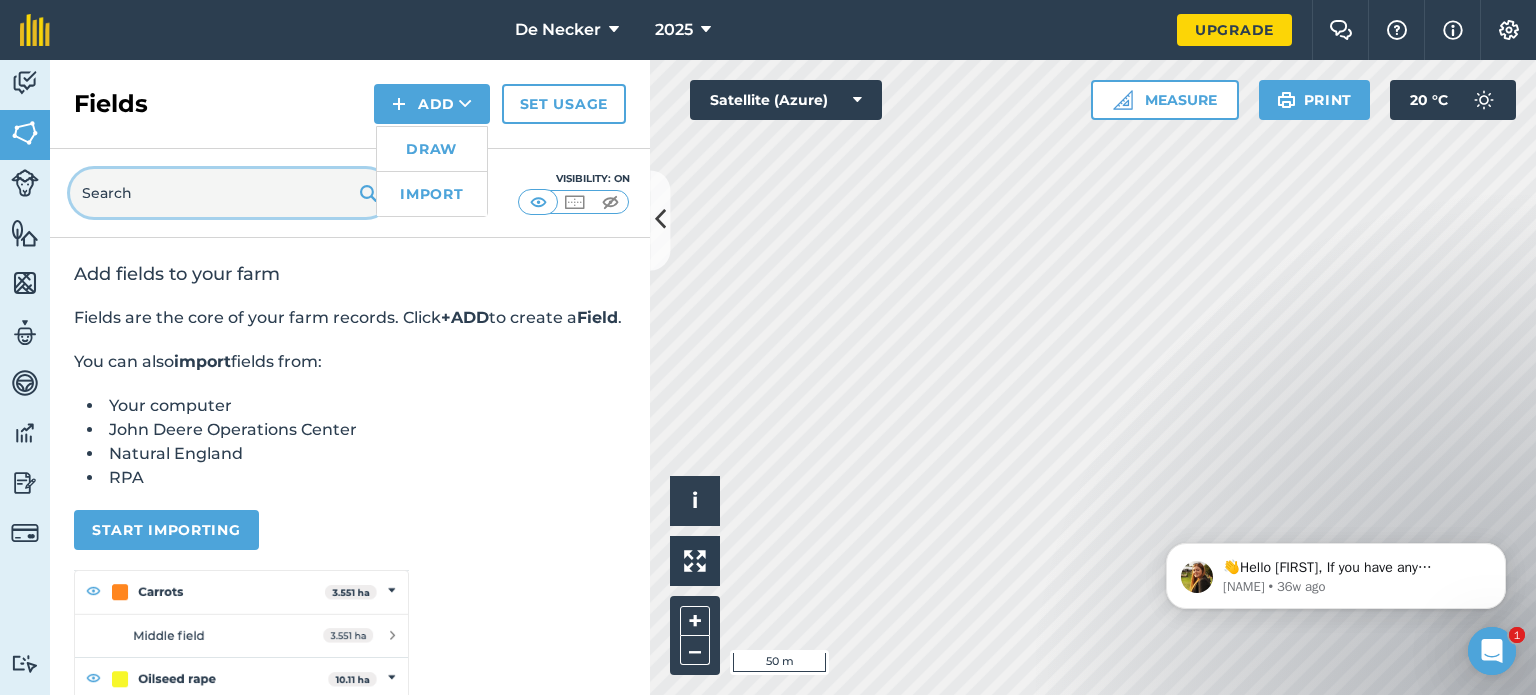 click at bounding box center (230, 193) 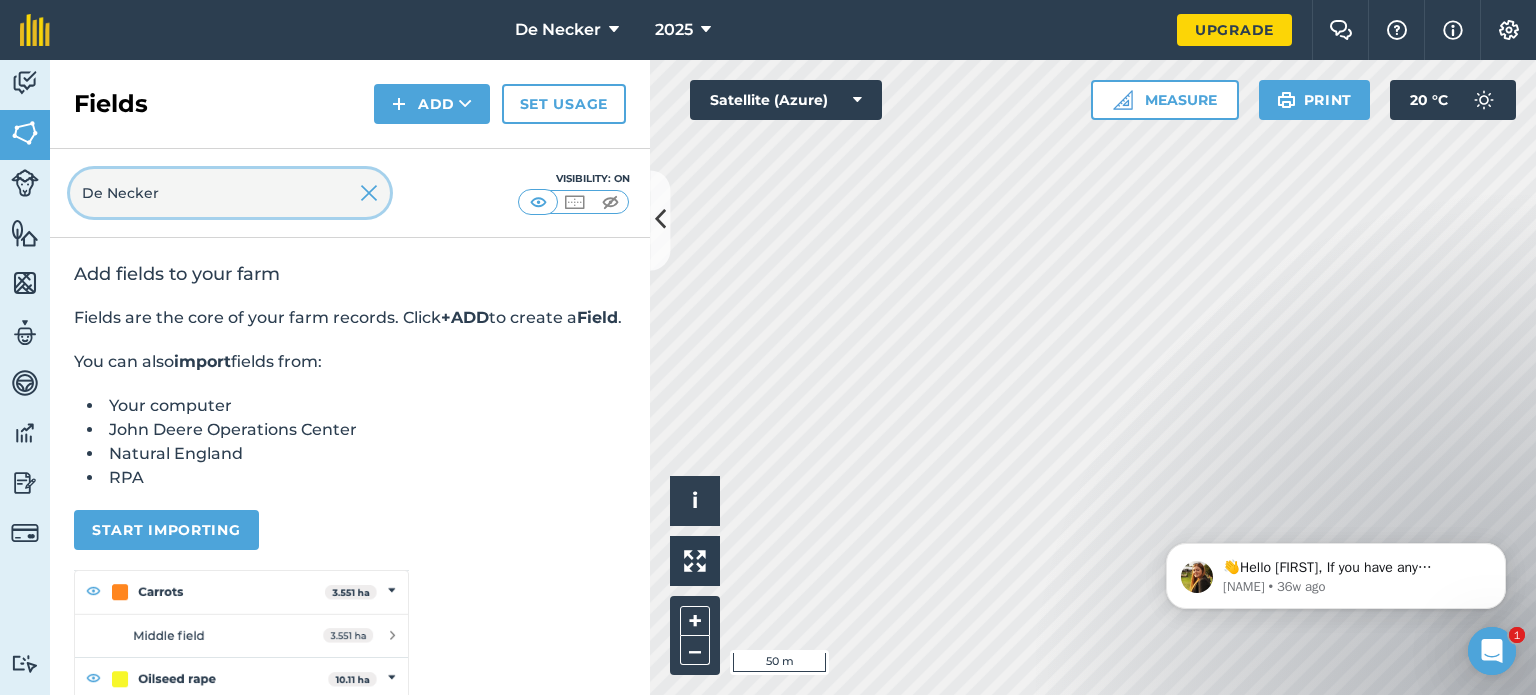 type on "De Necker" 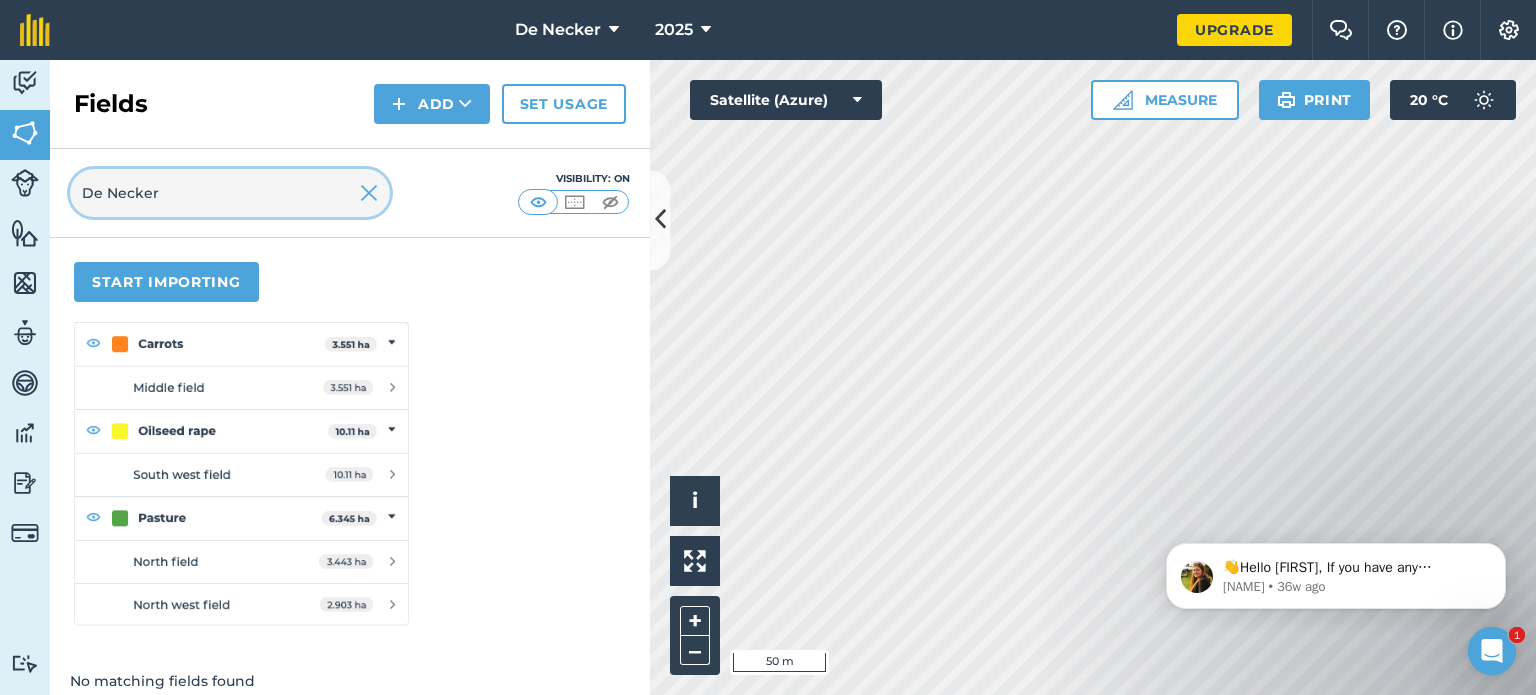 scroll, scrollTop: 0, scrollLeft: 0, axis: both 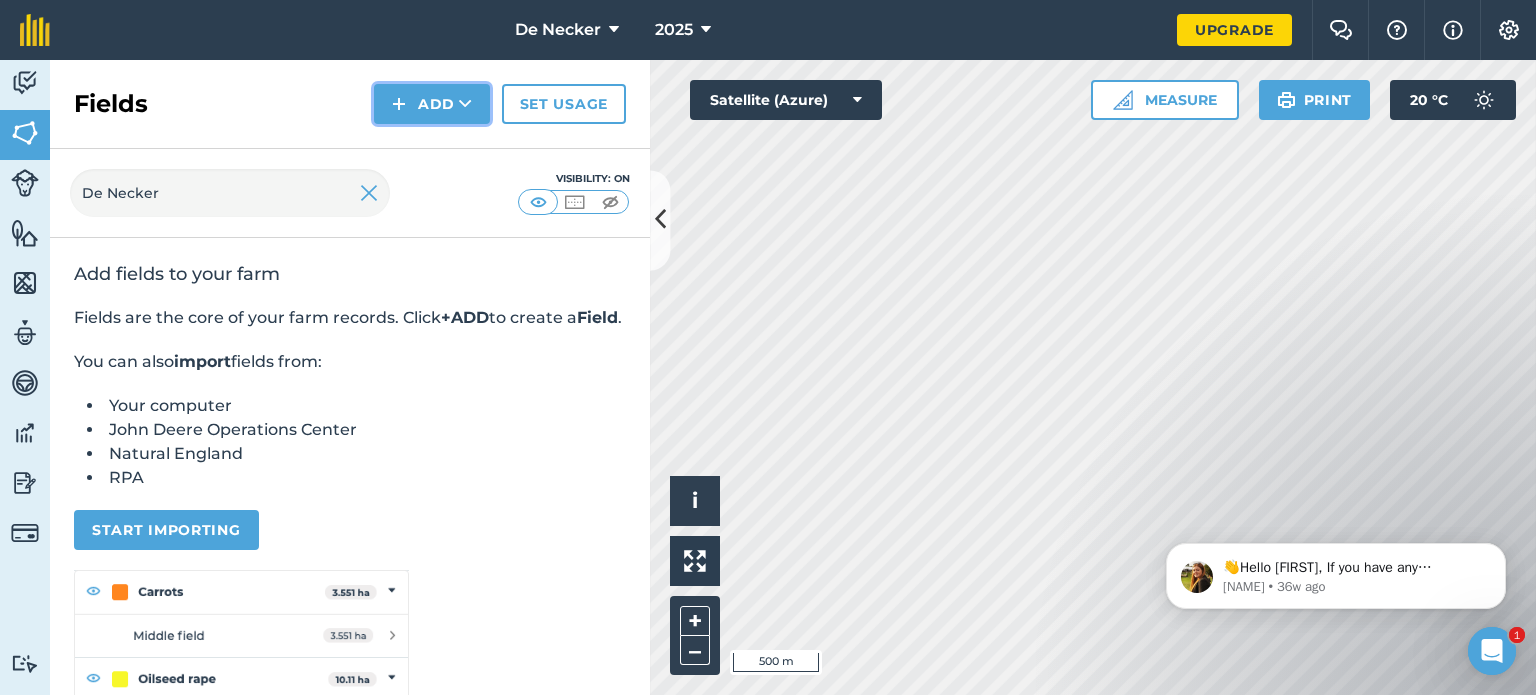click at bounding box center (465, 104) 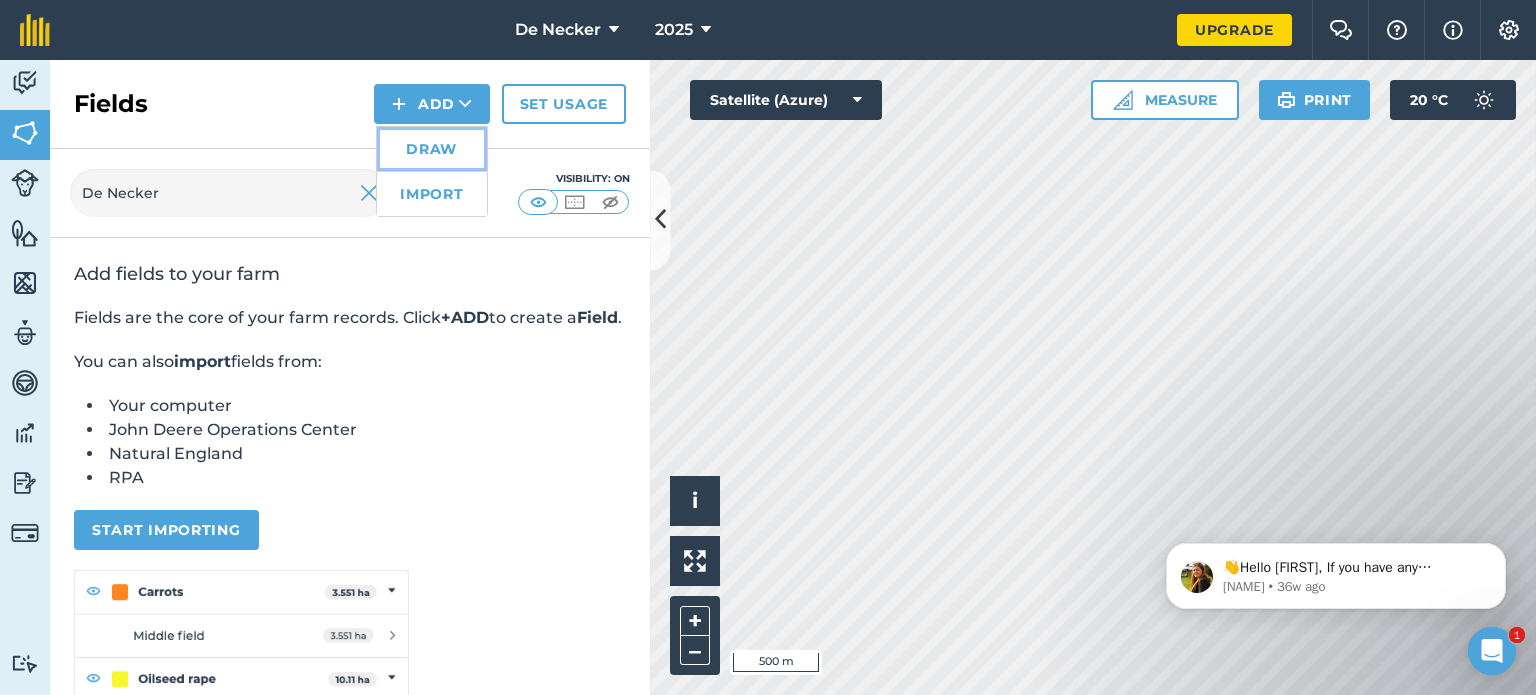 click on "Draw" at bounding box center [432, 149] 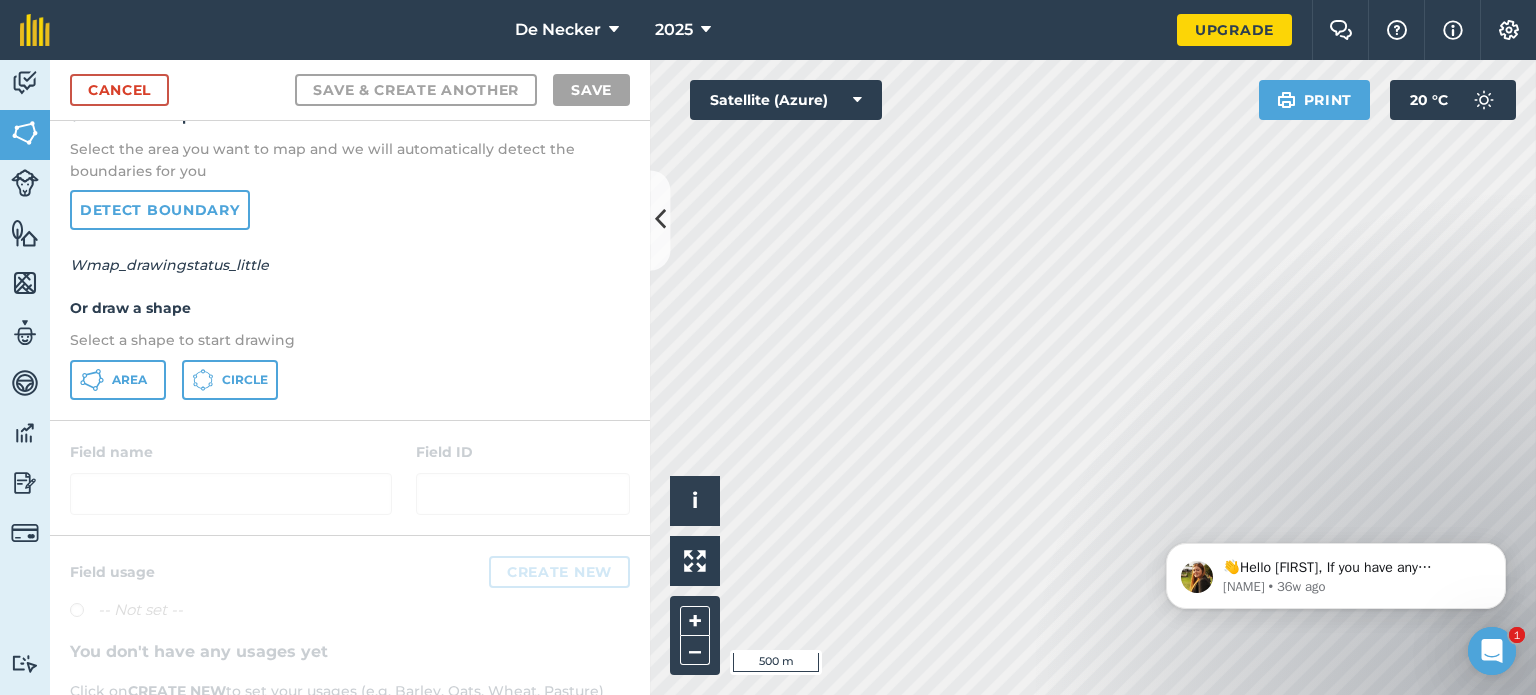 scroll, scrollTop: 79, scrollLeft: 0, axis: vertical 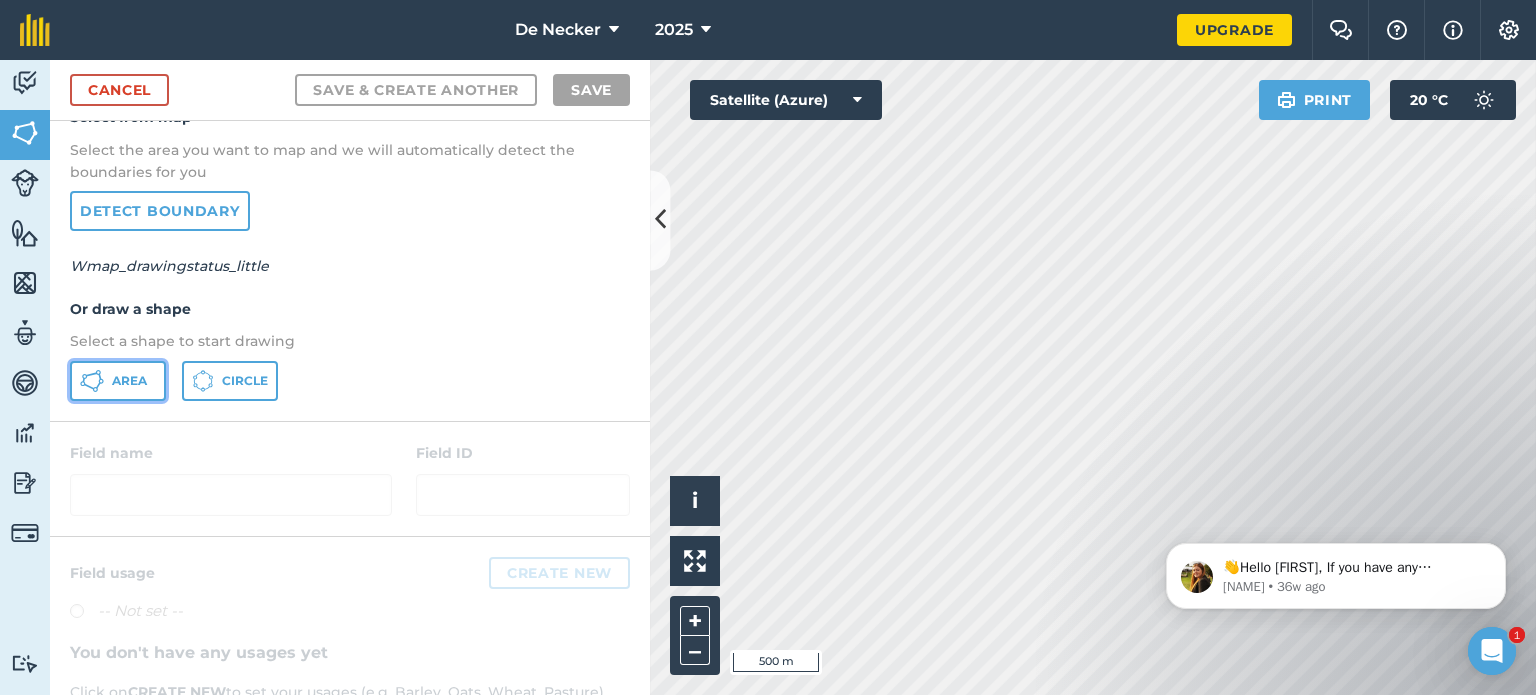 click on "Area" at bounding box center (129, 381) 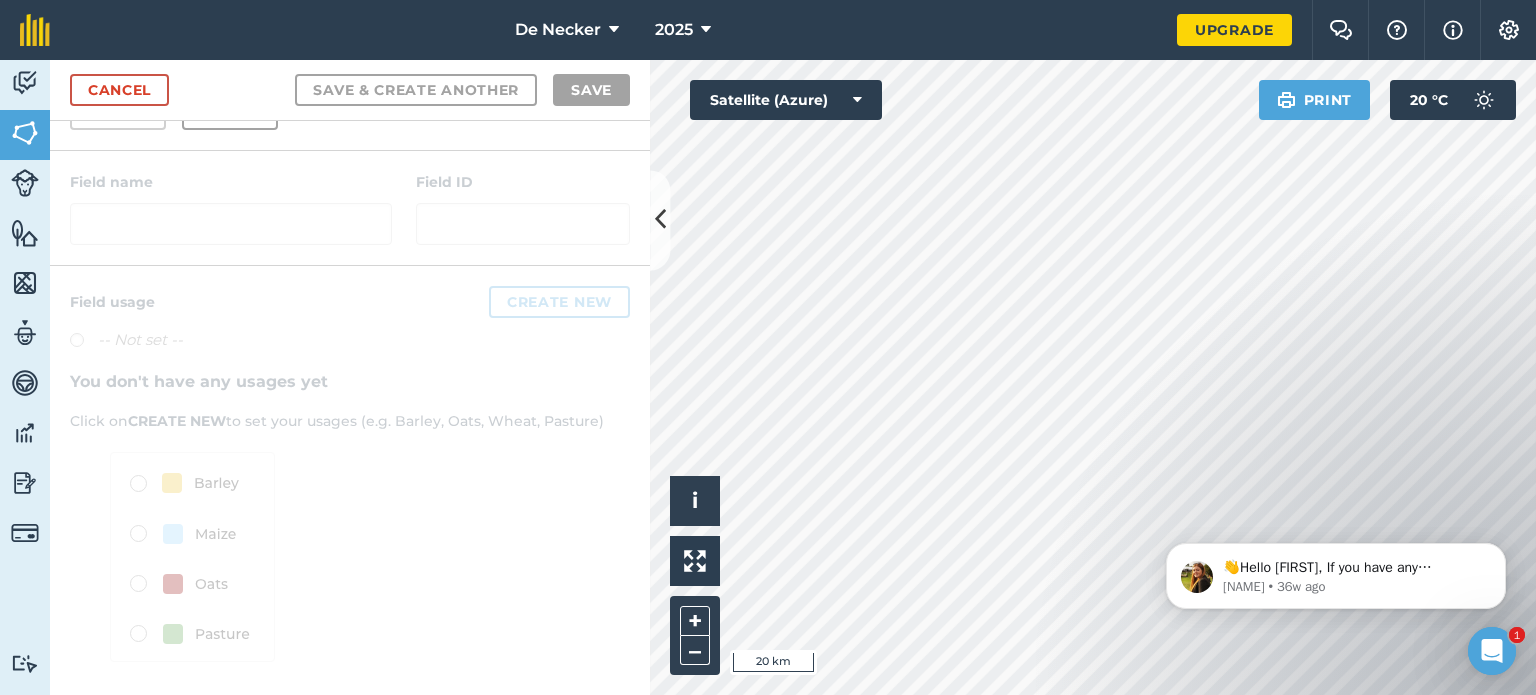 scroll, scrollTop: 0, scrollLeft: 0, axis: both 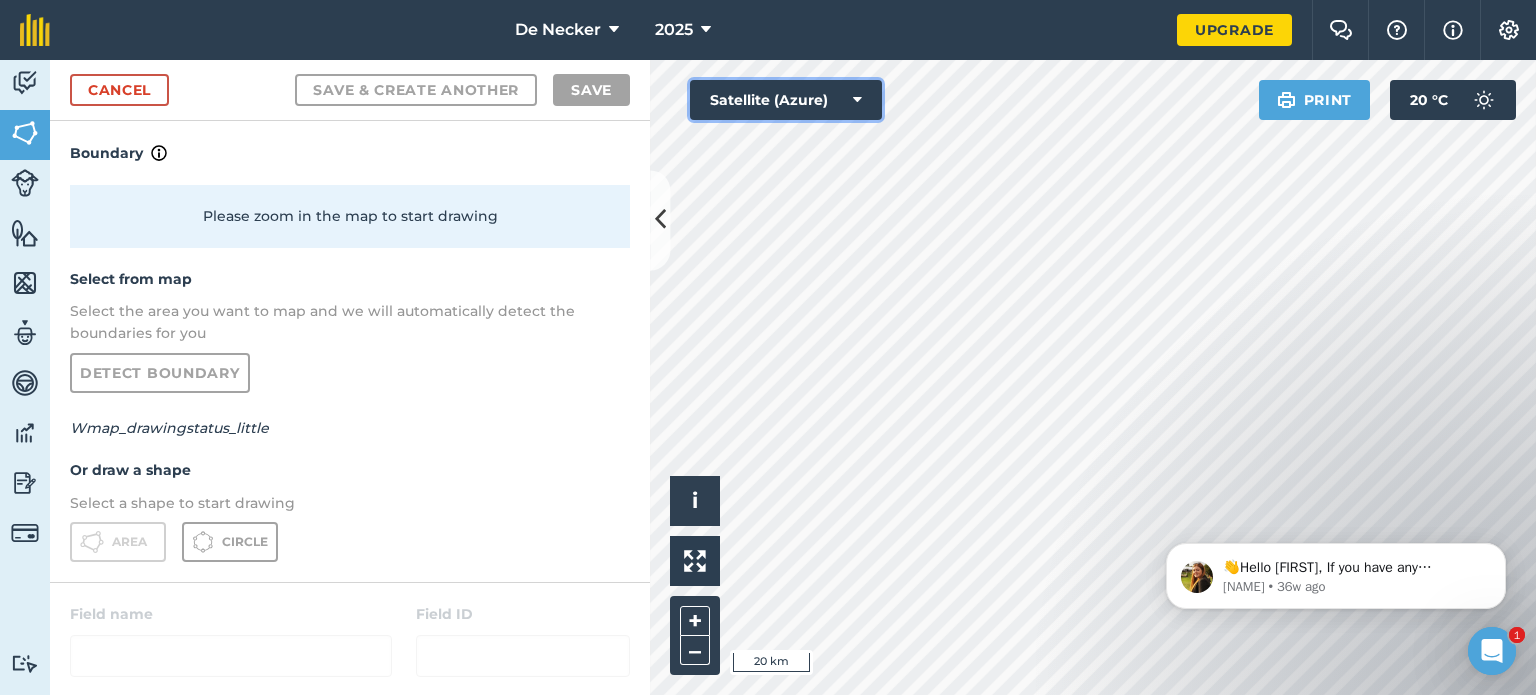 click at bounding box center [857, 100] 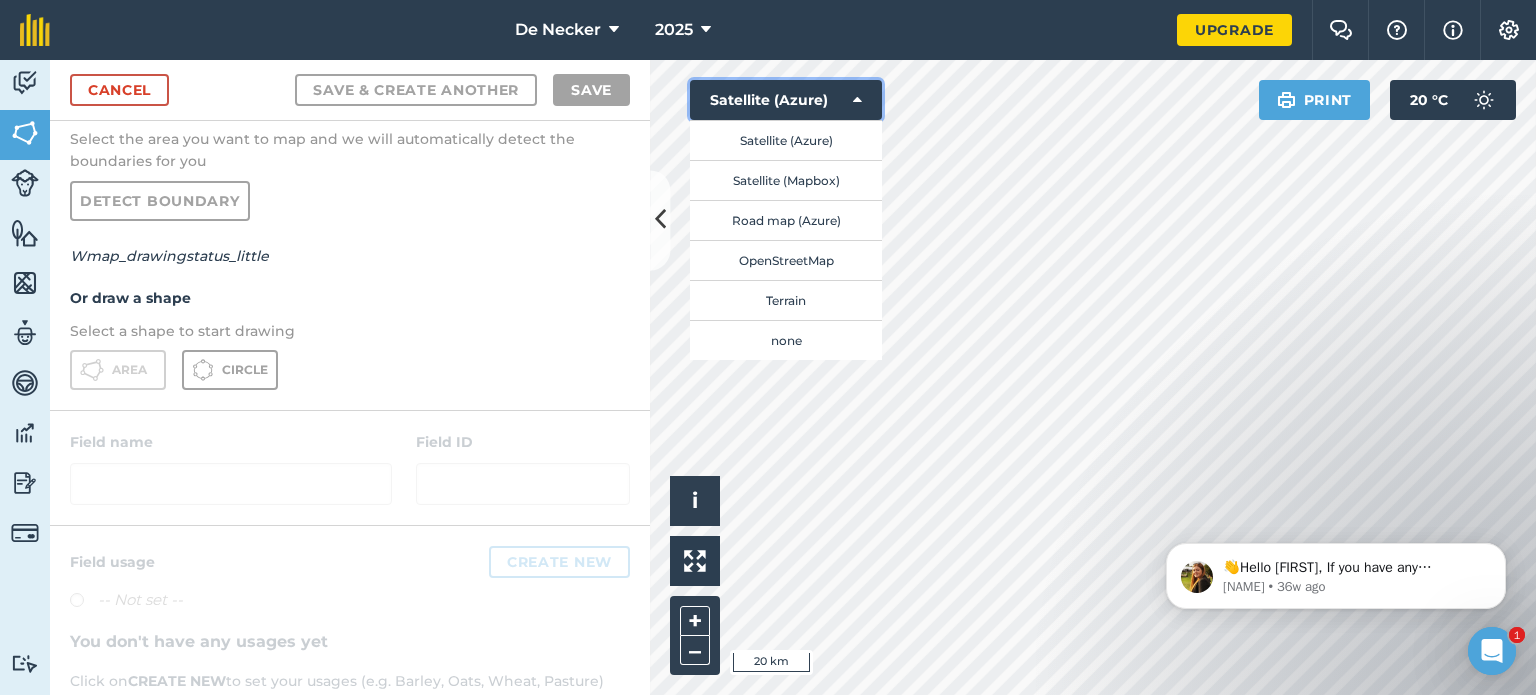 scroll, scrollTop: 207, scrollLeft: 0, axis: vertical 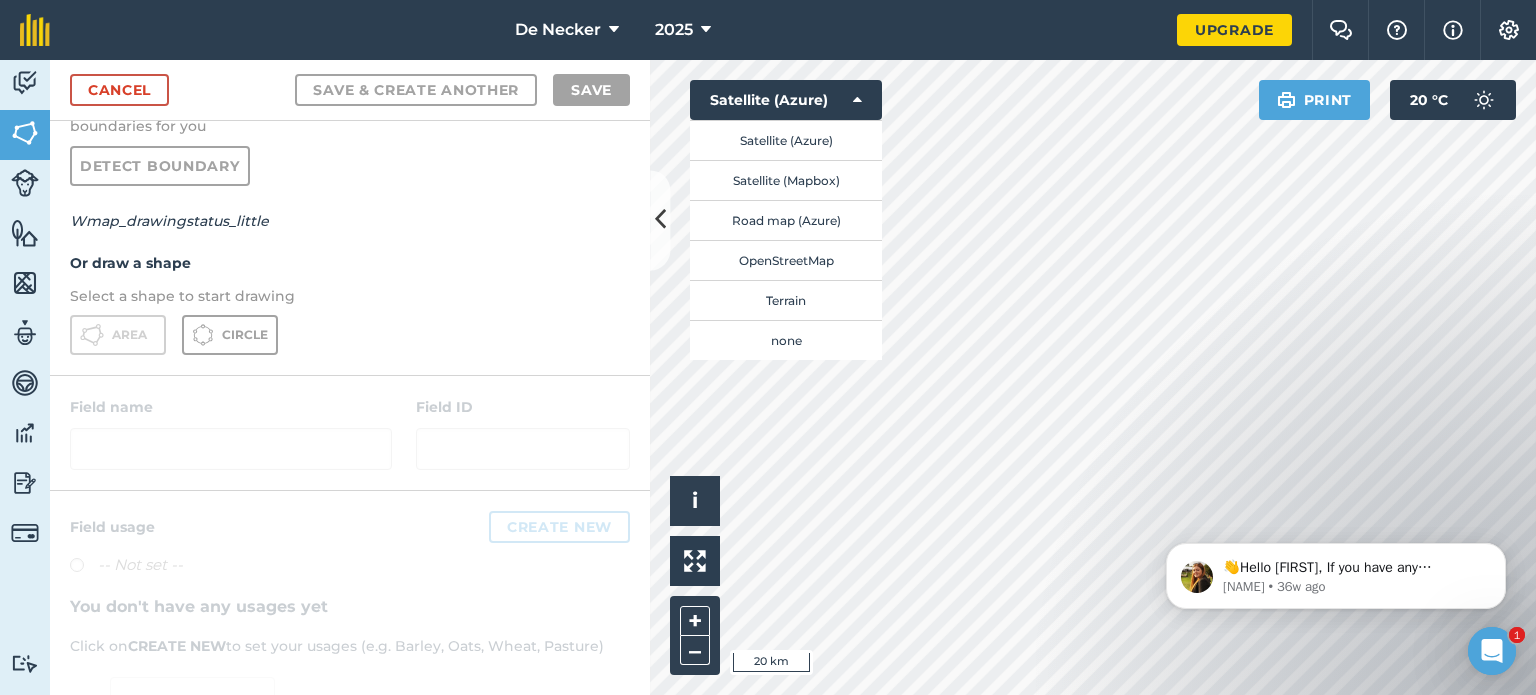 click at bounding box center [350, 433] 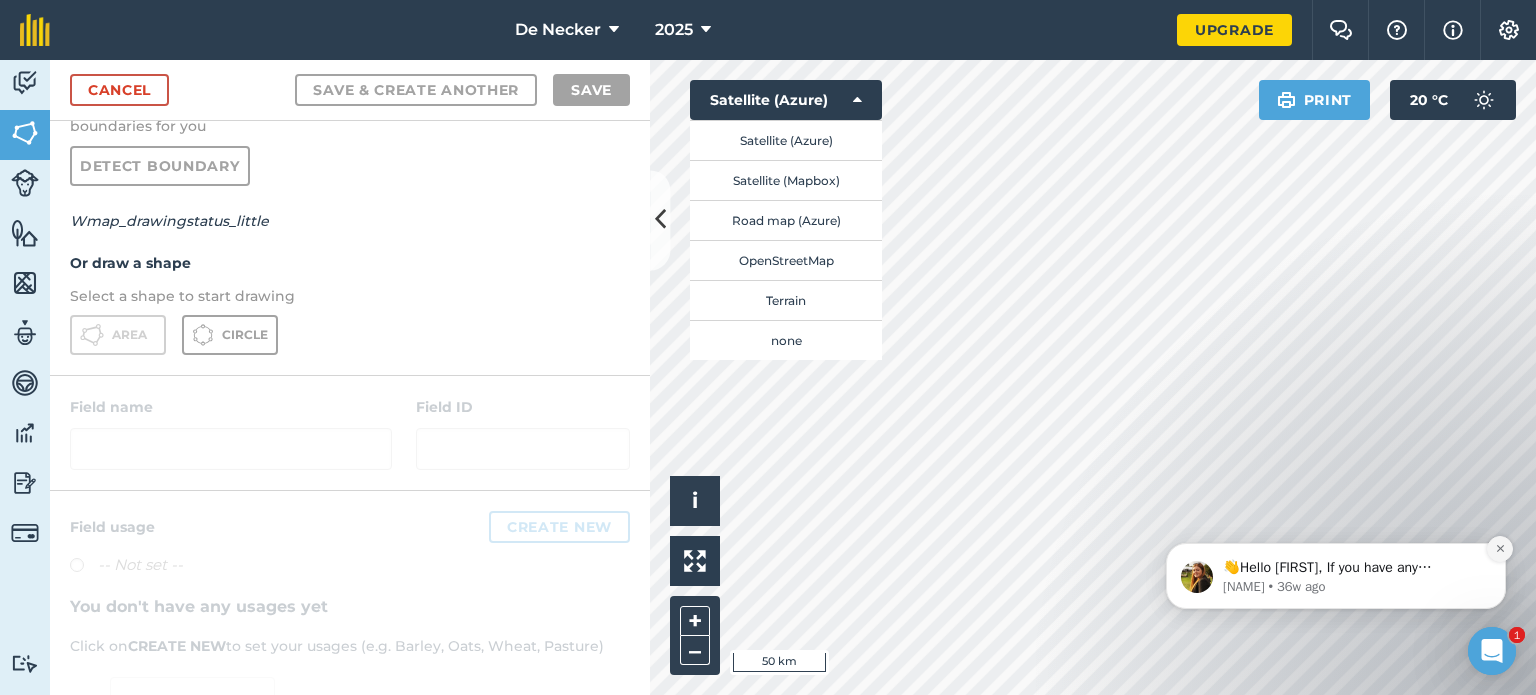 click 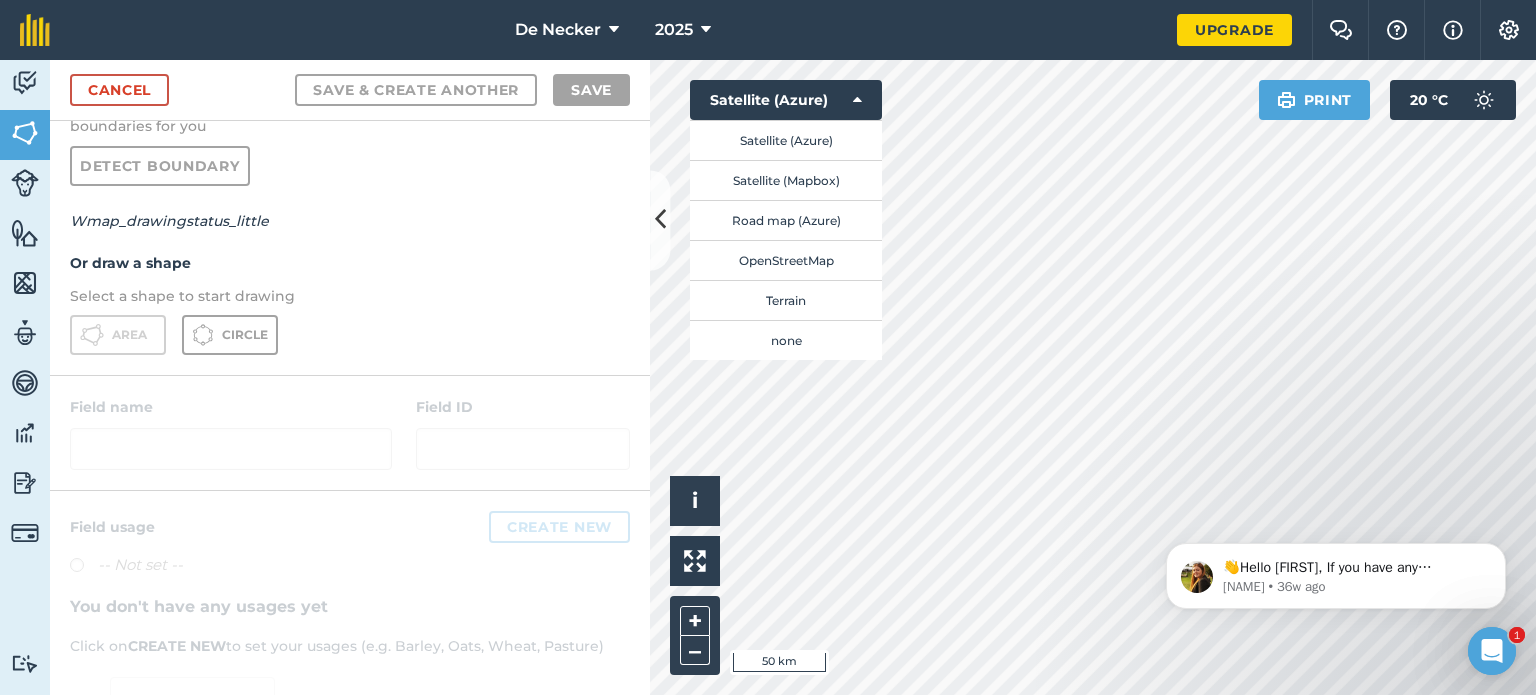 click at bounding box center (1492, 651) 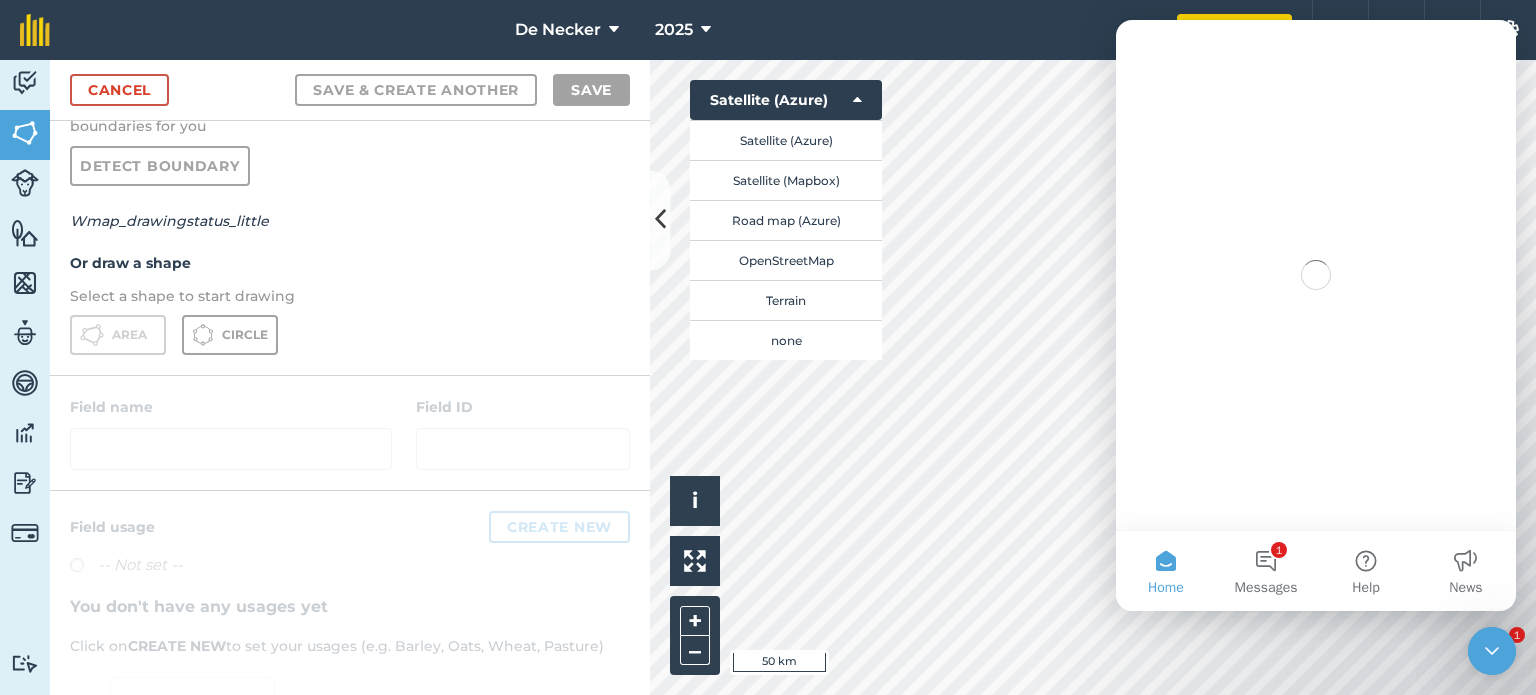 scroll, scrollTop: 0, scrollLeft: 0, axis: both 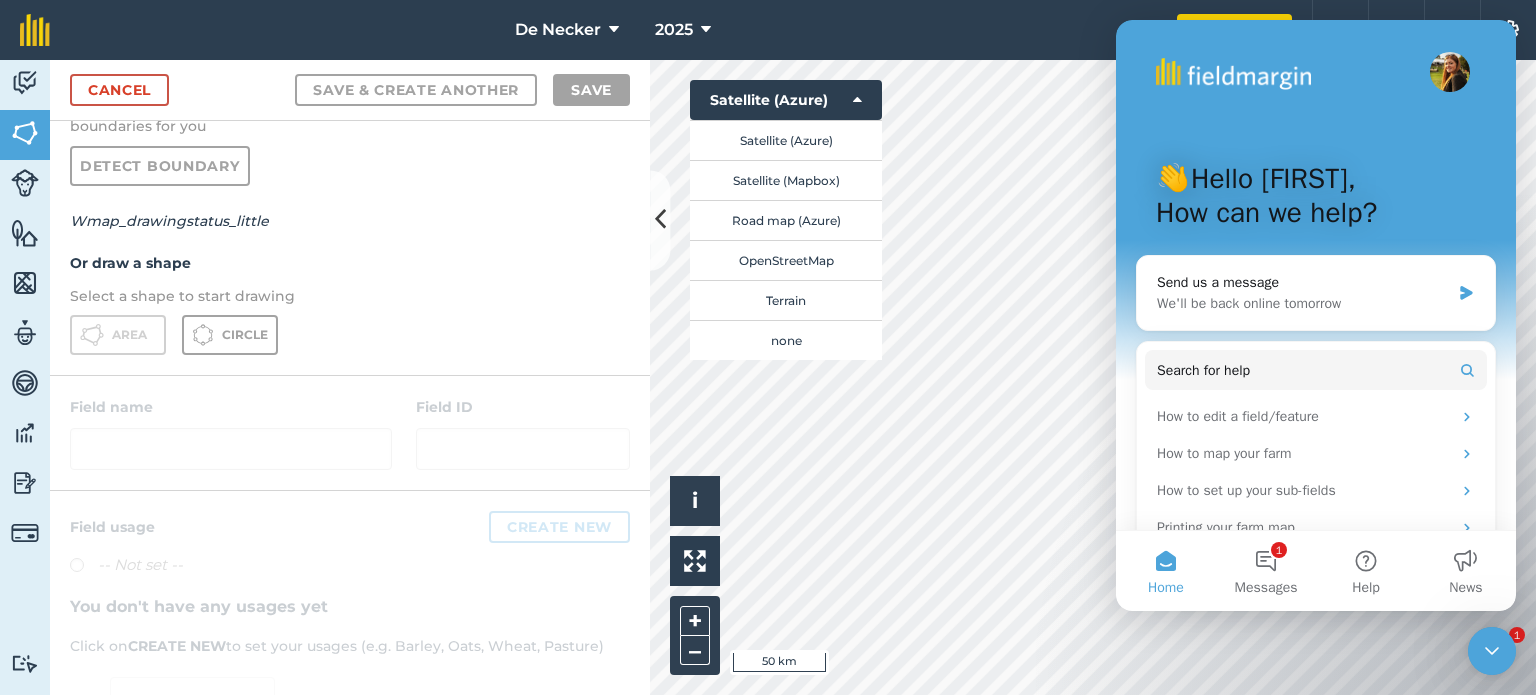 click at bounding box center (1492, 651) 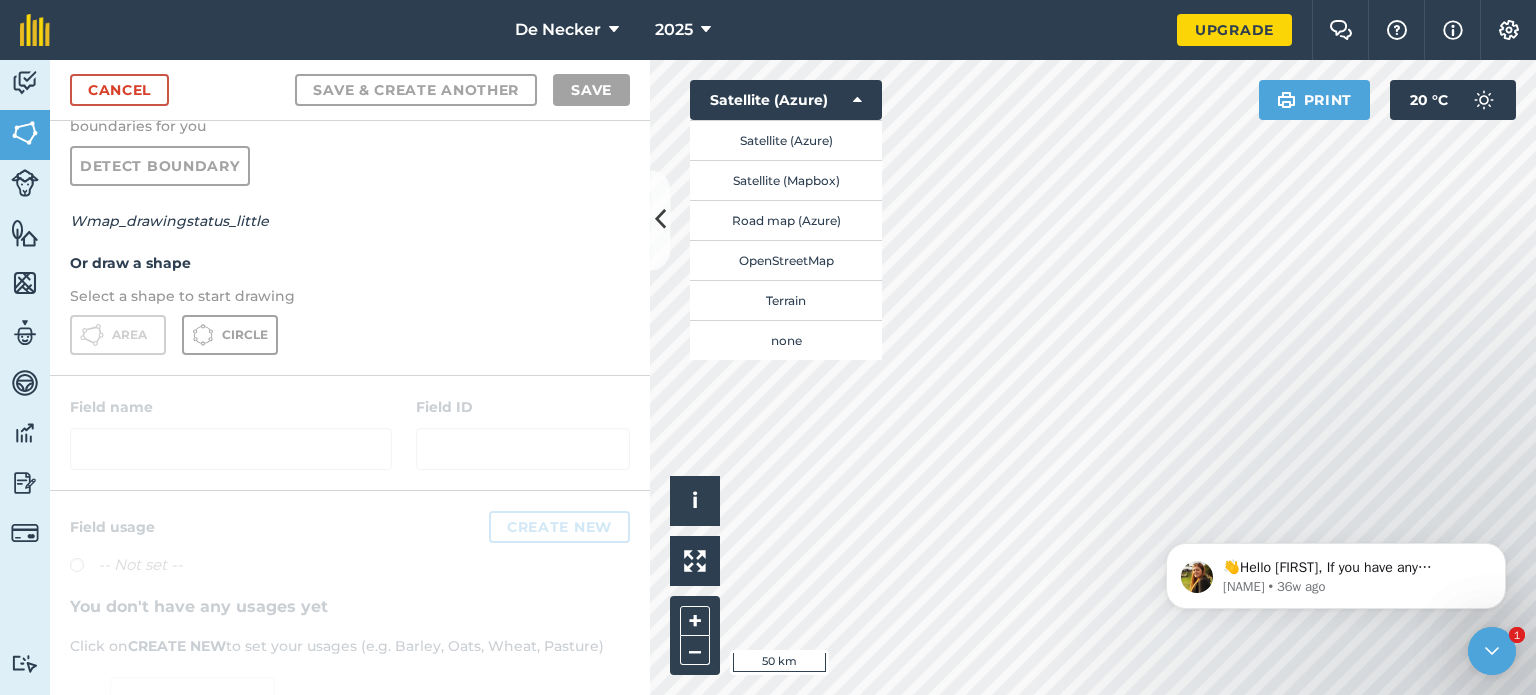 scroll, scrollTop: 0, scrollLeft: 0, axis: both 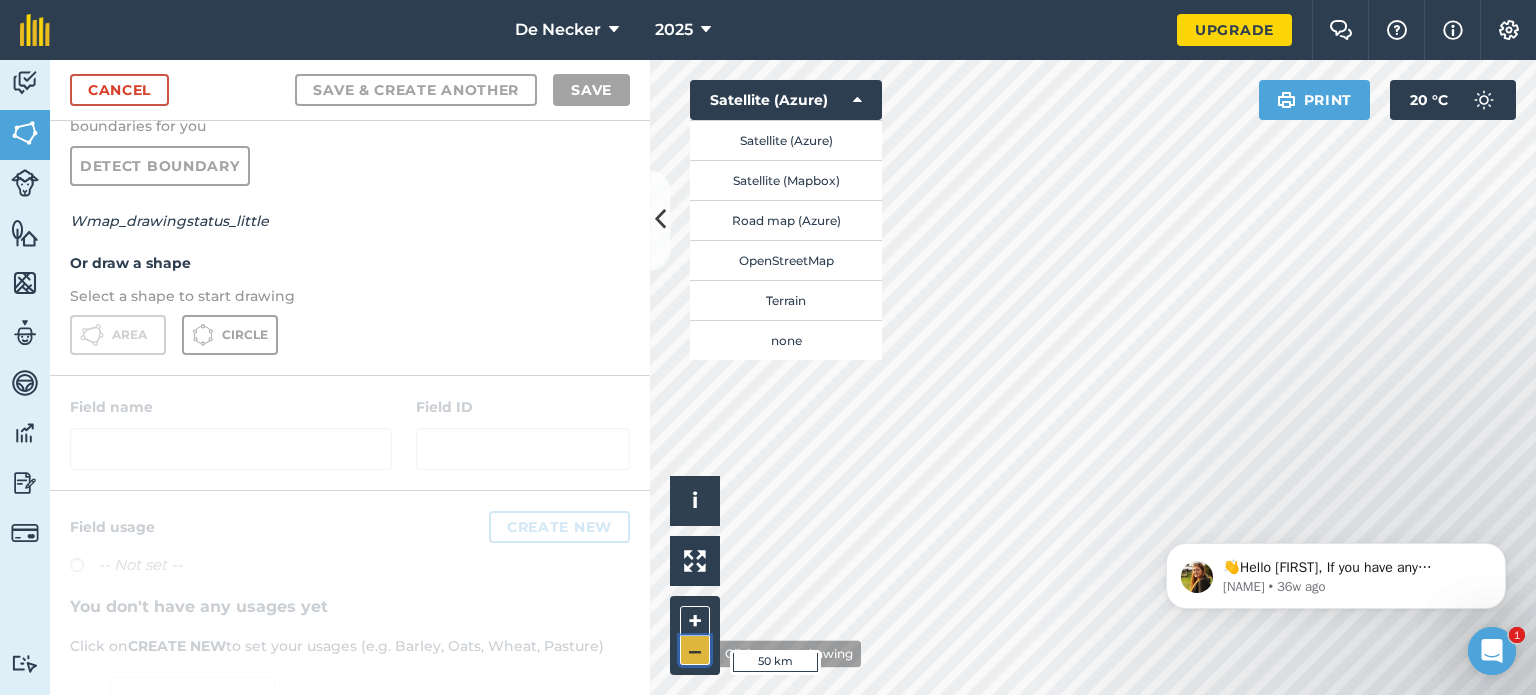 click on "–" at bounding box center (695, 650) 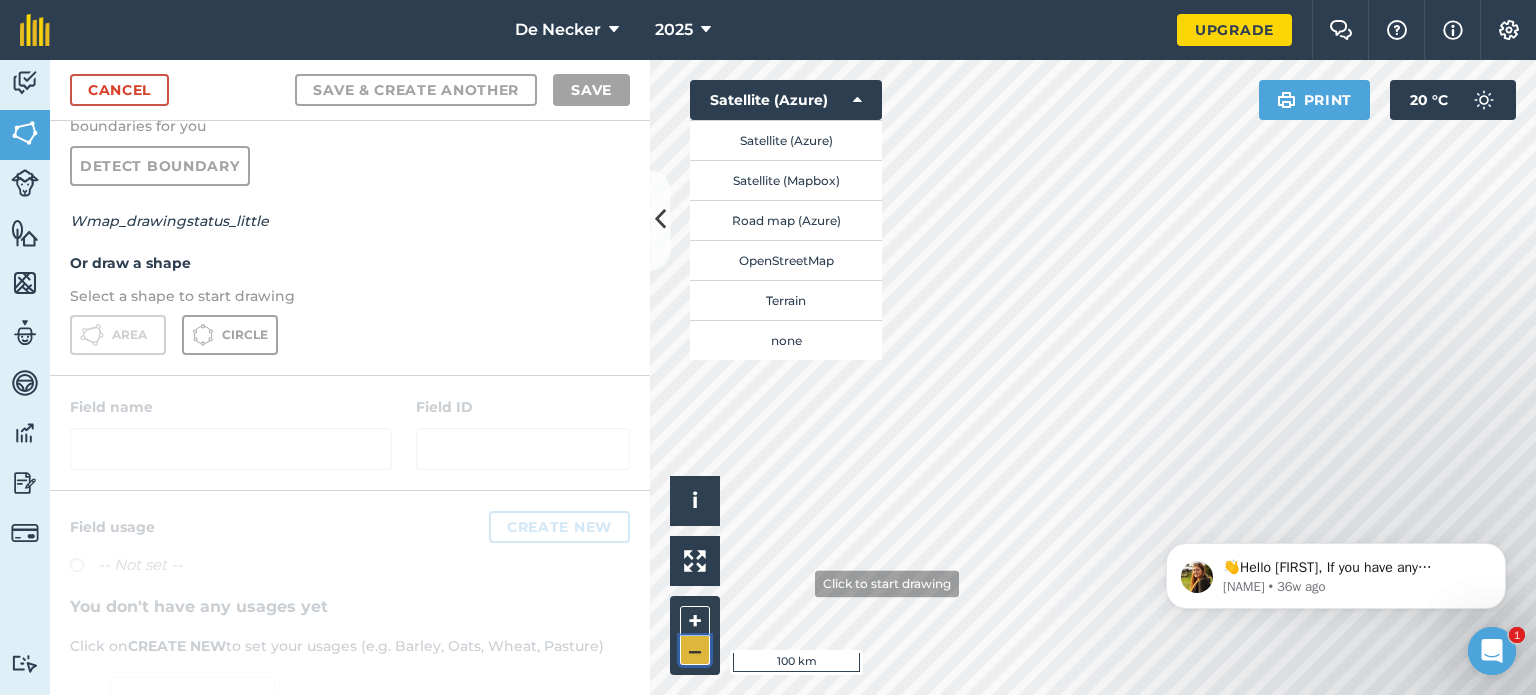 click on "–" at bounding box center (695, 650) 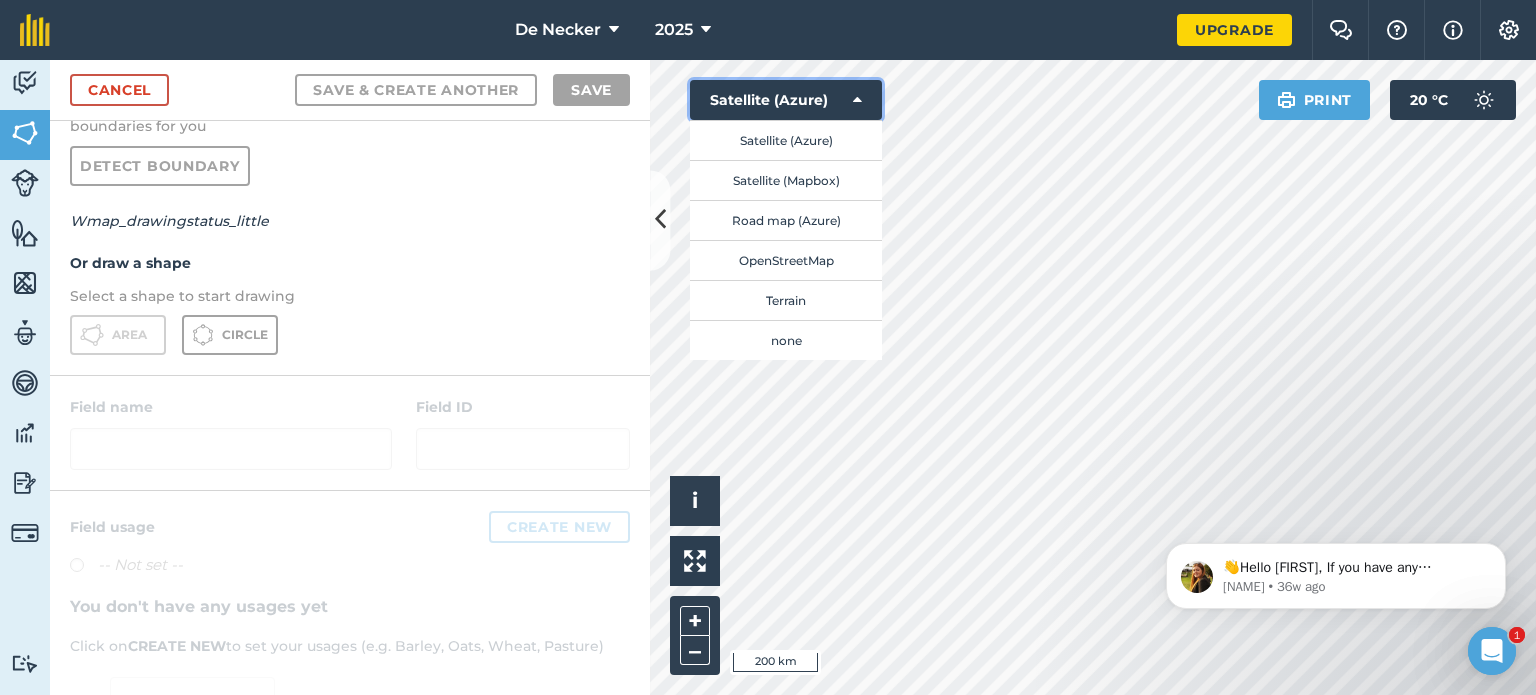 click on "Satellite (Azure)" at bounding box center (786, 100) 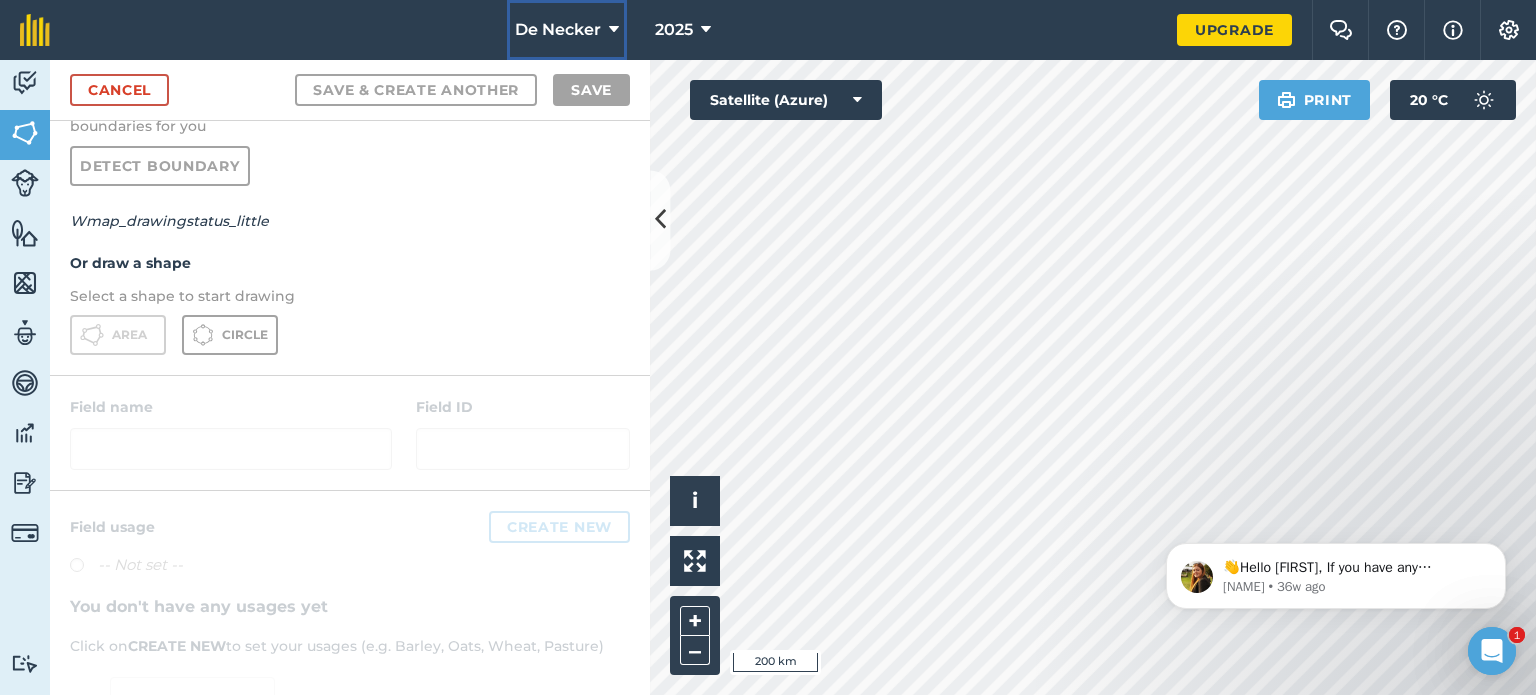 click at bounding box center [614, 30] 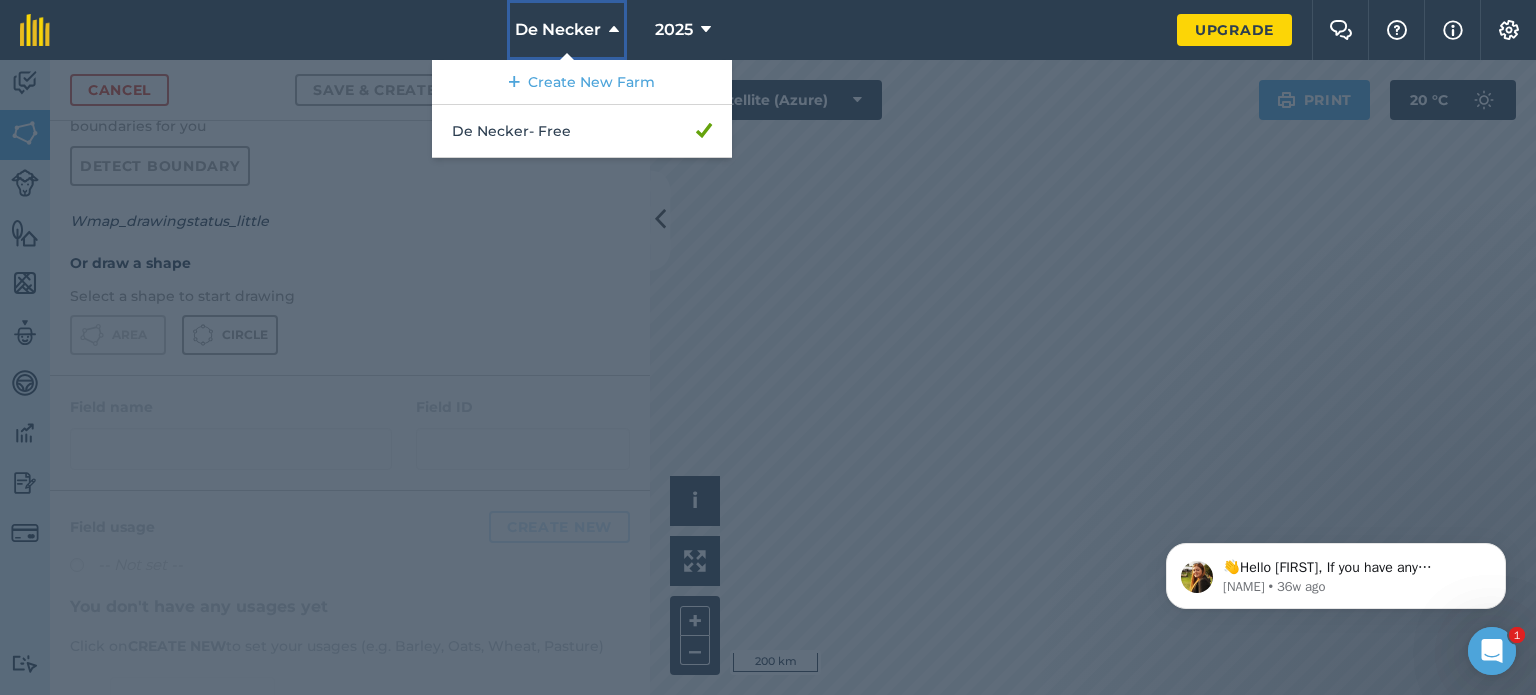 click at bounding box center [614, 30] 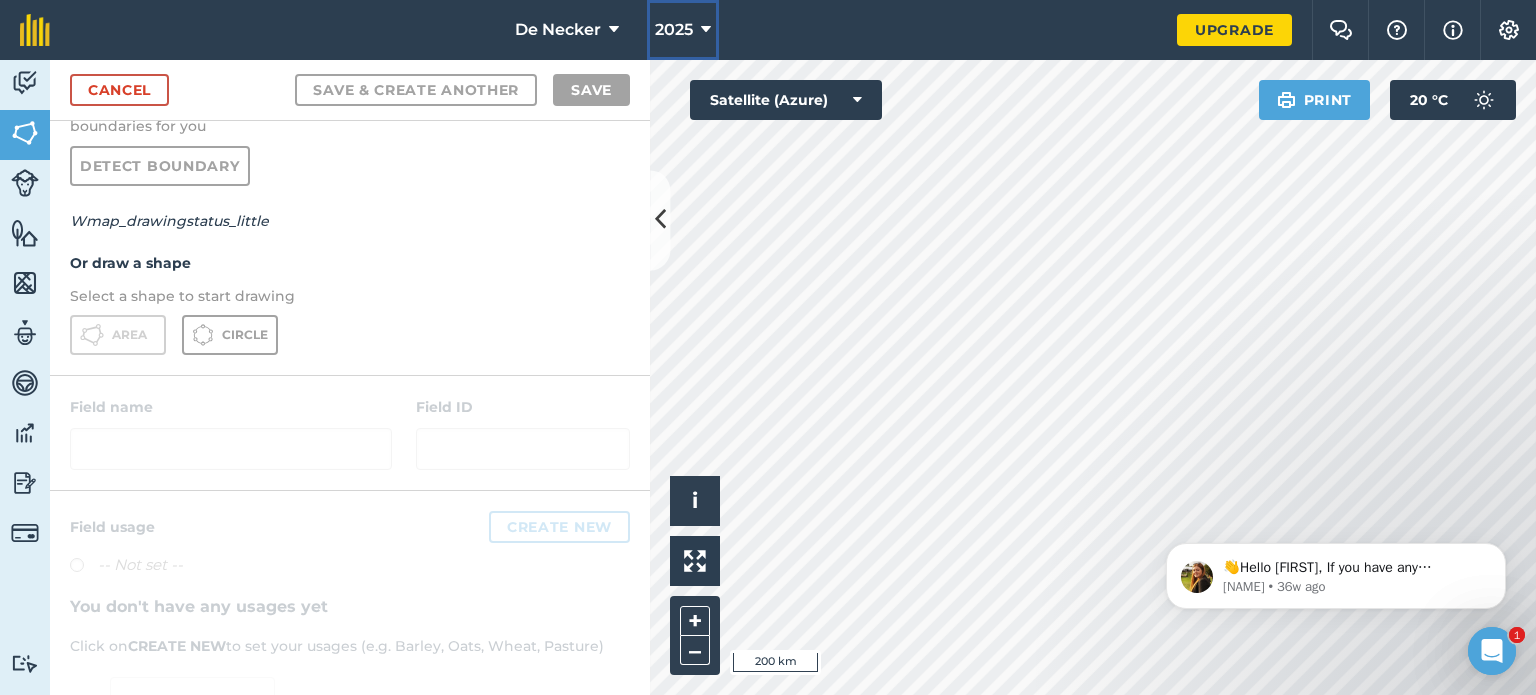 click at bounding box center (706, 30) 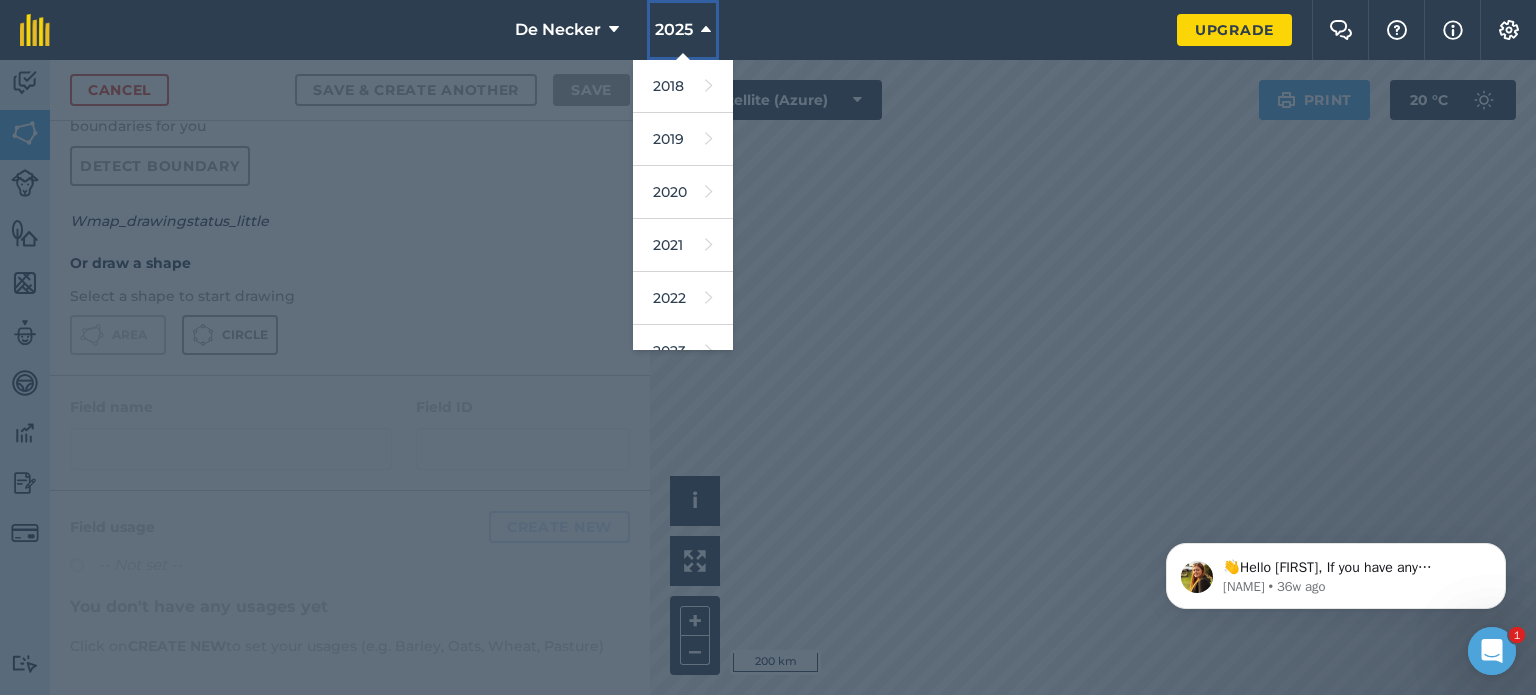 click at bounding box center [706, 30] 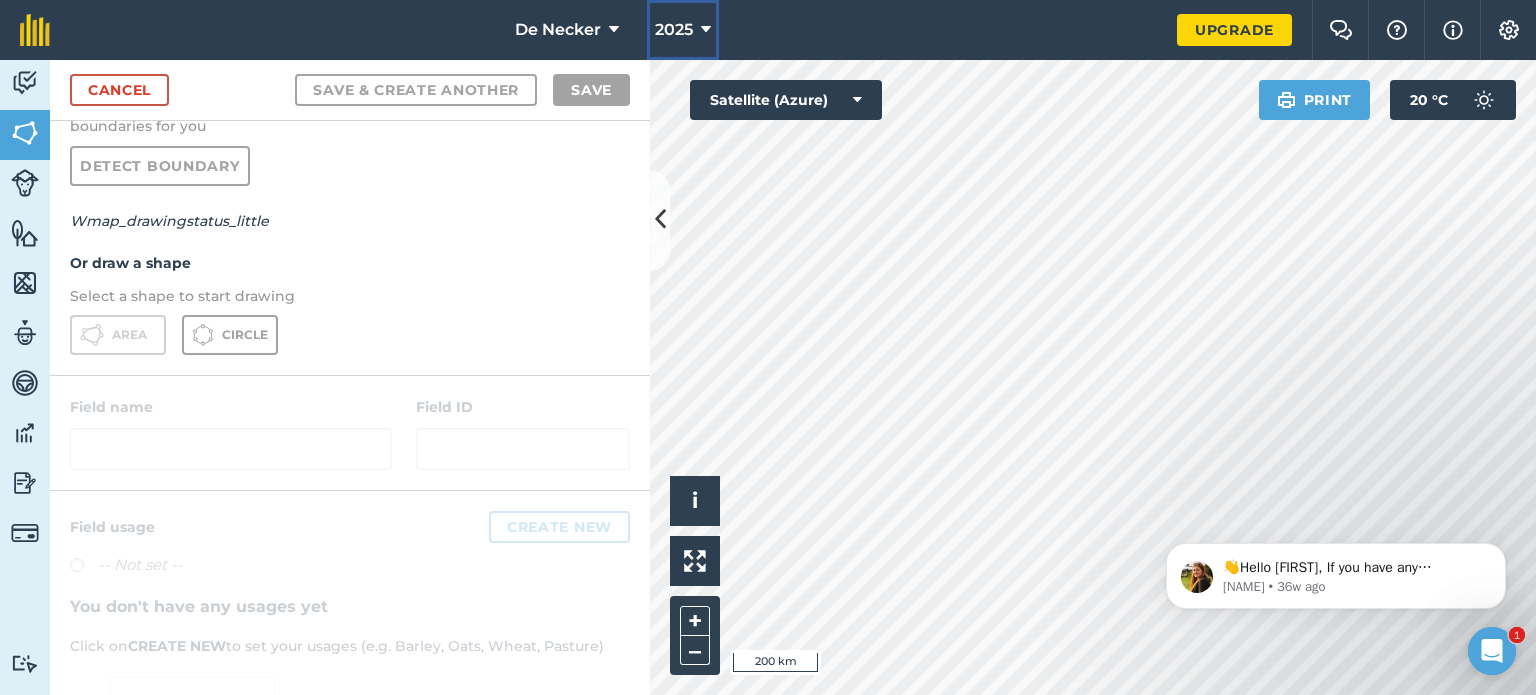 scroll, scrollTop: 0, scrollLeft: 0, axis: both 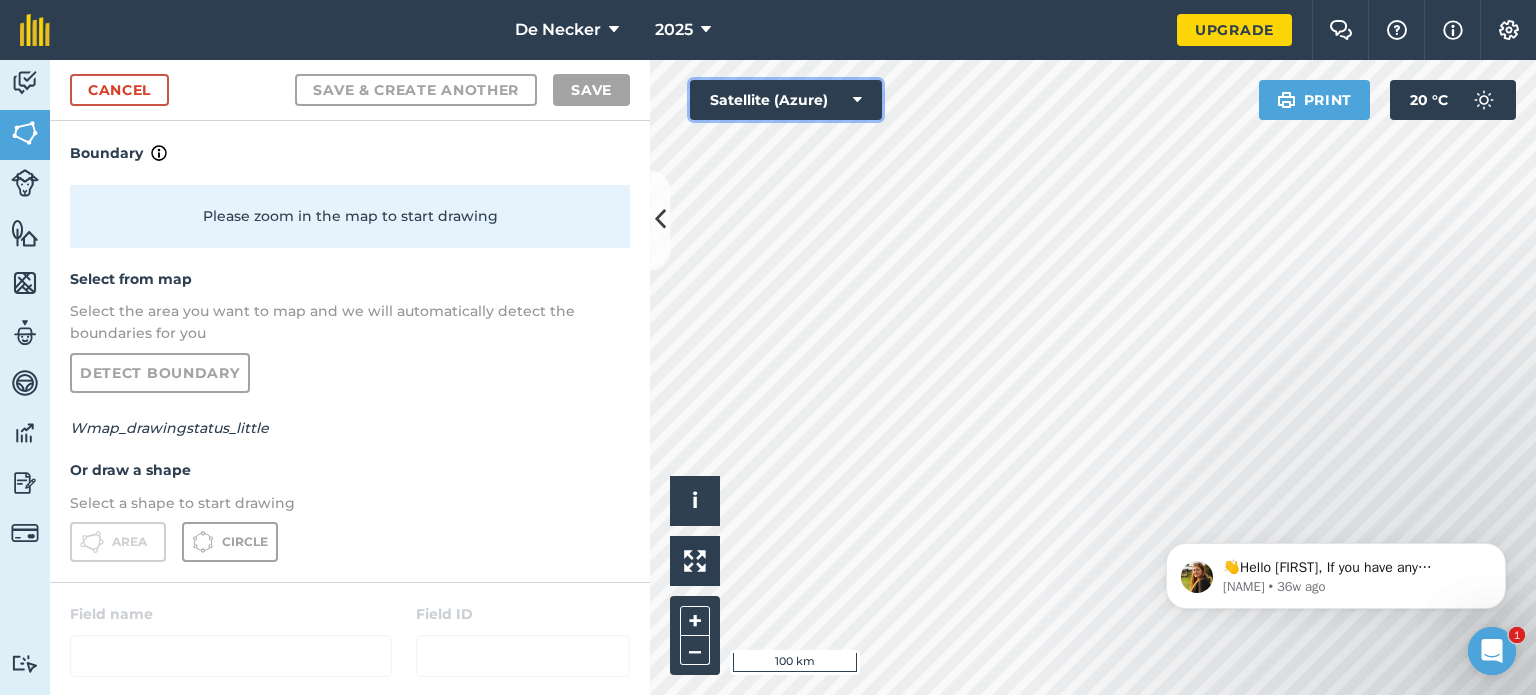 click on "Satellite (Azure)" at bounding box center [786, 100] 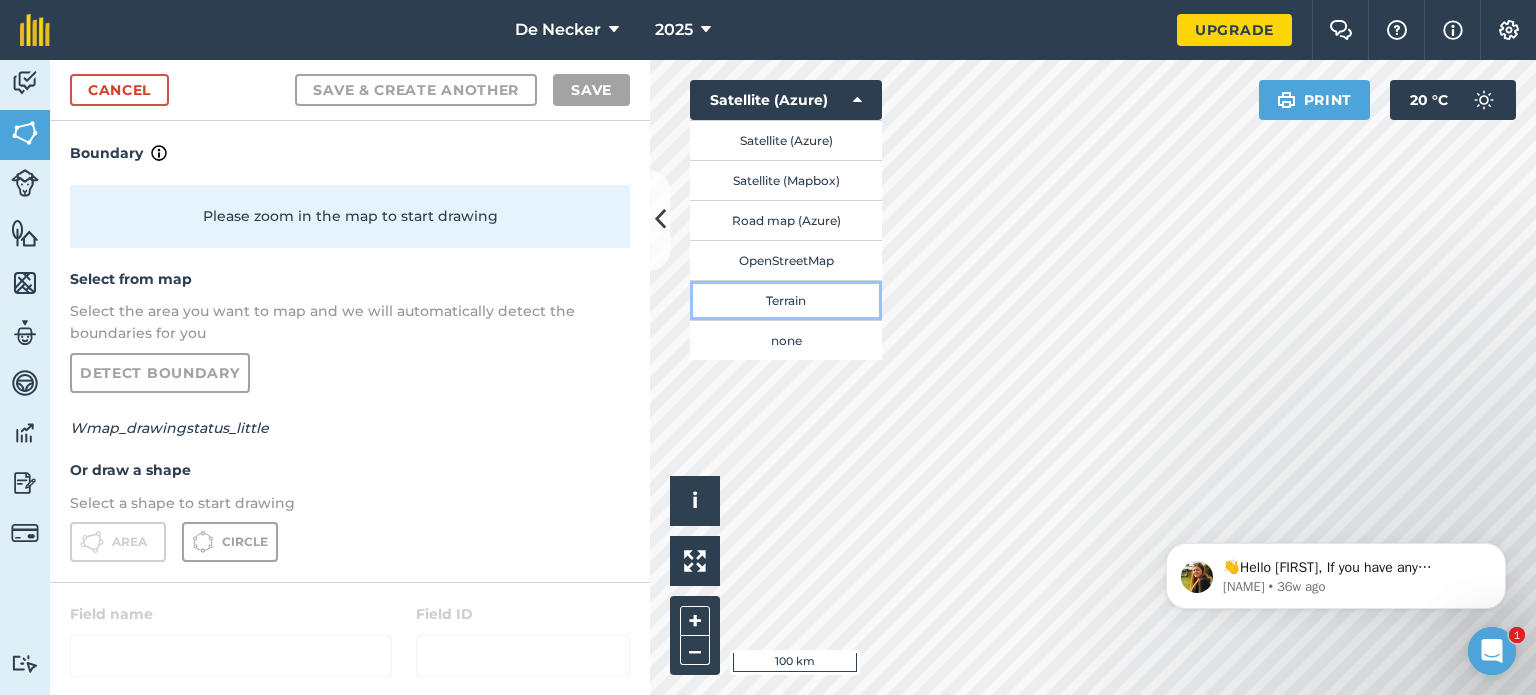 click on "Terrain" at bounding box center (786, 300) 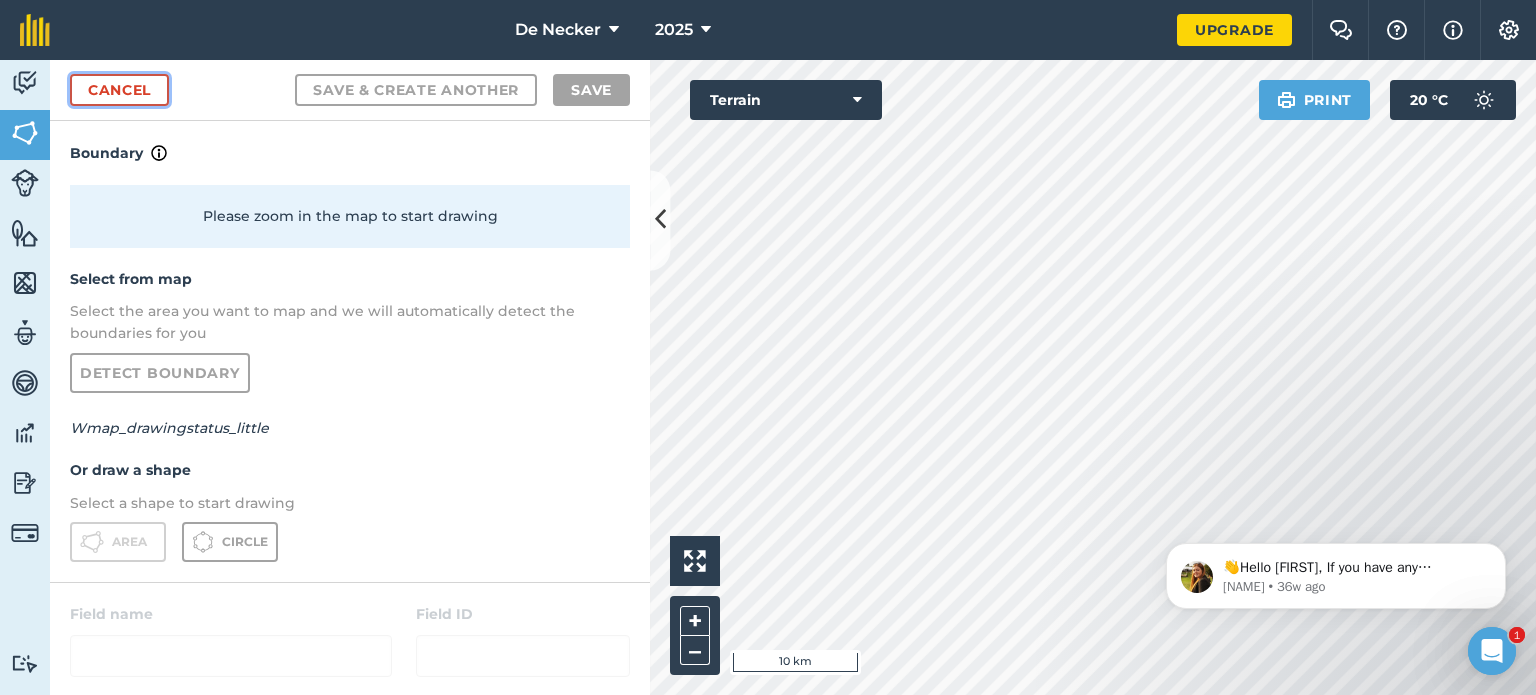 click on "Cancel" at bounding box center (119, 90) 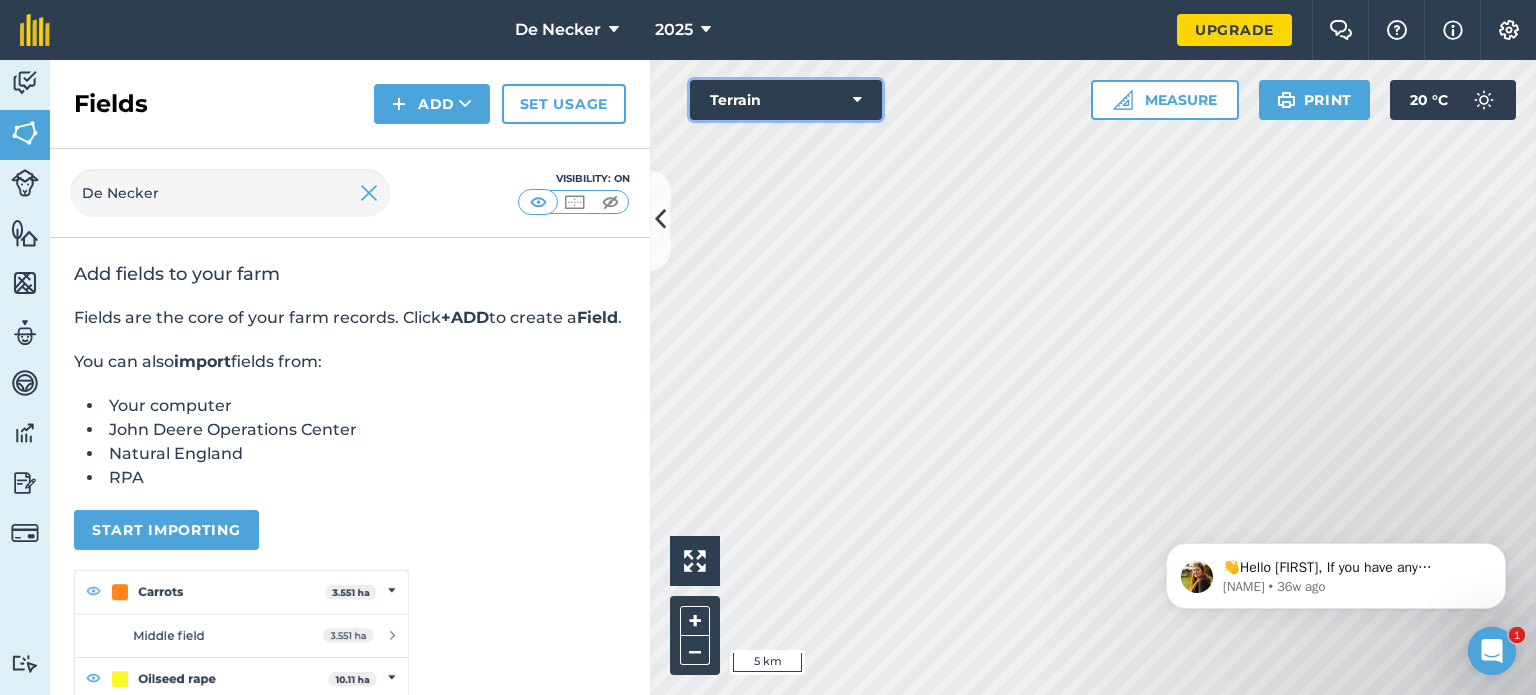 click at bounding box center (857, 100) 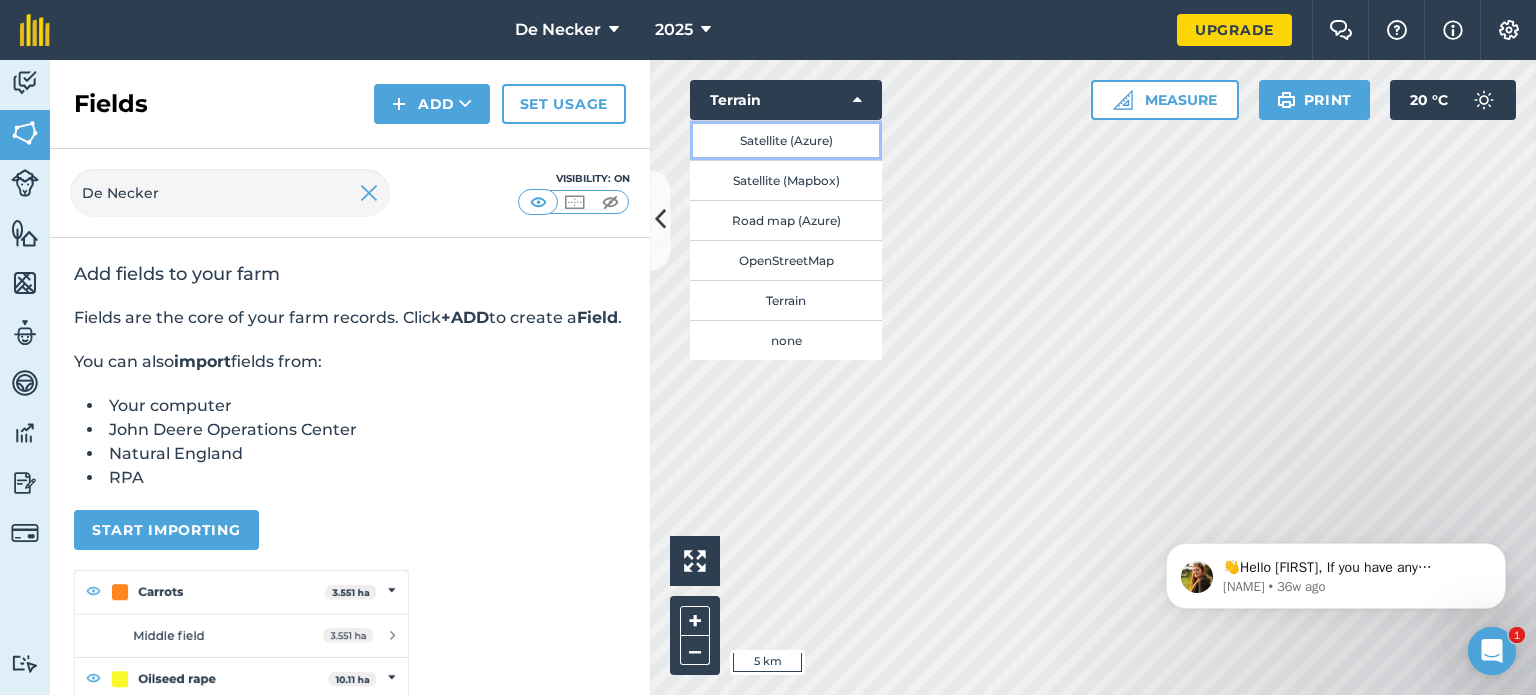 click on "Satellite (Azure)" at bounding box center (786, 140) 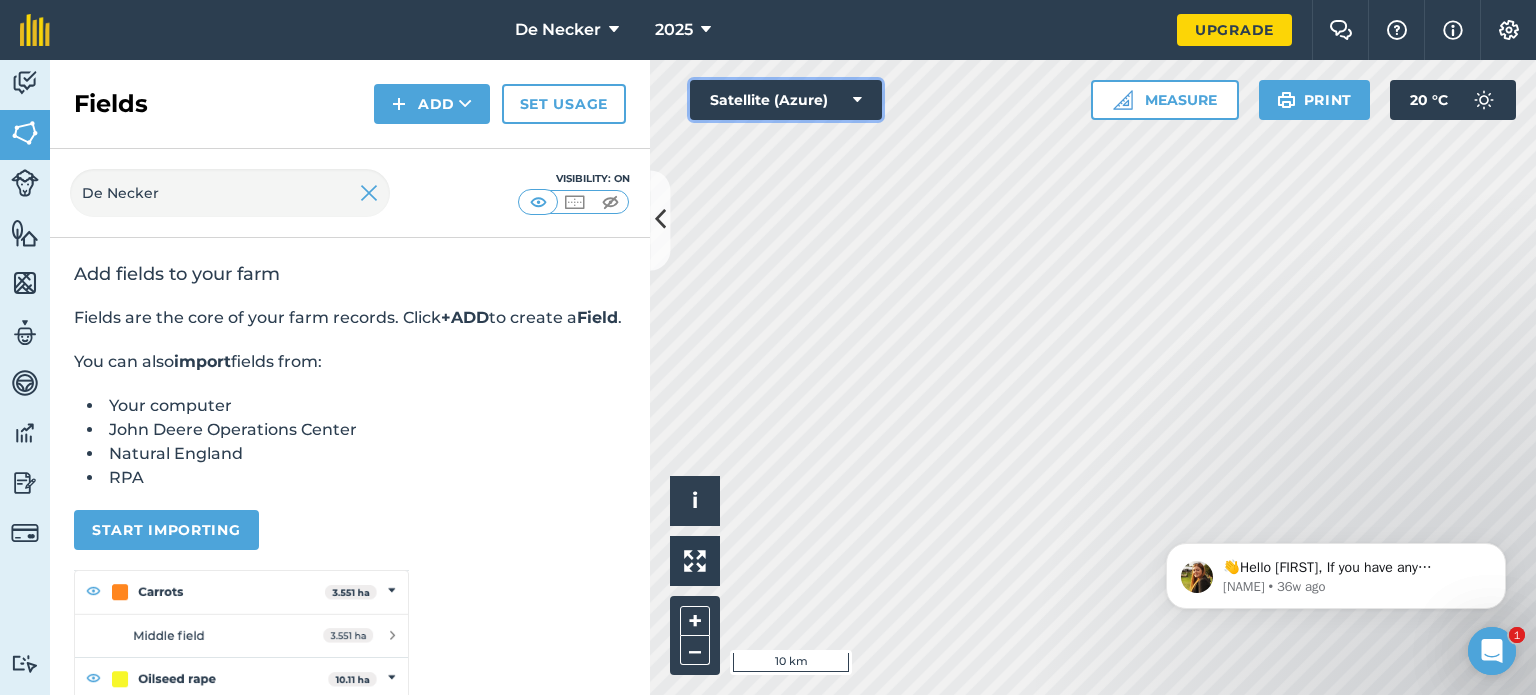 click on "Satellite (Azure)" at bounding box center (786, 100) 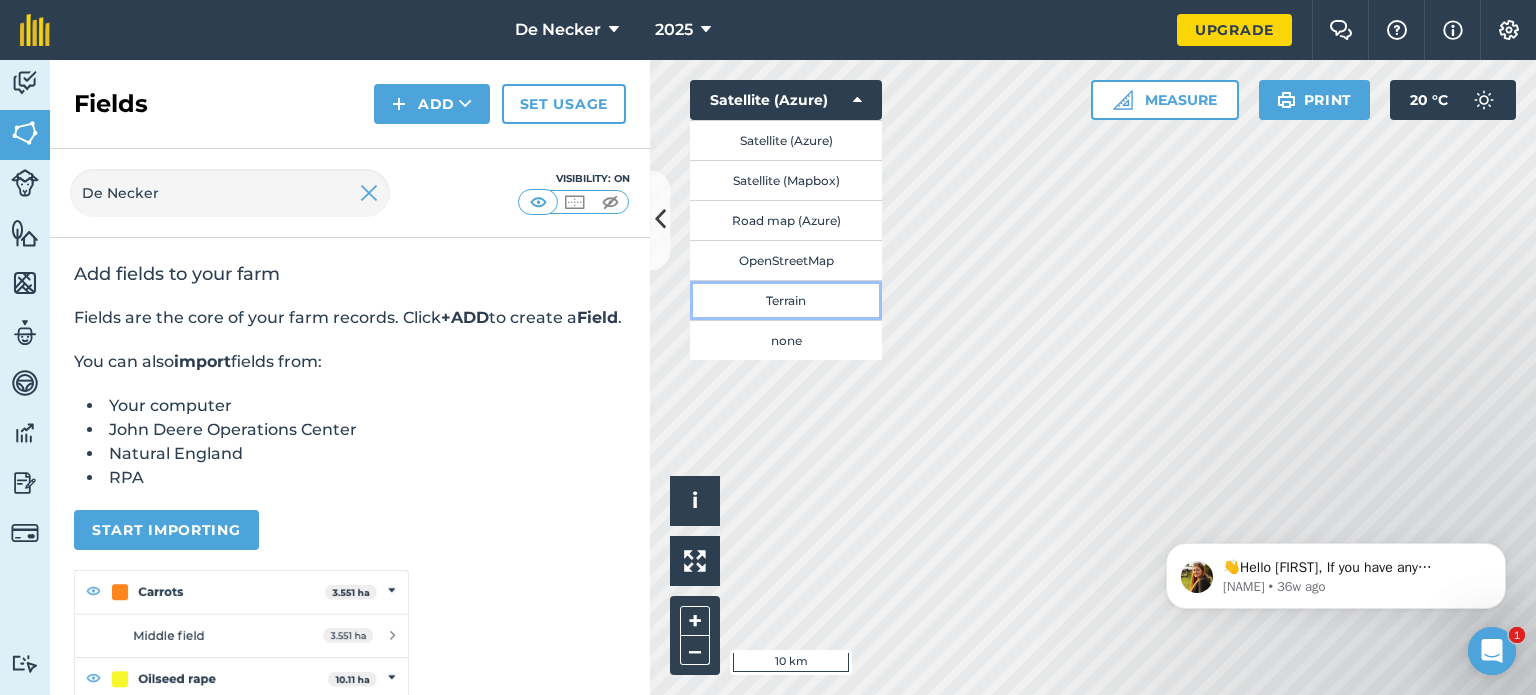 click on "Terrain" at bounding box center (786, 300) 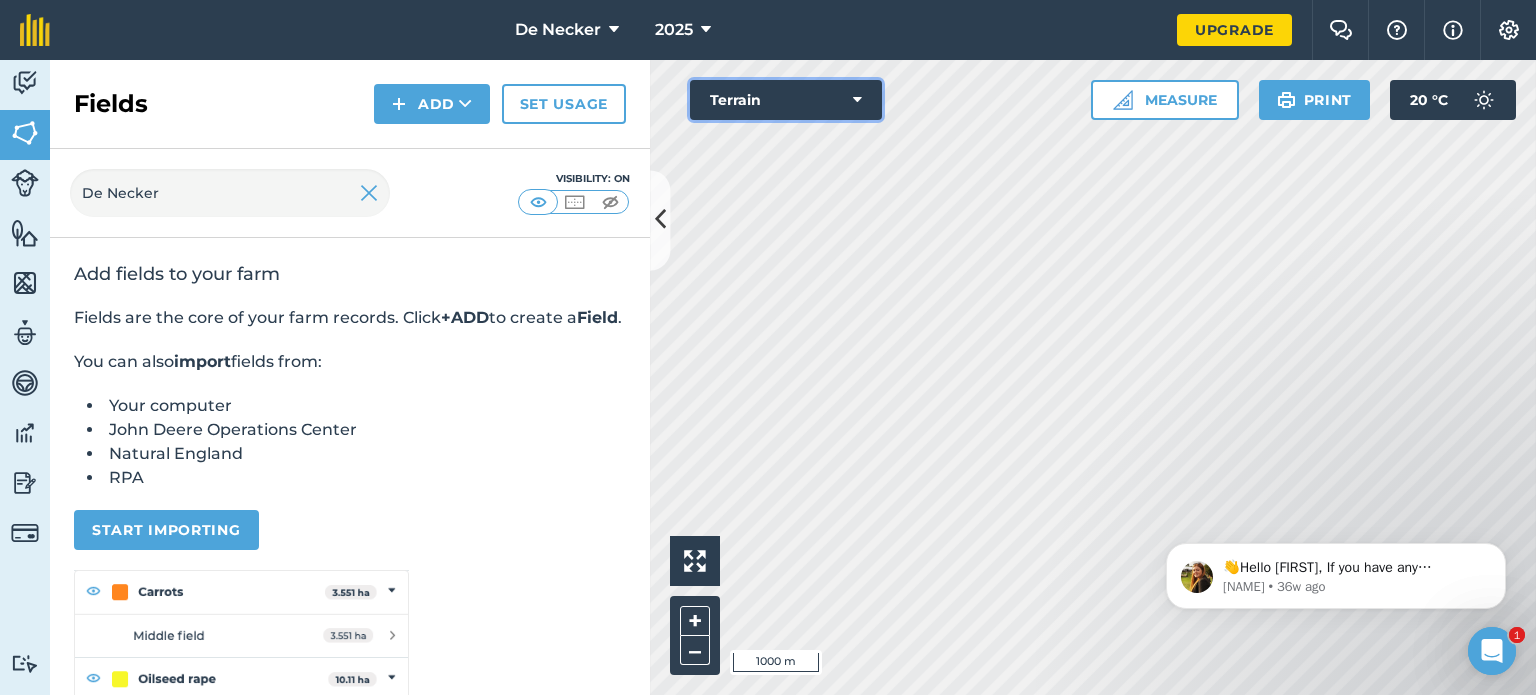 click at bounding box center [857, 100] 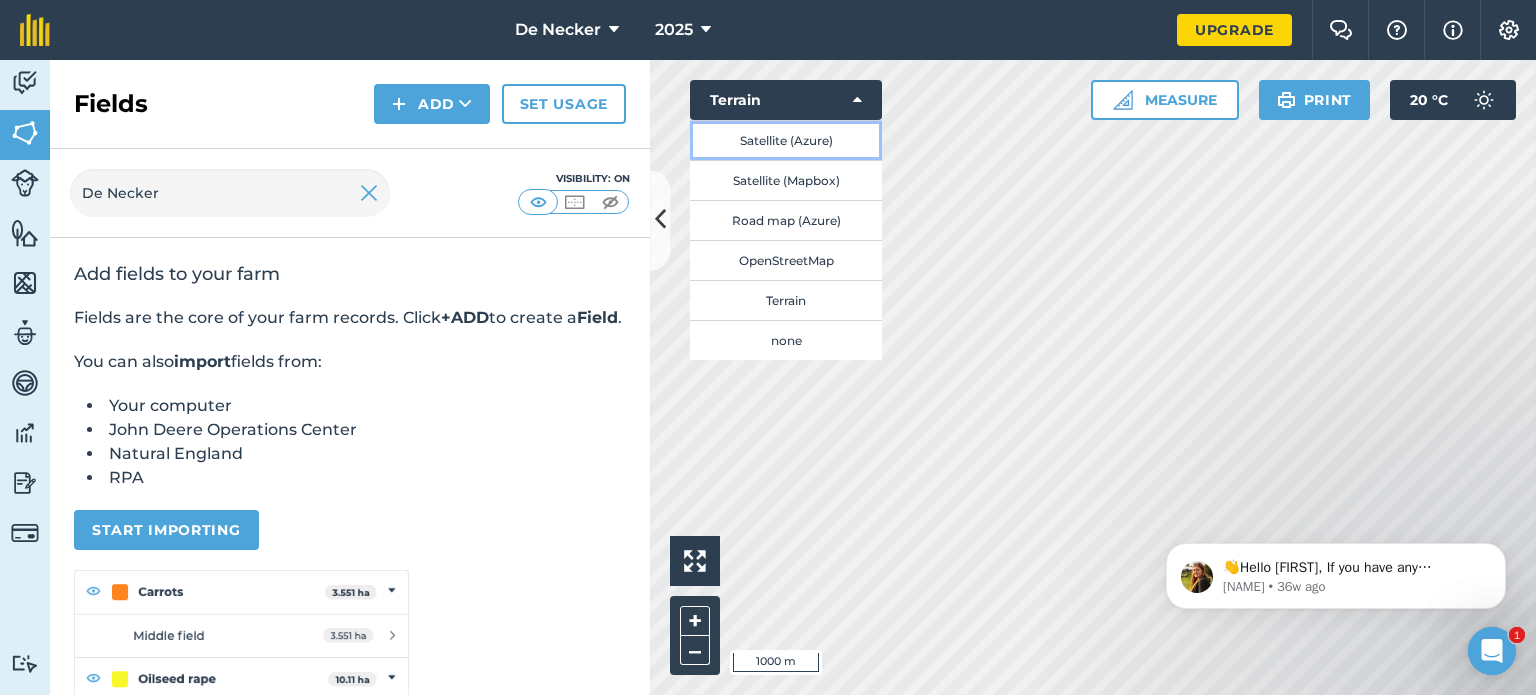 click on "Satellite (Azure)" at bounding box center (786, 140) 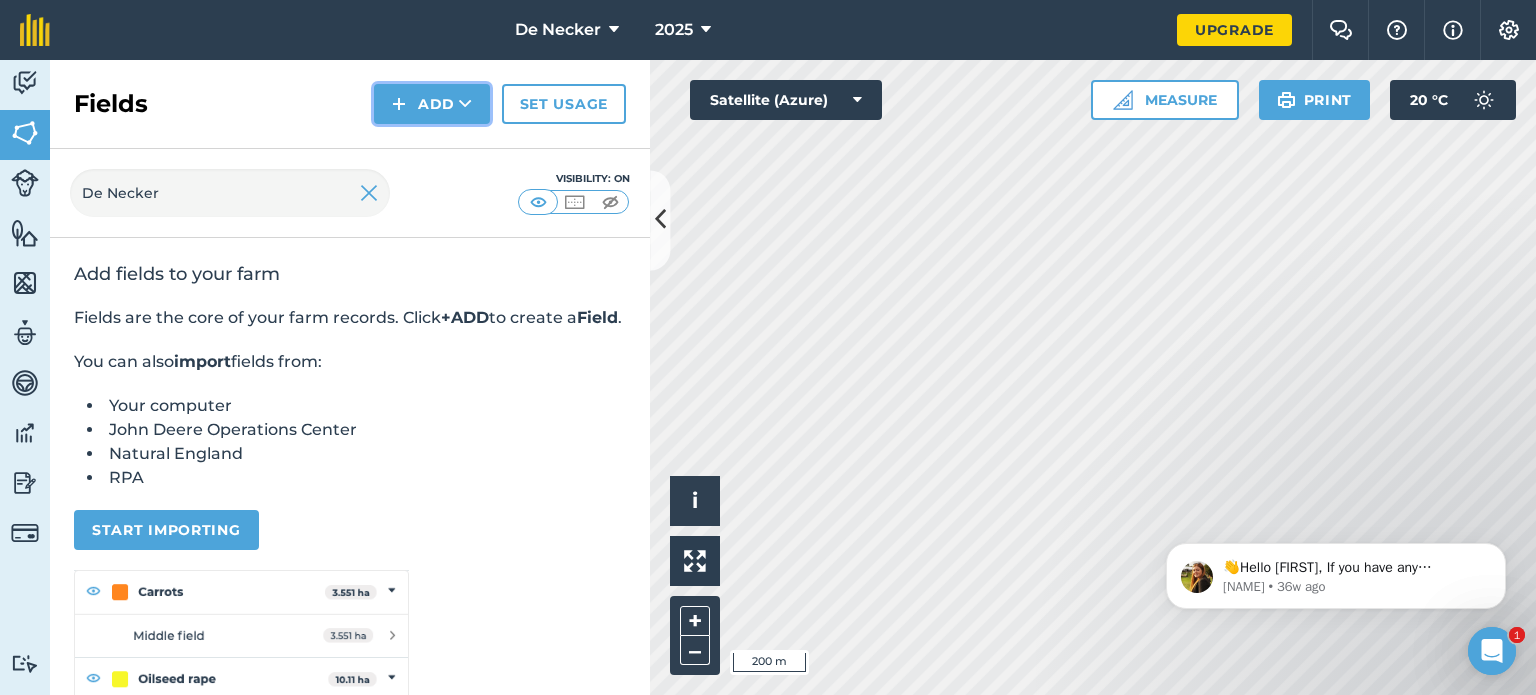 click on "Add" at bounding box center (432, 104) 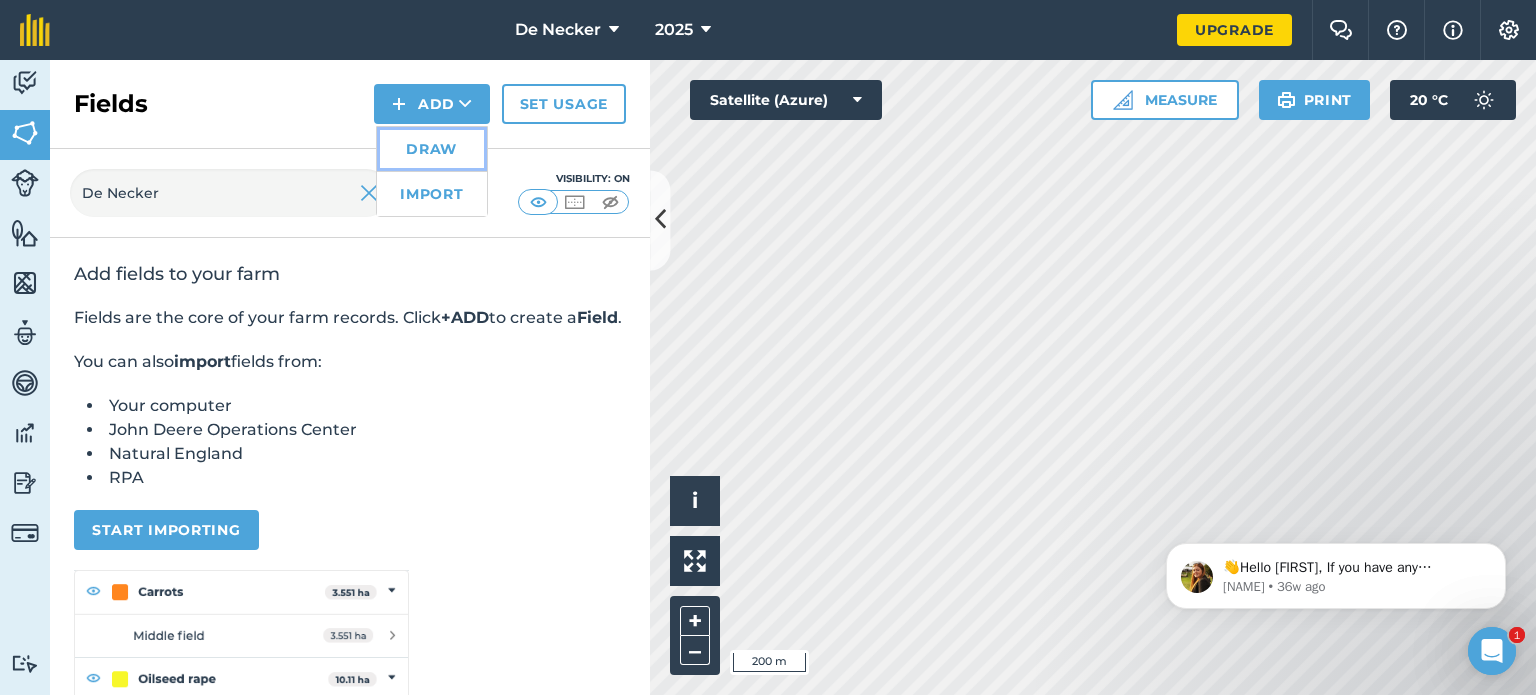 click on "Draw" at bounding box center (432, 149) 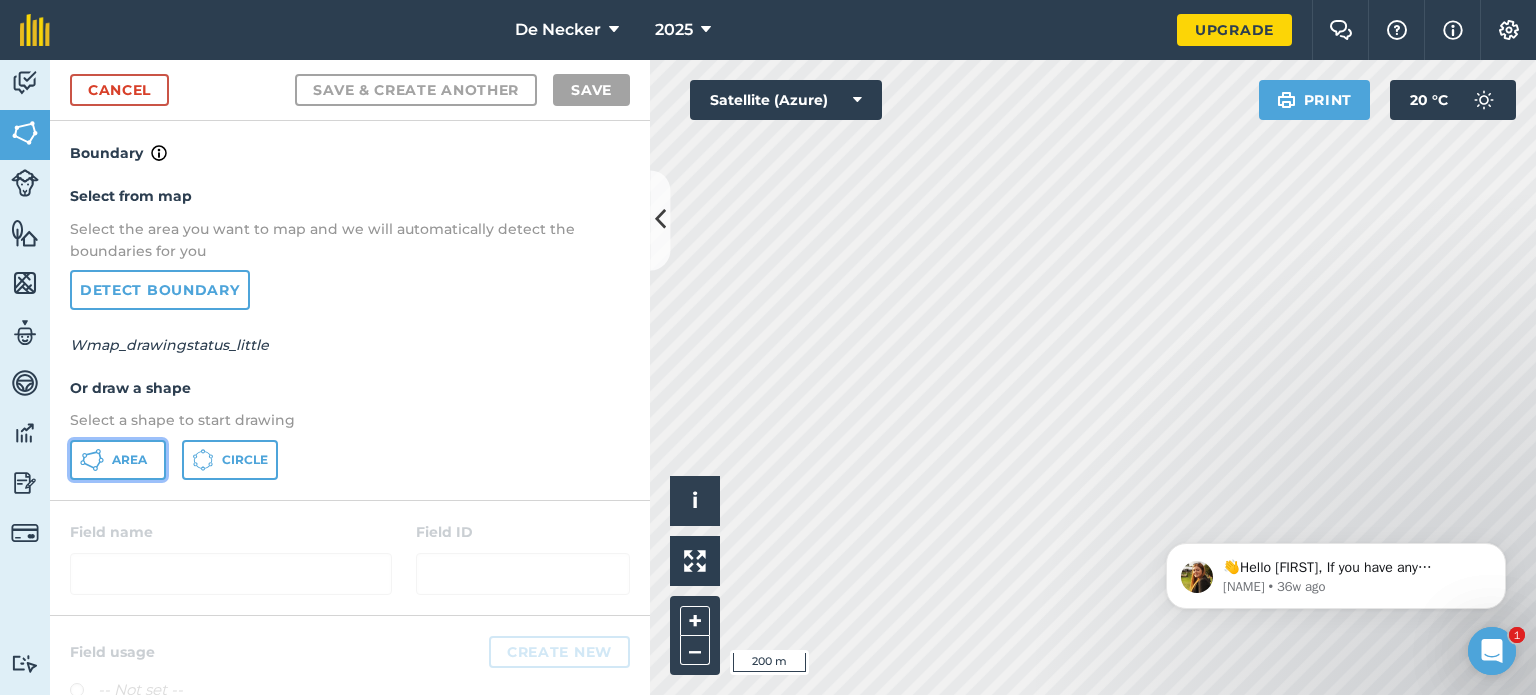 click on "Area" at bounding box center [129, 460] 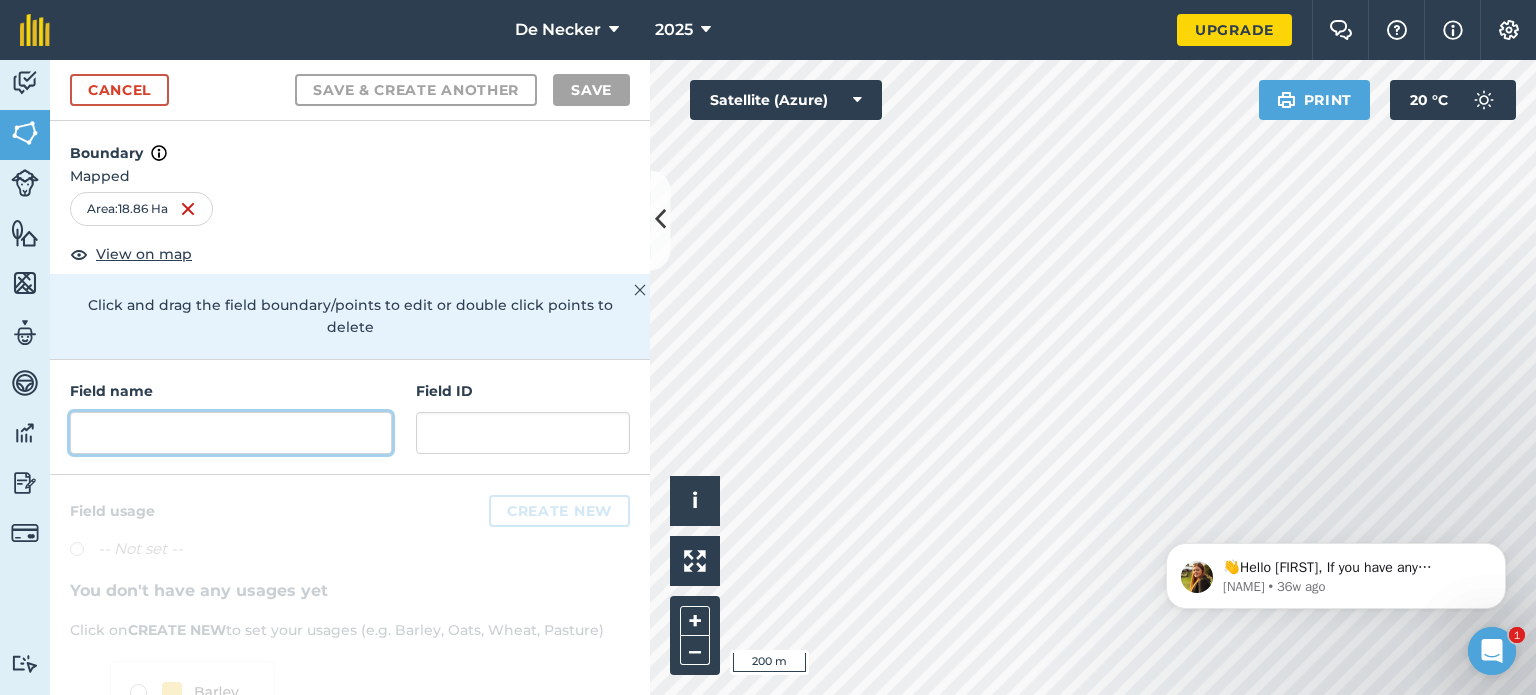 click at bounding box center [231, 433] 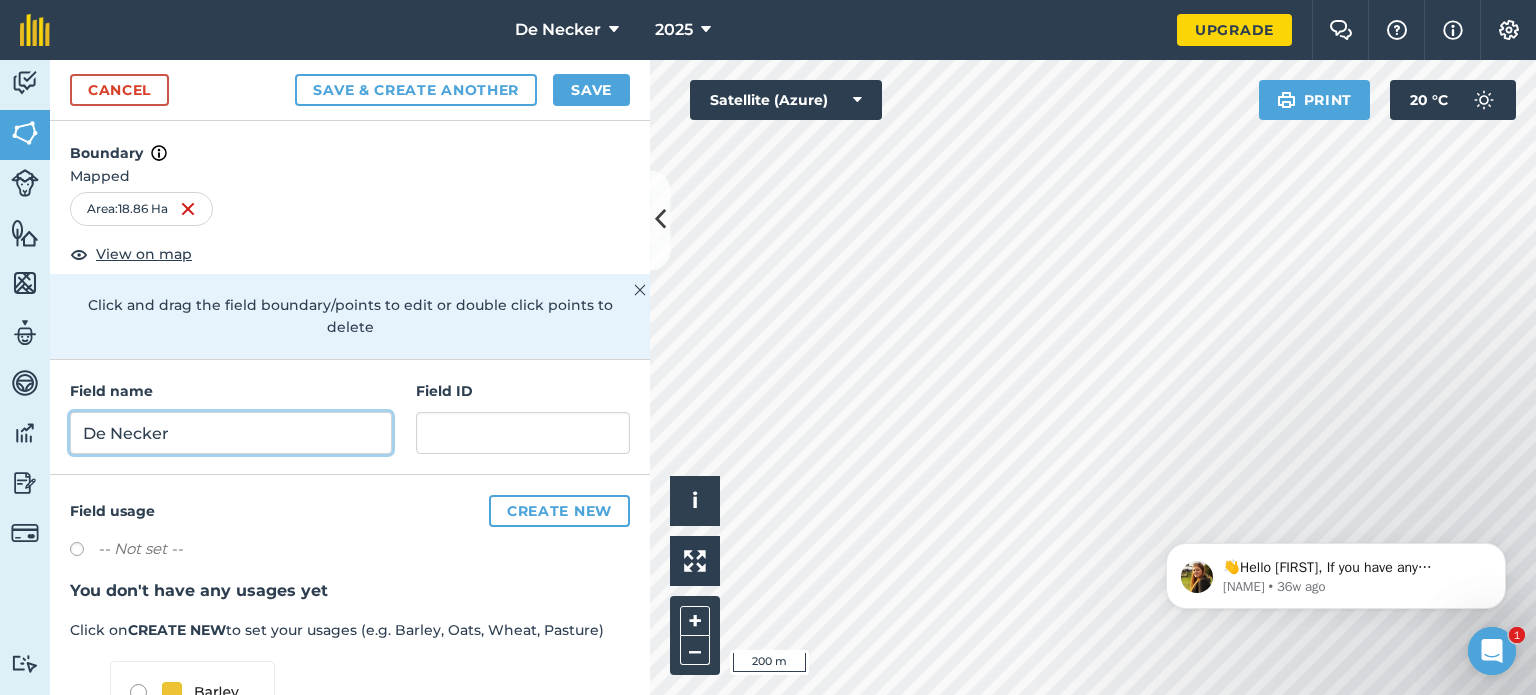 type on "De Necker" 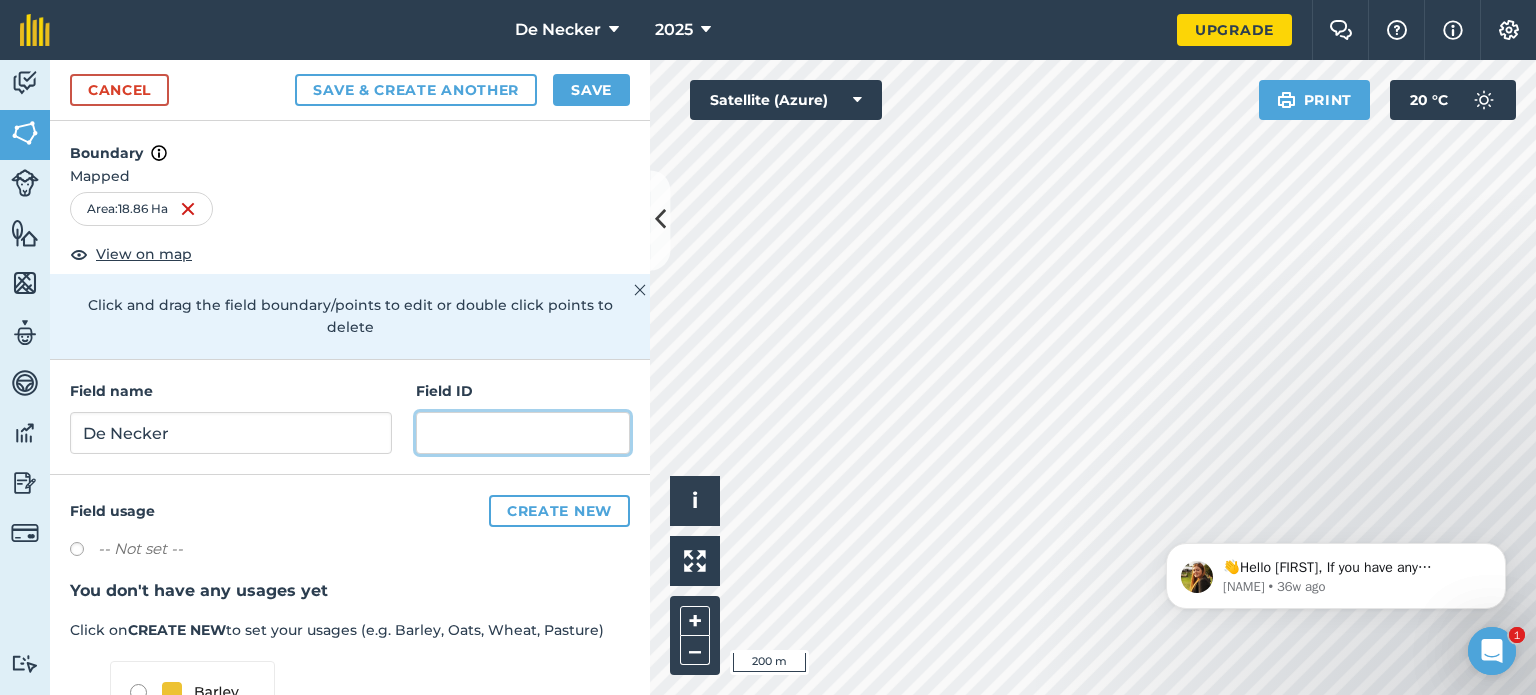 click at bounding box center (523, 433) 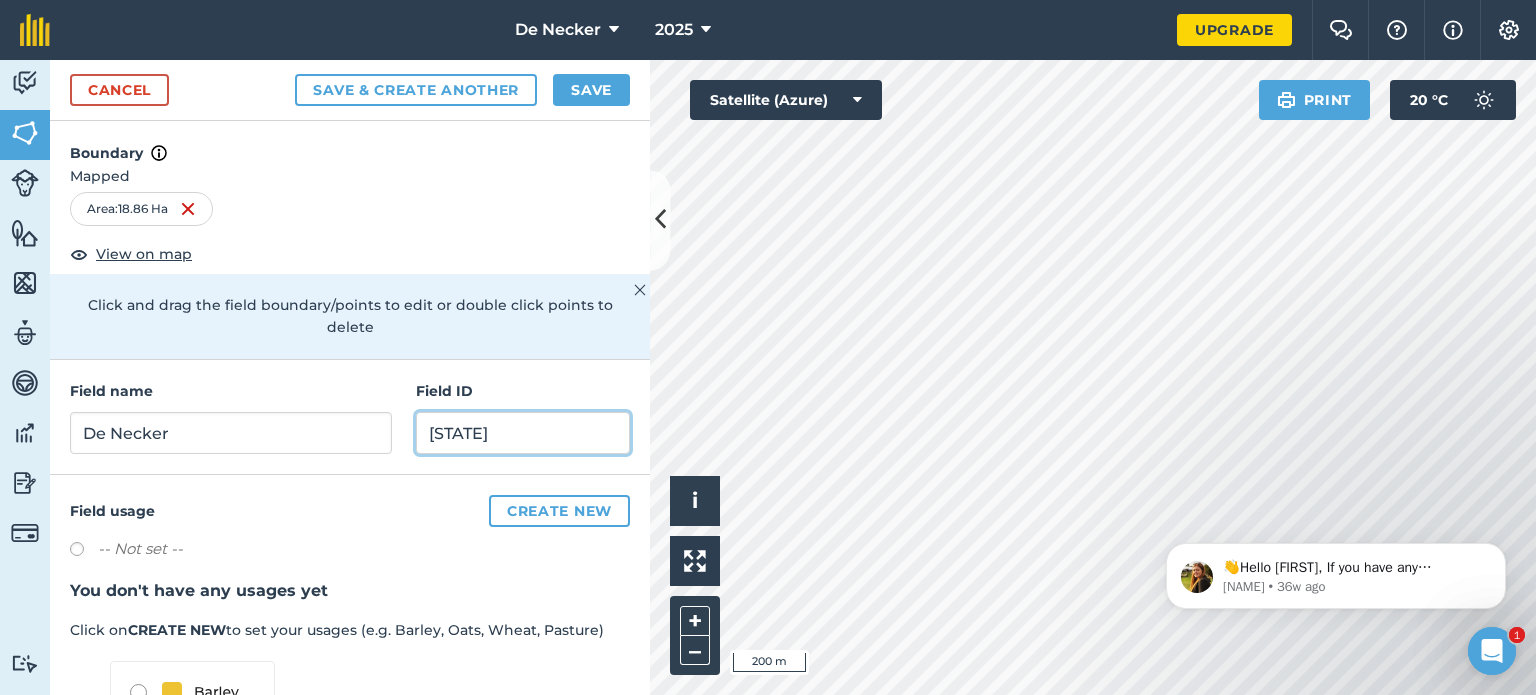 type on "[STATE]" 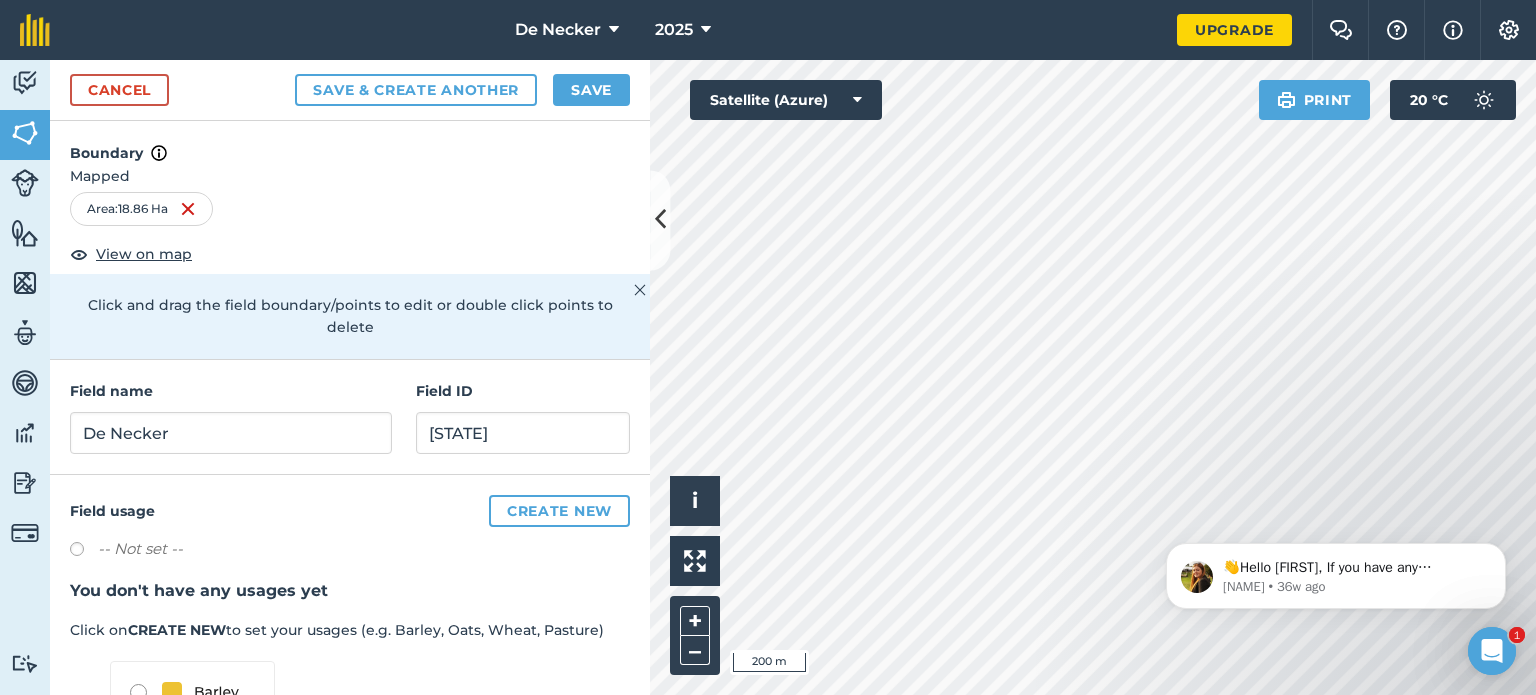 click on "Field name" at bounding box center (231, 391) 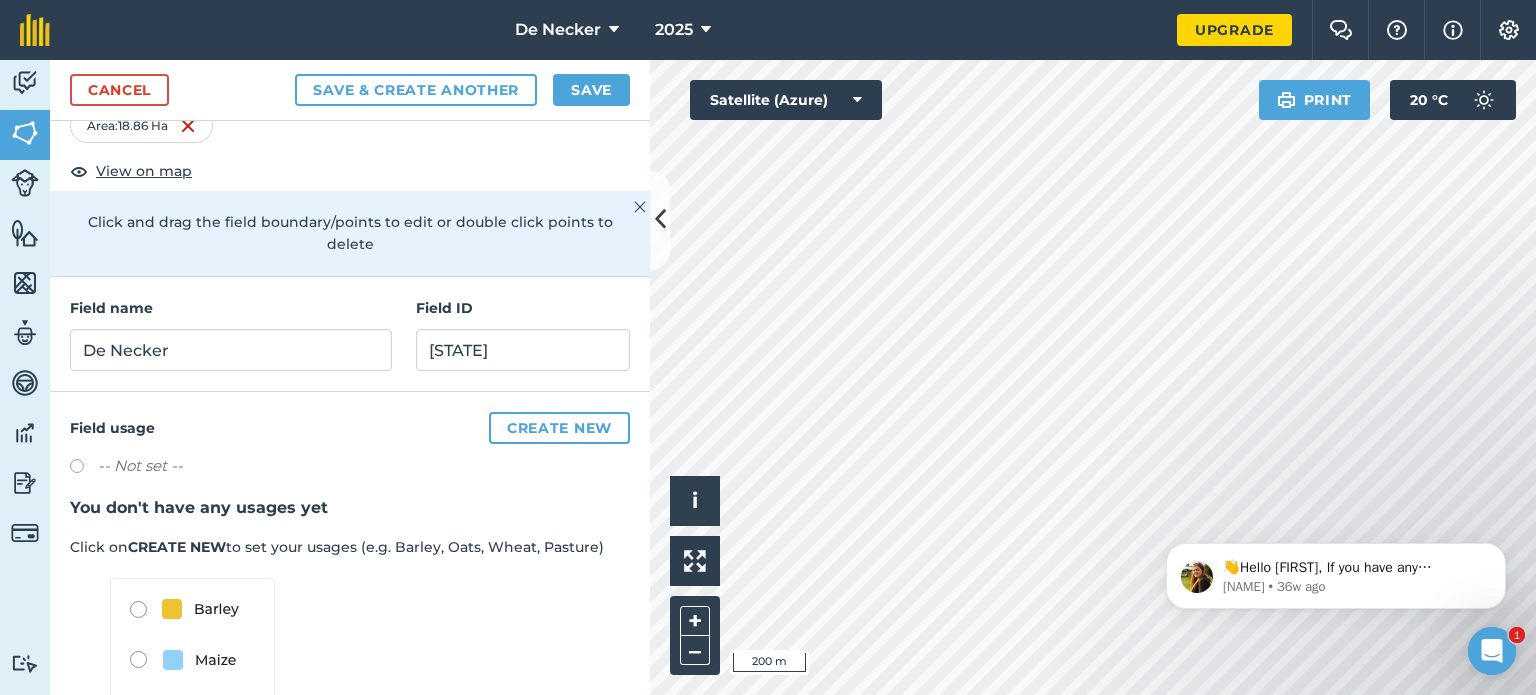 scroll, scrollTop: 0, scrollLeft: 0, axis: both 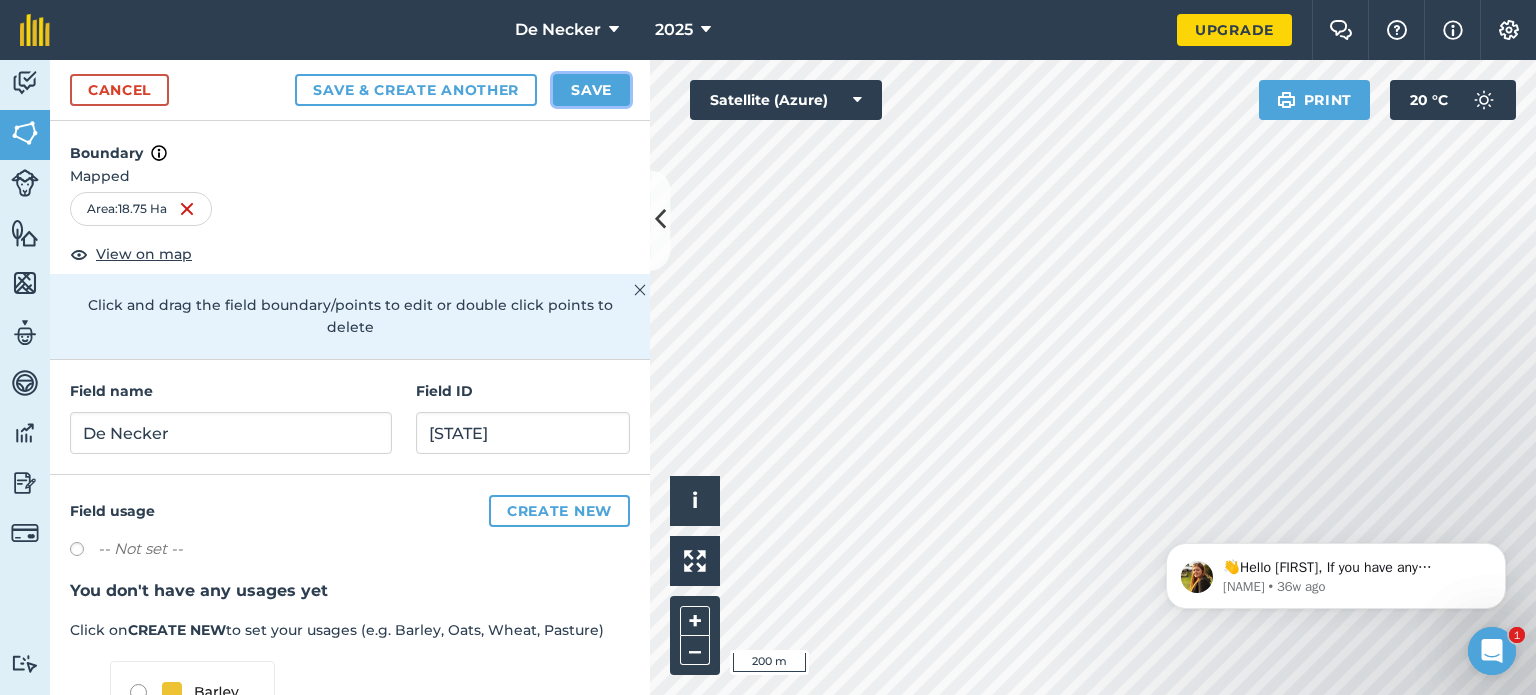 click on "Save" at bounding box center (591, 90) 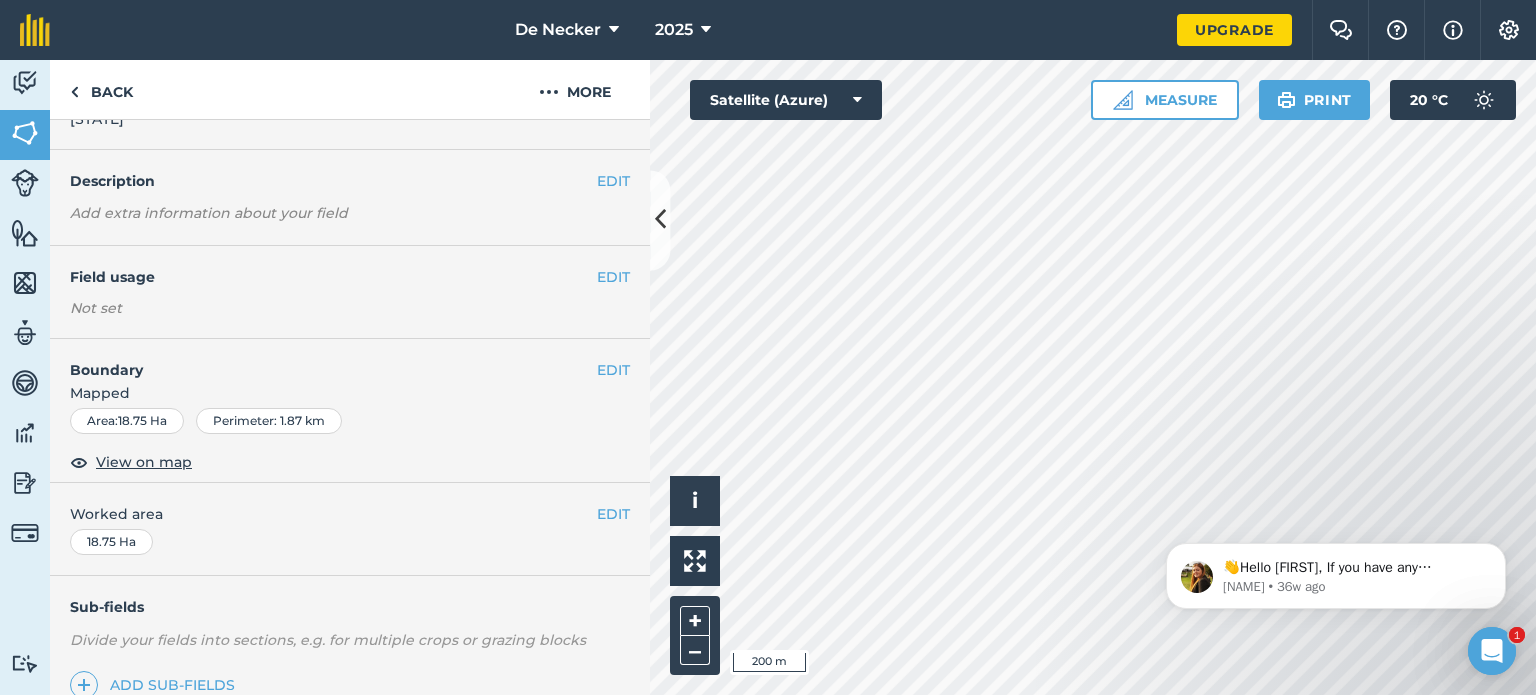 scroll, scrollTop: 0, scrollLeft: 0, axis: both 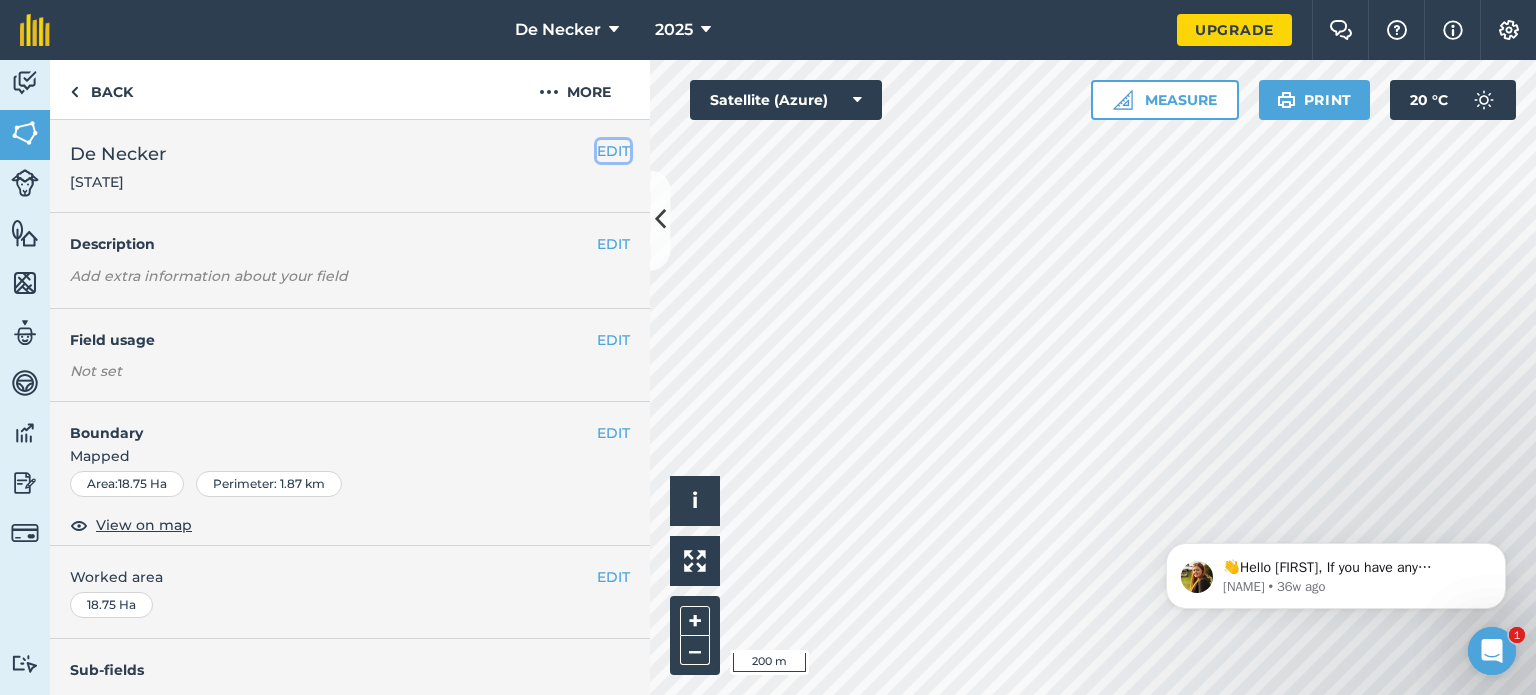click on "EDIT" at bounding box center (613, 151) 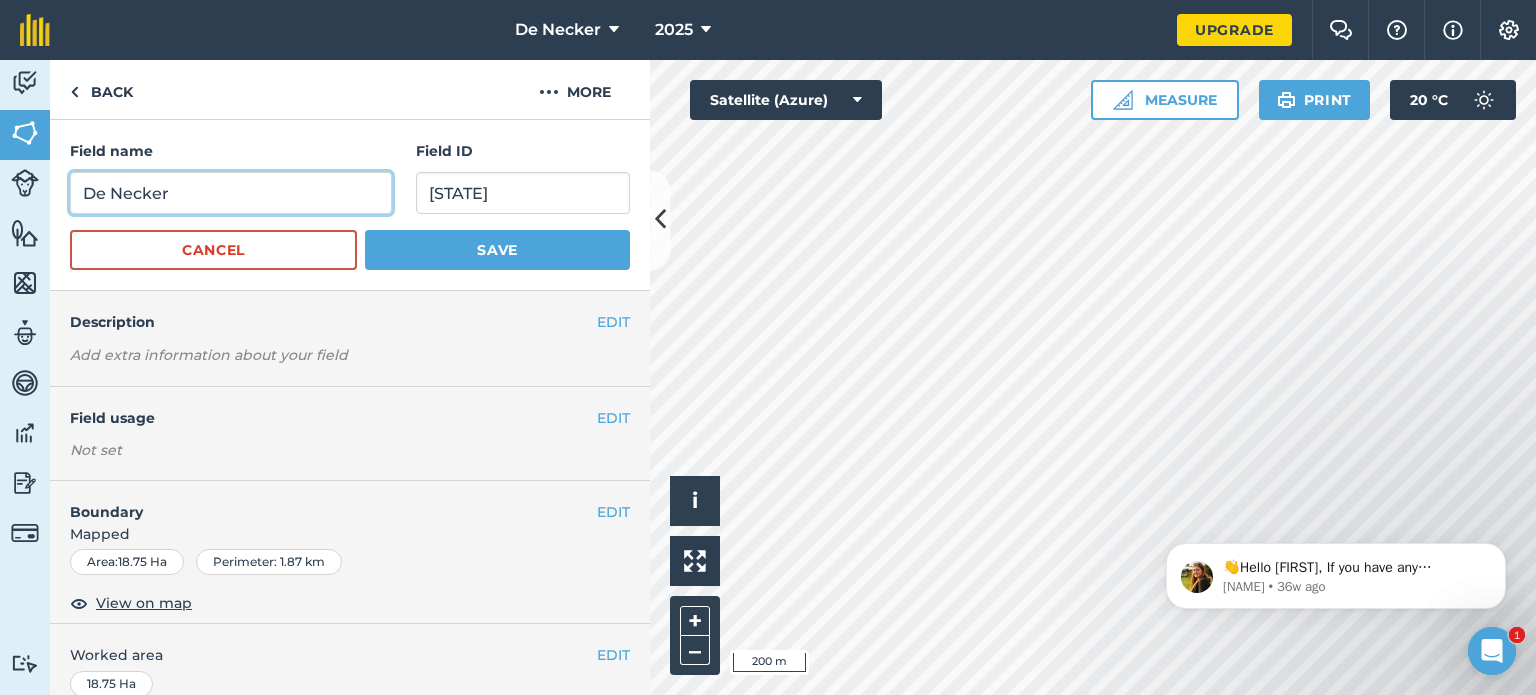 click on "De Necker" at bounding box center [231, 193] 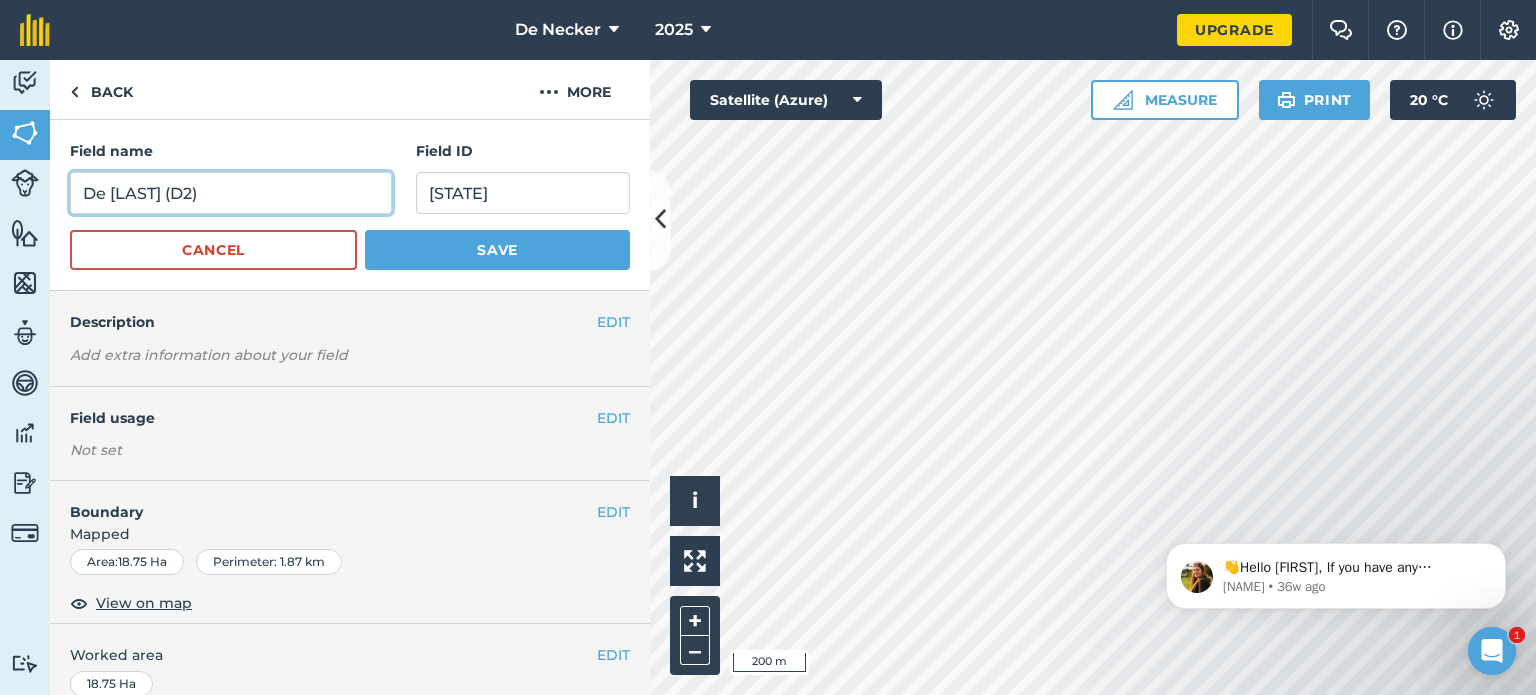 type on "De [LAST] (D2)" 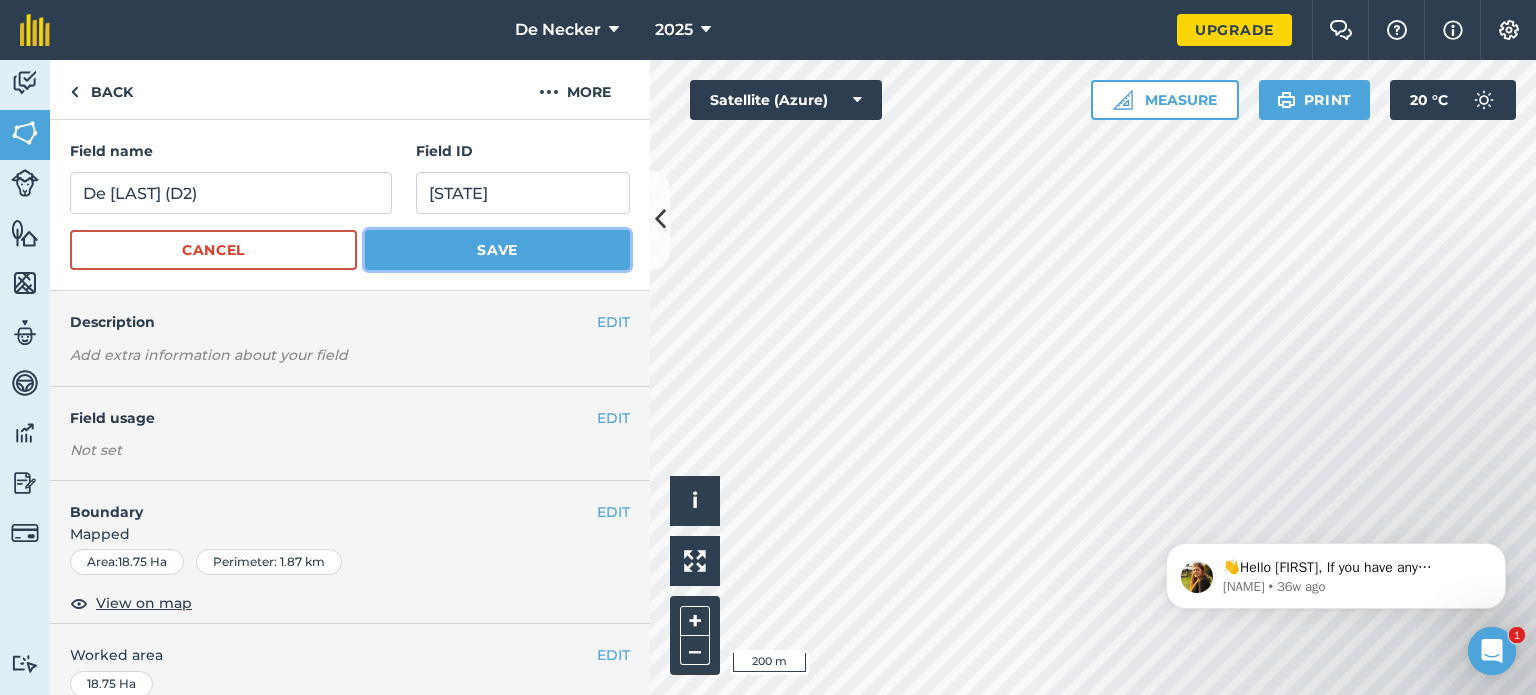 click on "Save" at bounding box center (497, 250) 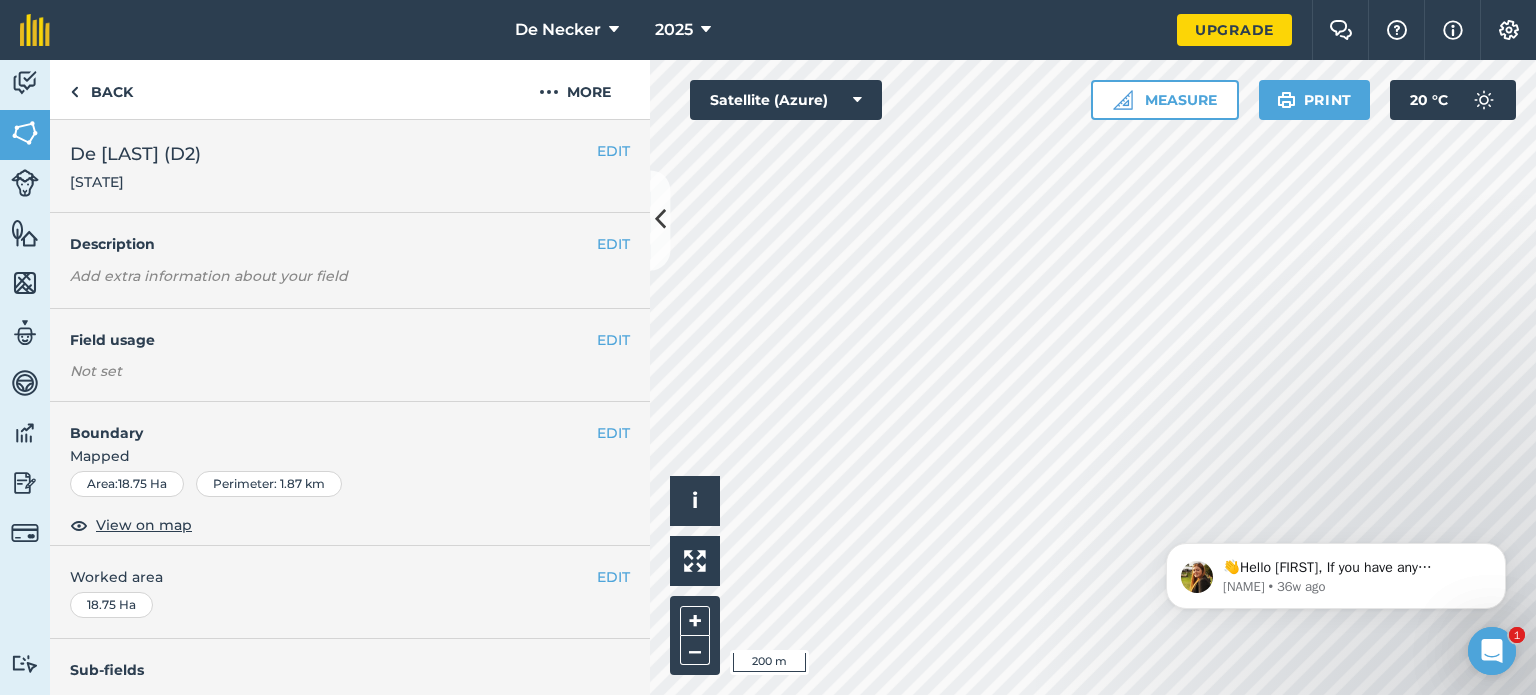 scroll, scrollTop: 320, scrollLeft: 0, axis: vertical 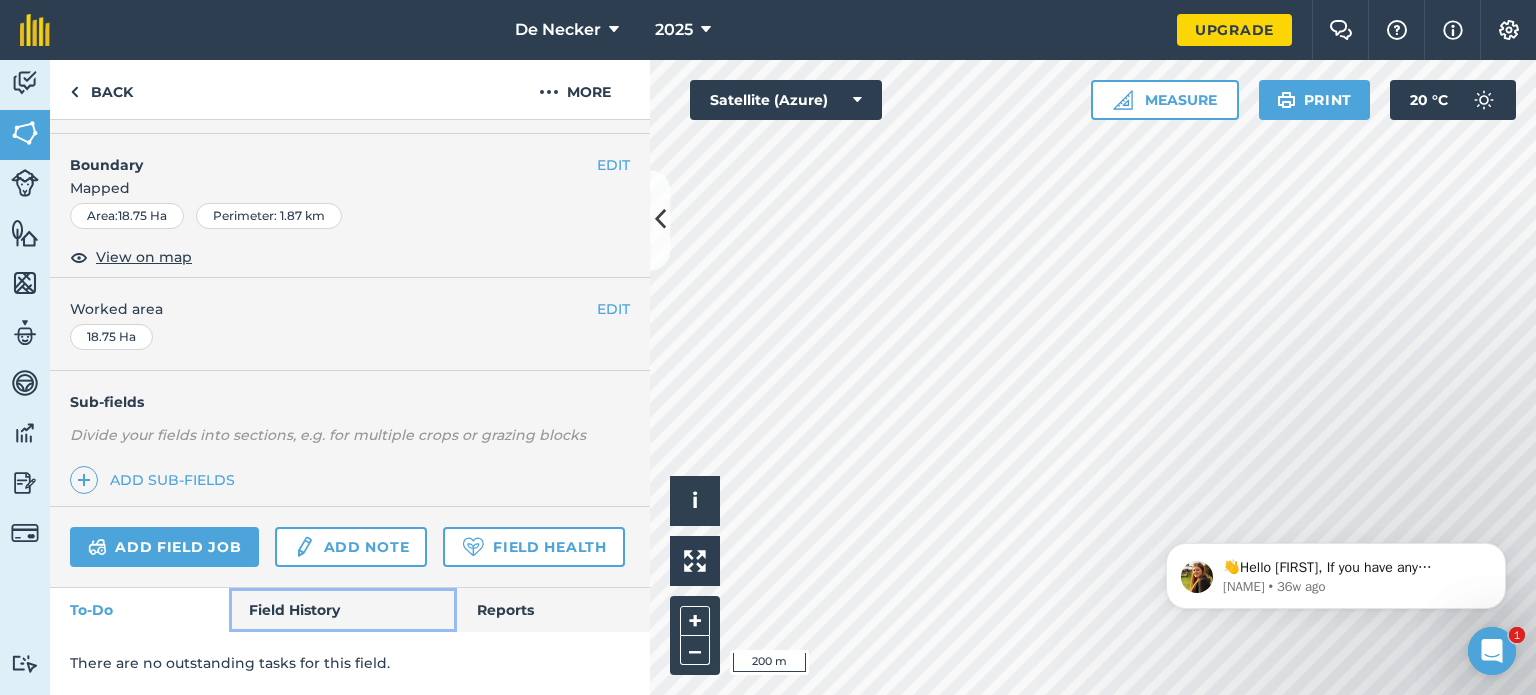 click on "Field History" at bounding box center [342, 610] 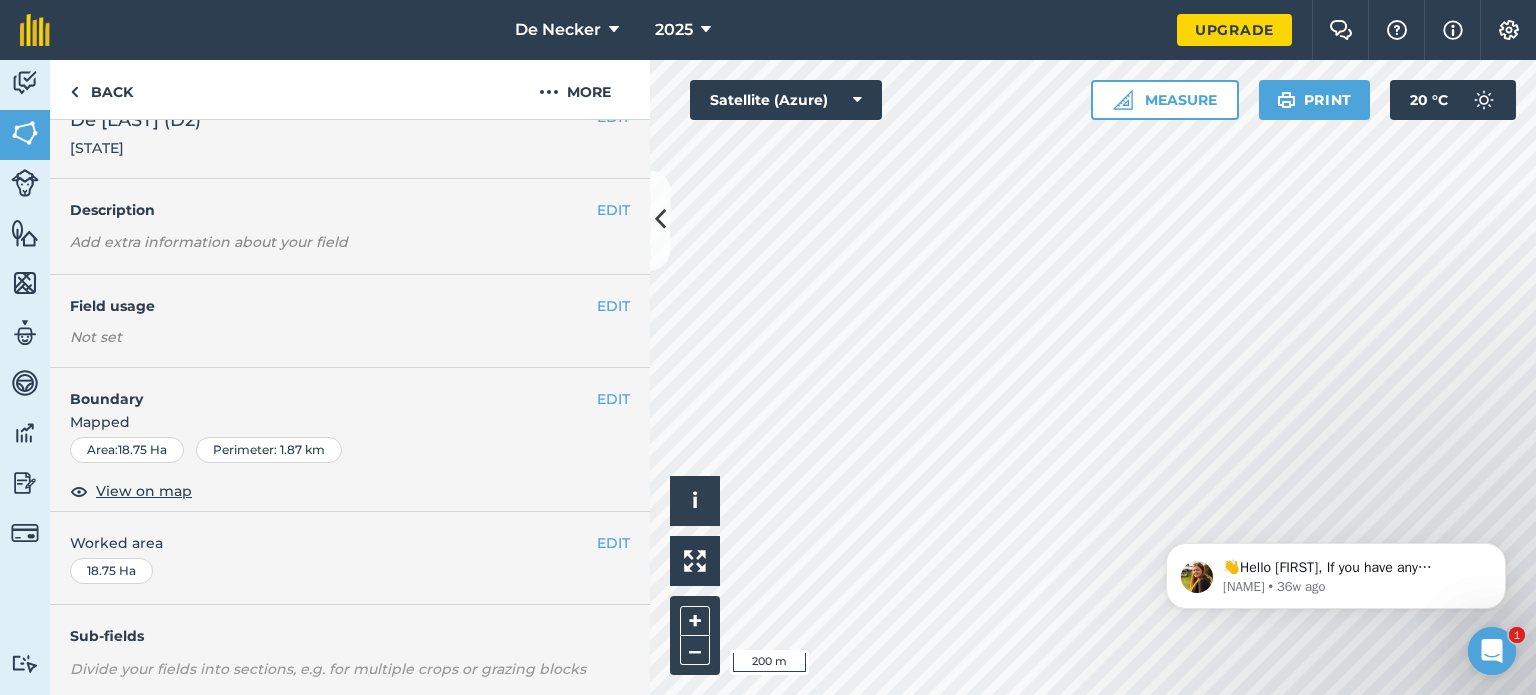 scroll, scrollTop: 0, scrollLeft: 0, axis: both 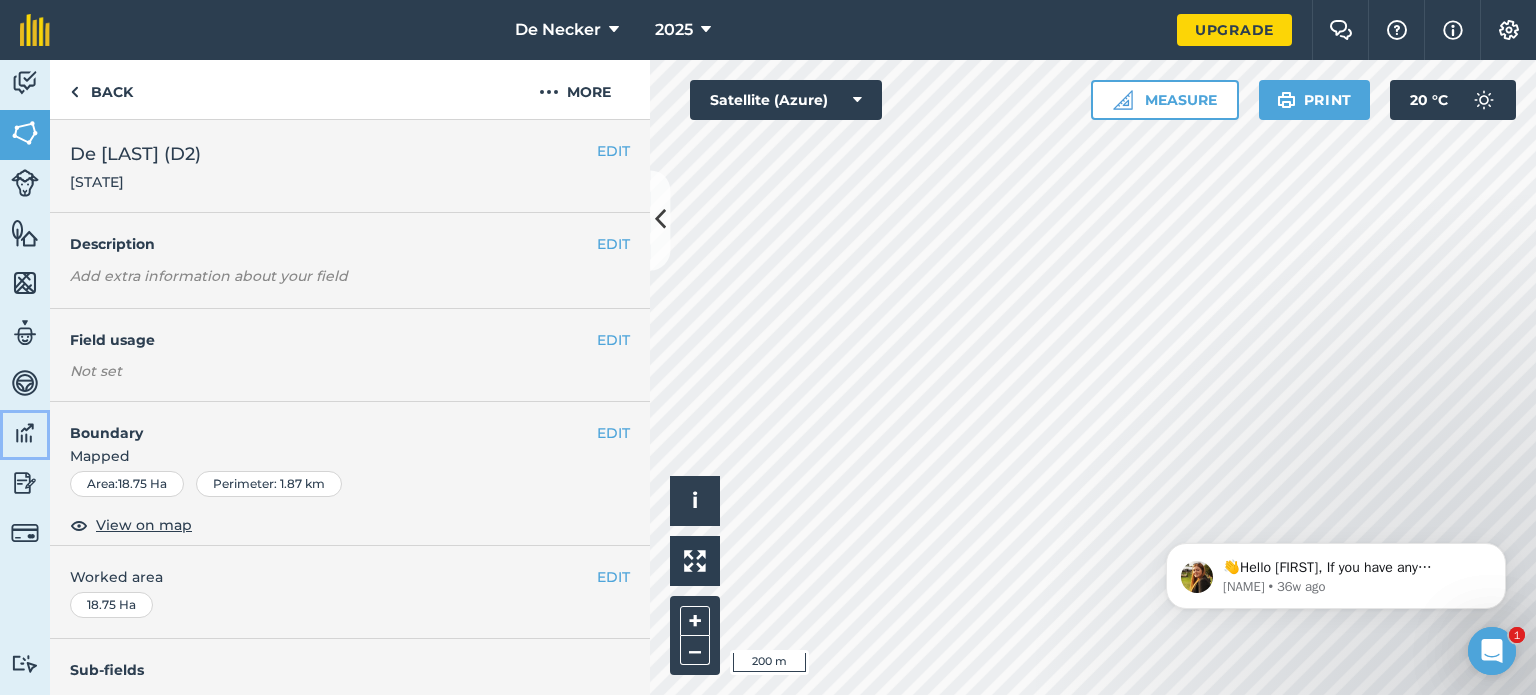 click at bounding box center [25, 433] 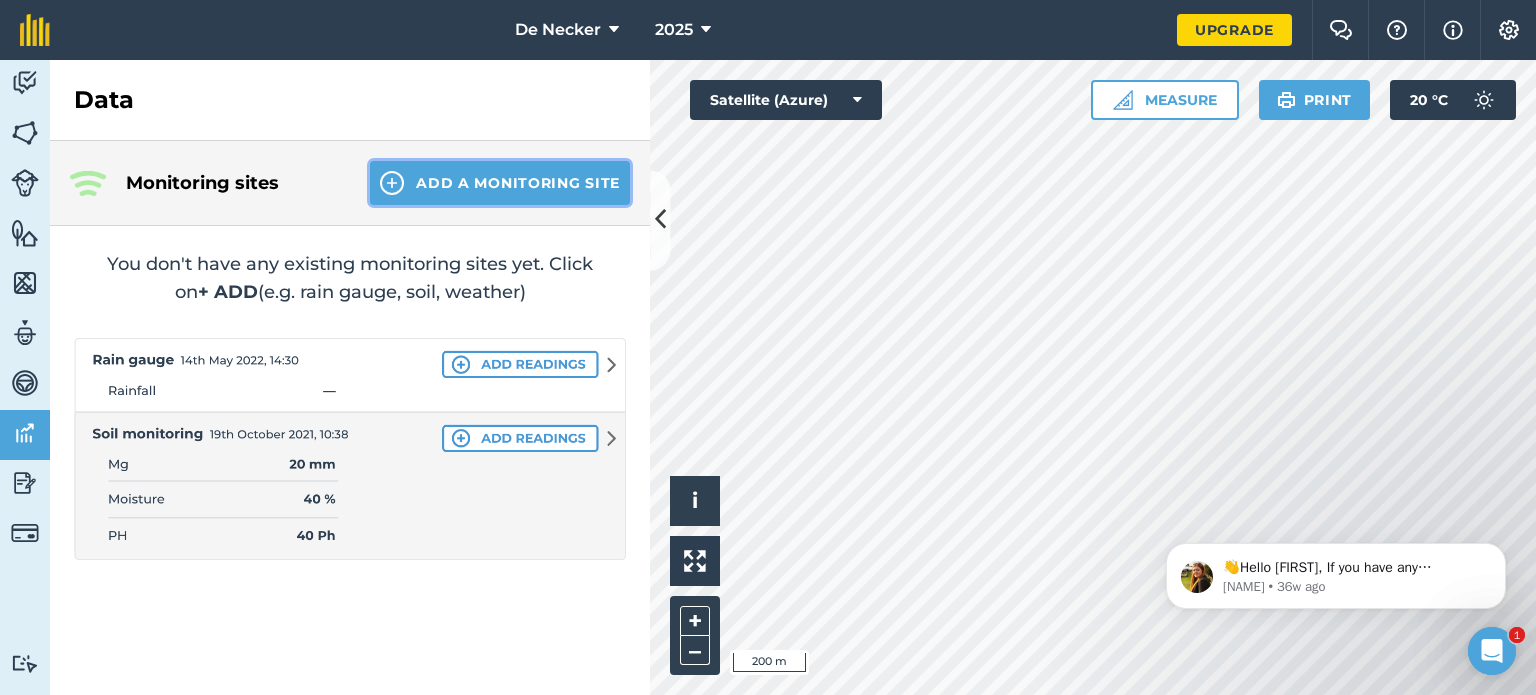 click on "Add a Monitoring Site" at bounding box center [500, 183] 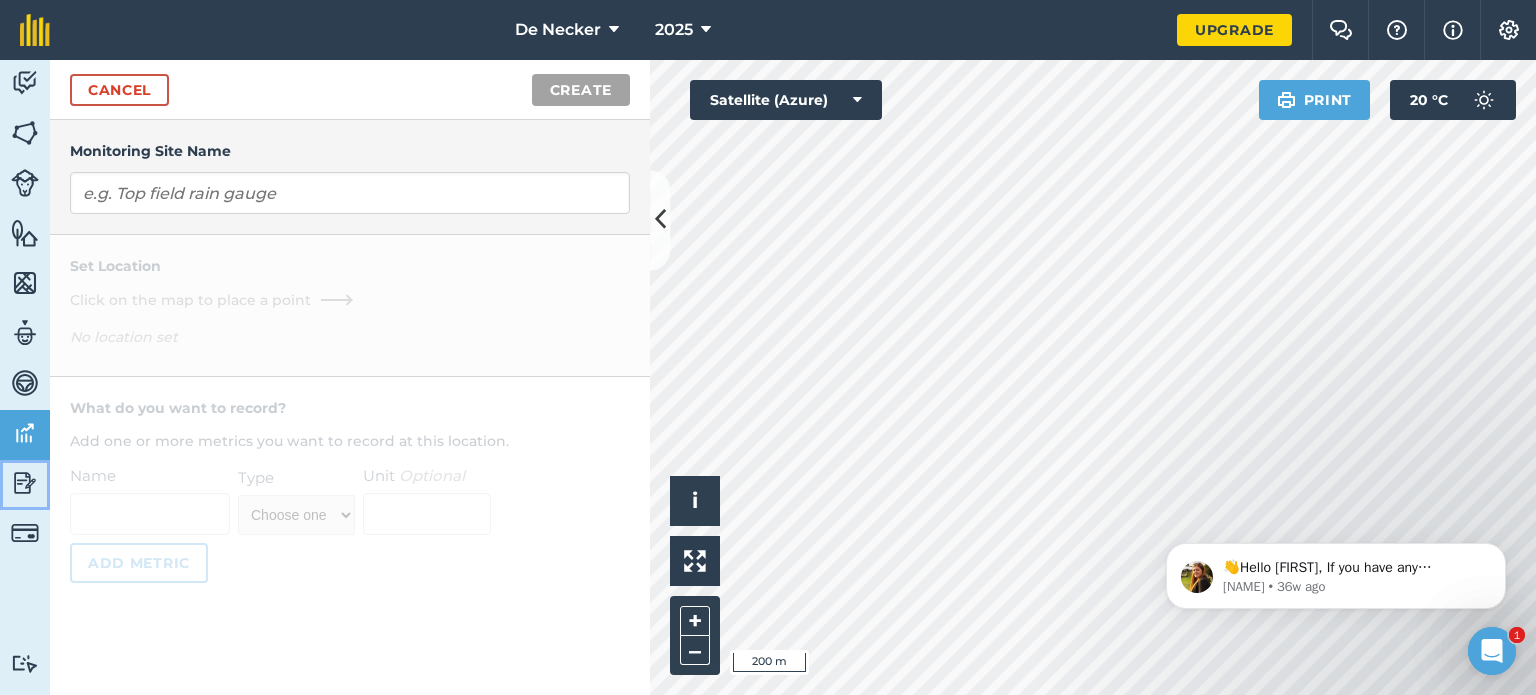 click at bounding box center [25, 483] 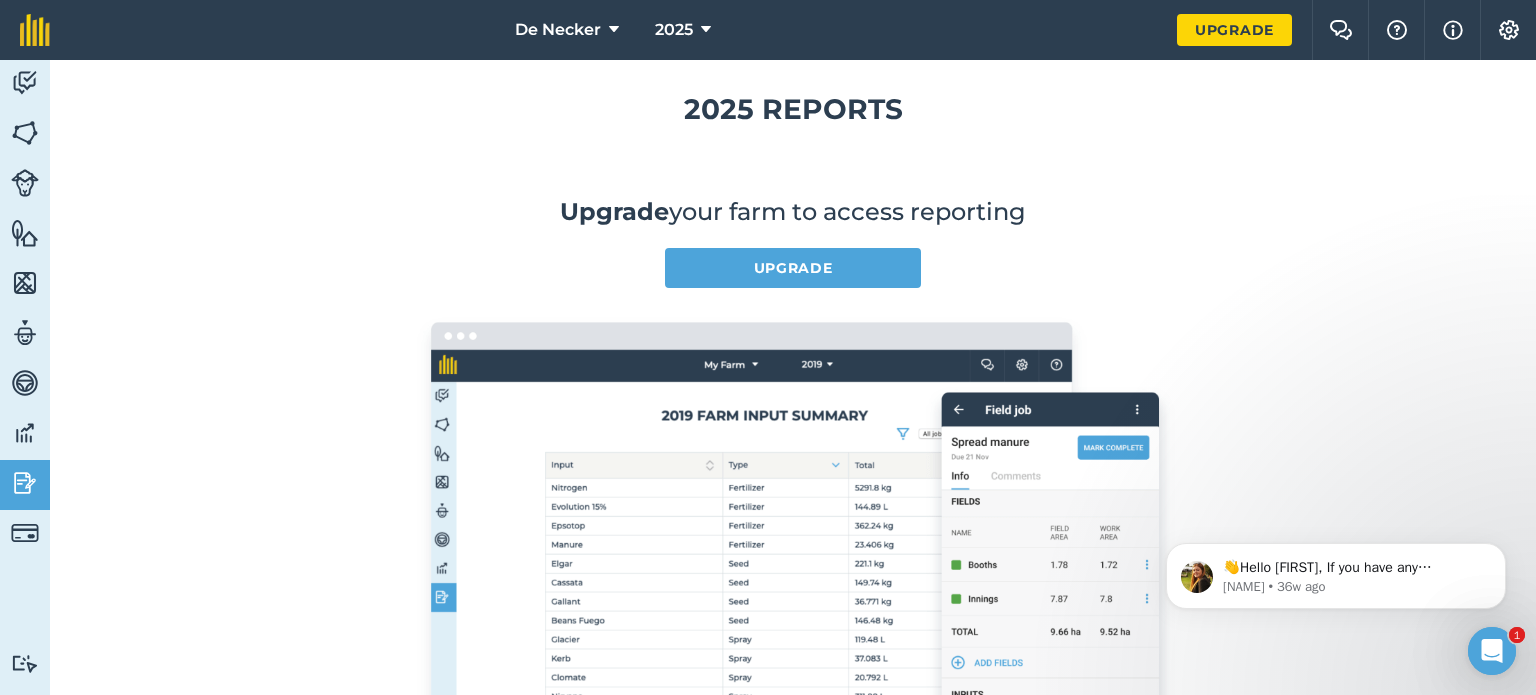 scroll, scrollTop: 0, scrollLeft: 0, axis: both 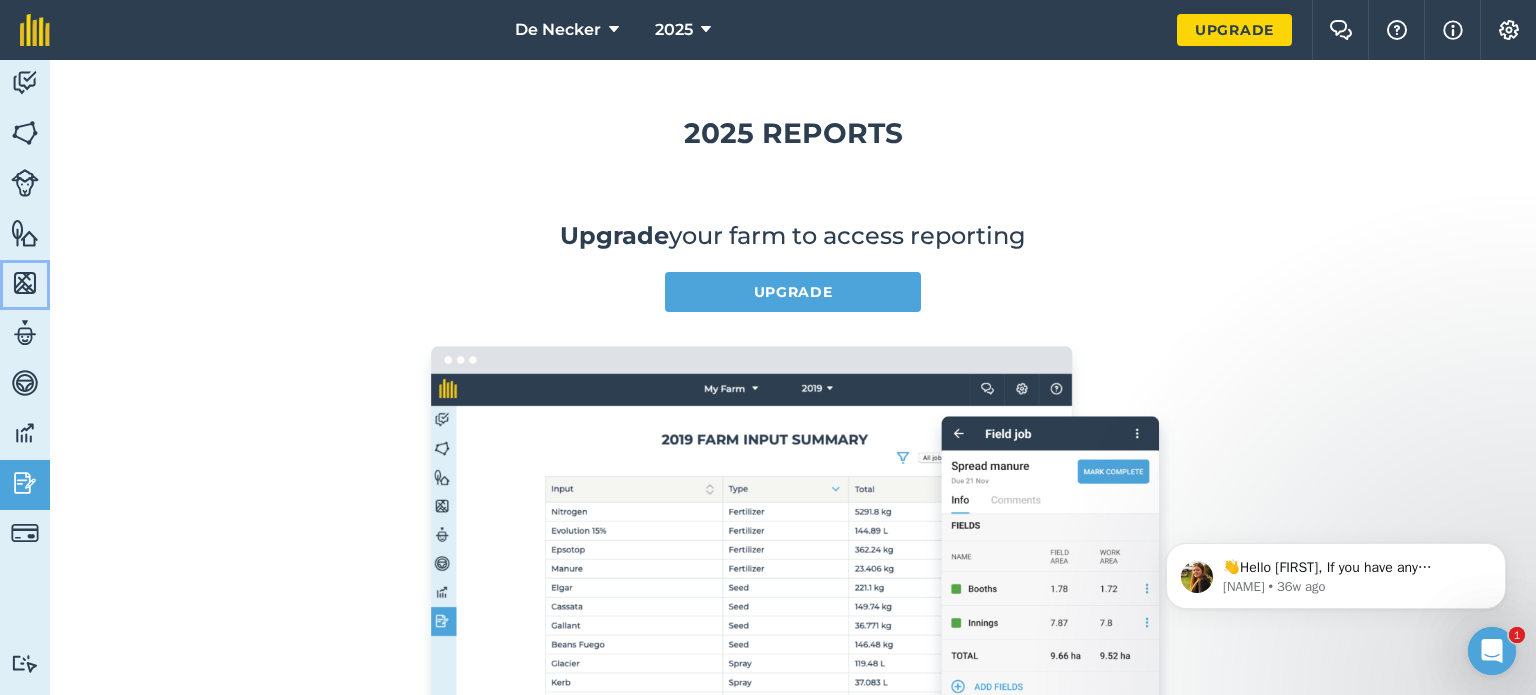 click at bounding box center [25, 283] 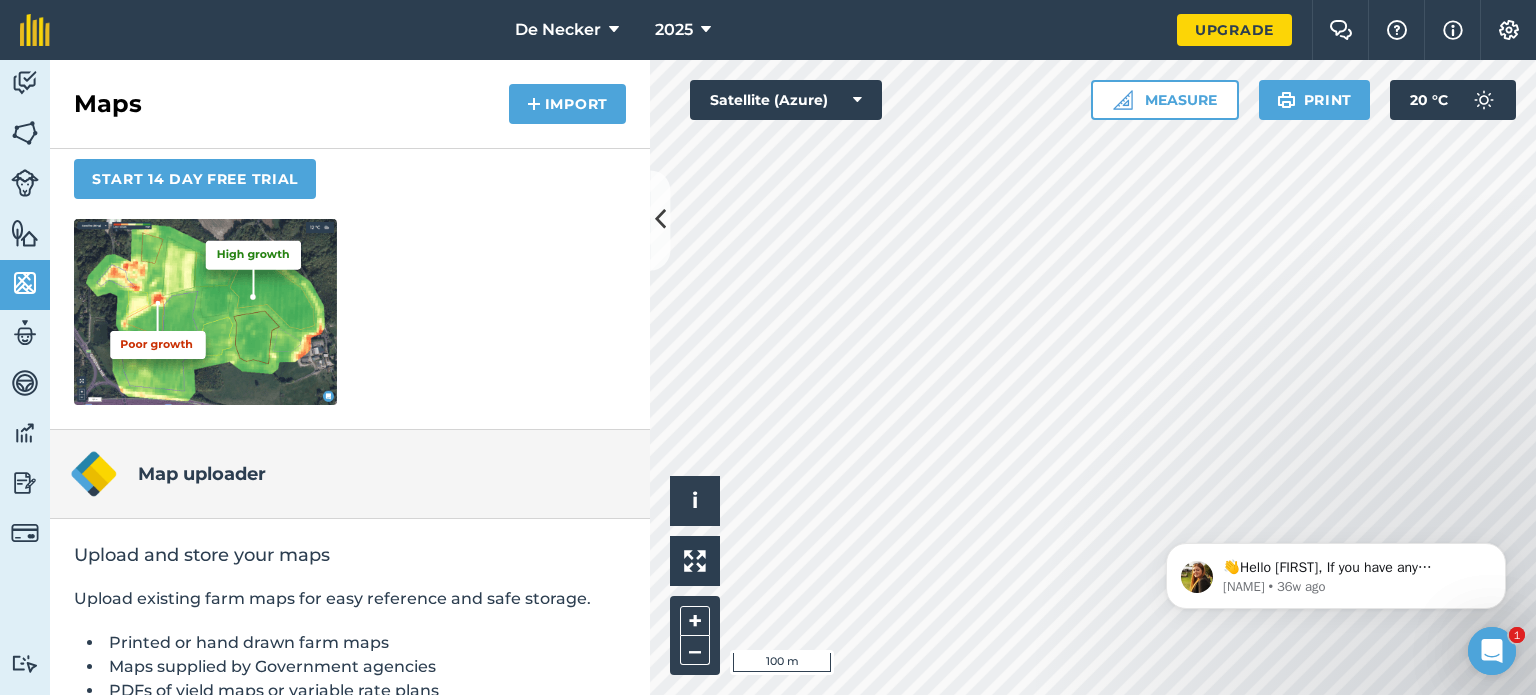 scroll, scrollTop: 237, scrollLeft: 0, axis: vertical 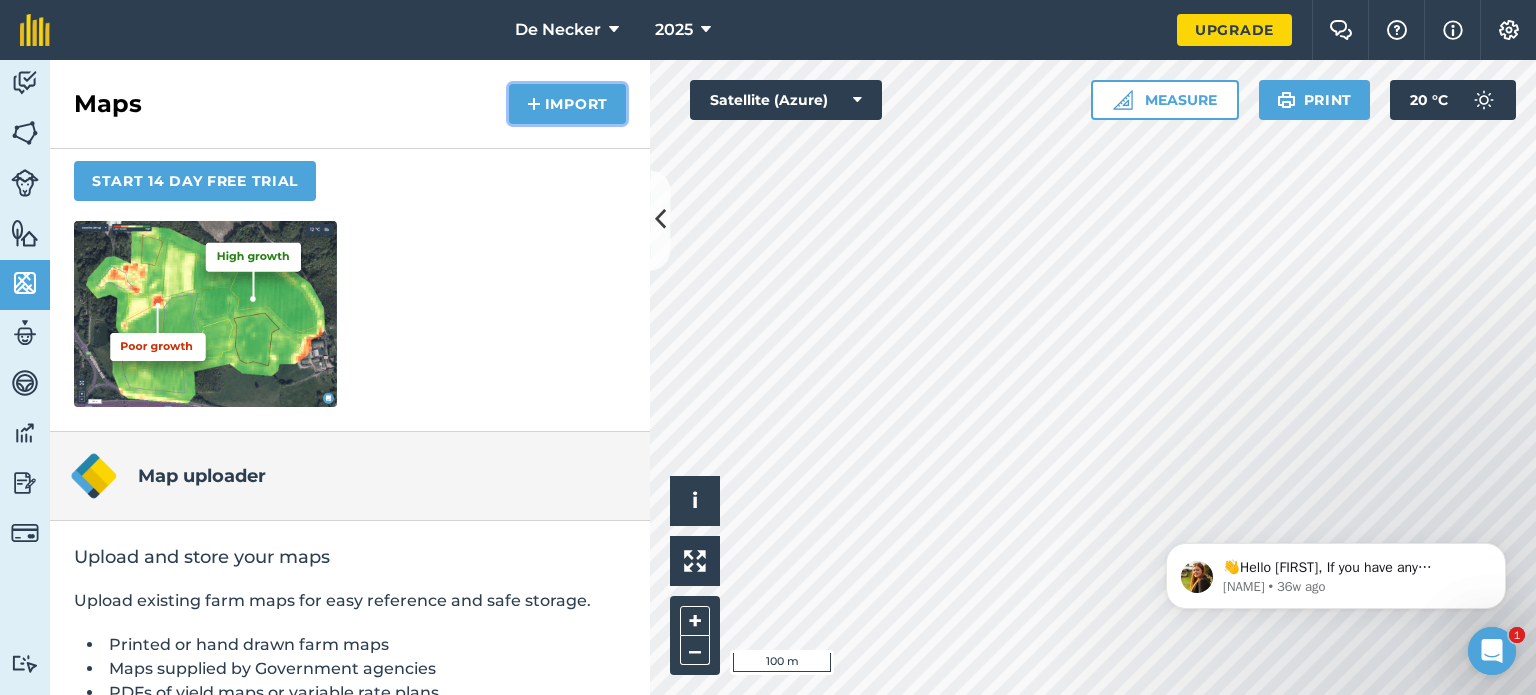 click on "Import" at bounding box center [567, 104] 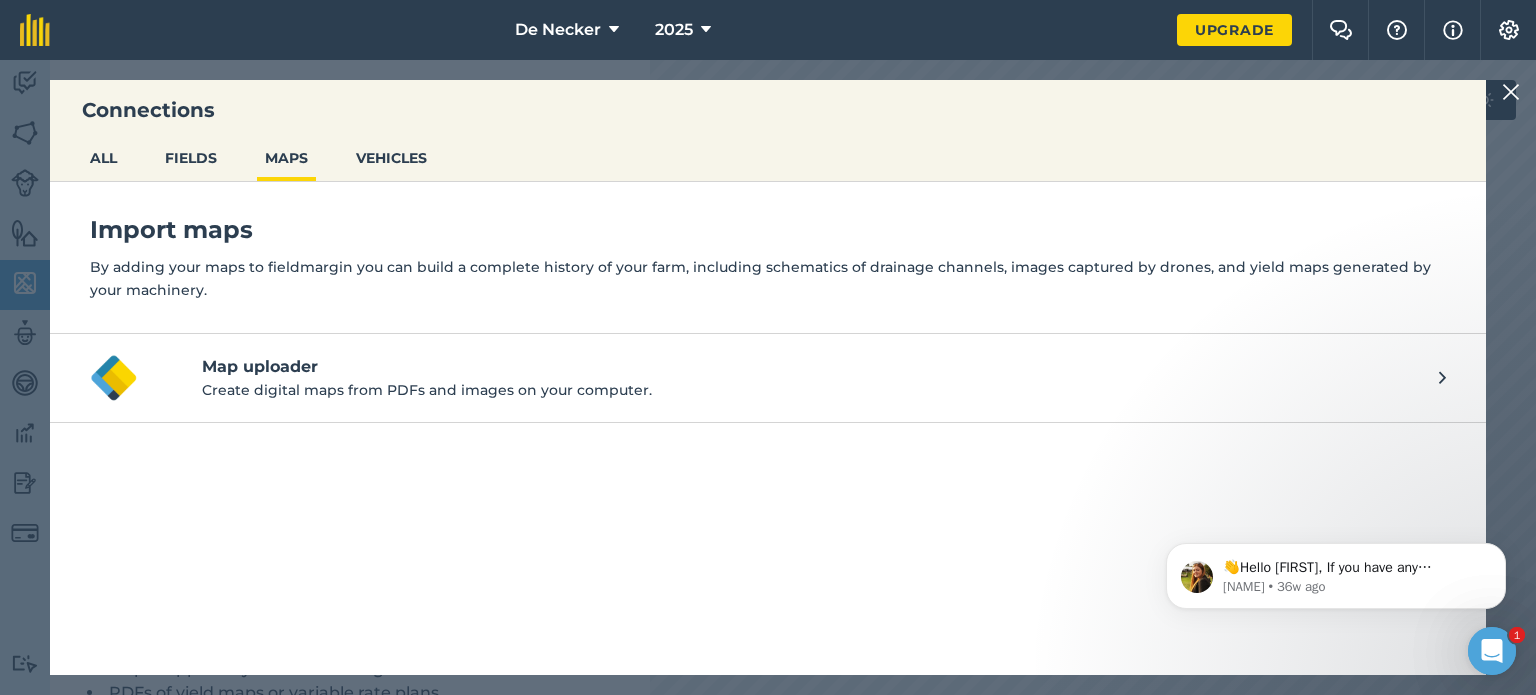 click at bounding box center (1511, 92) 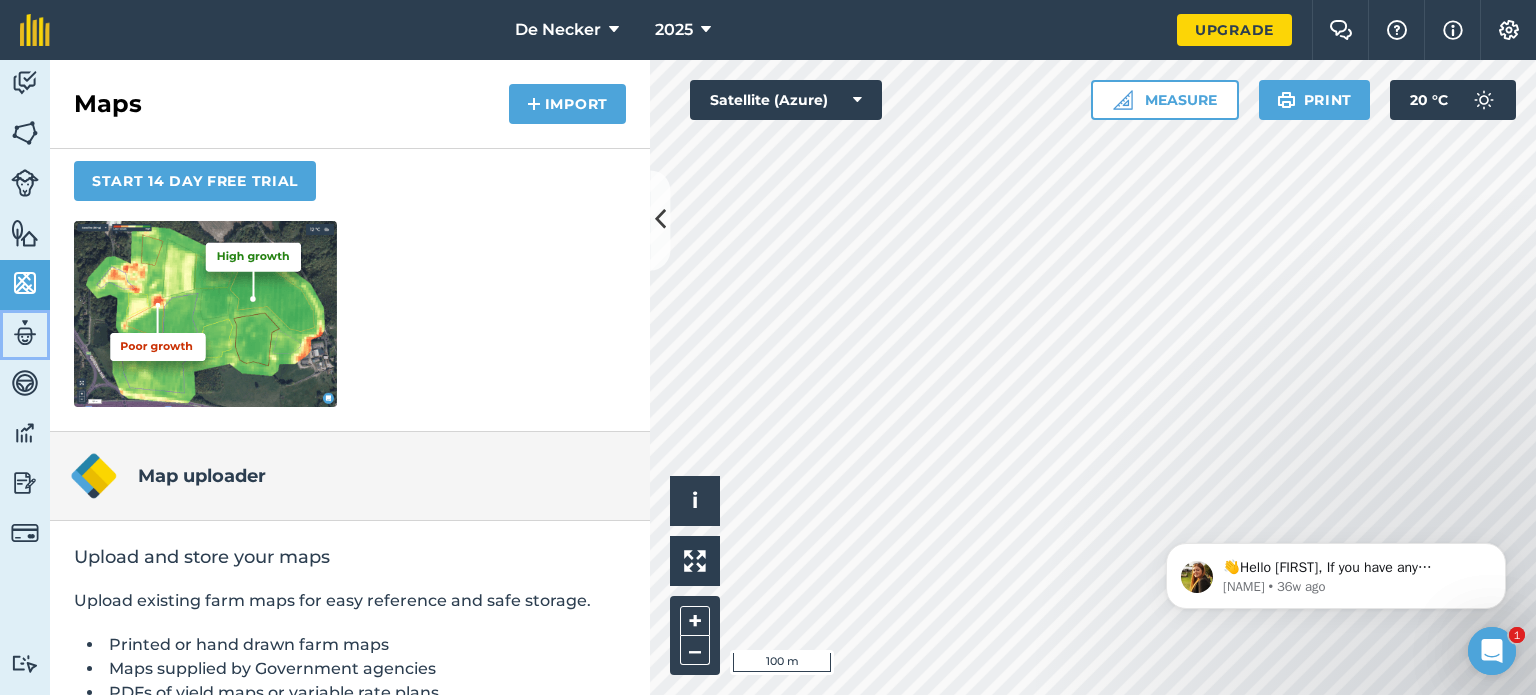 click at bounding box center (25, 333) 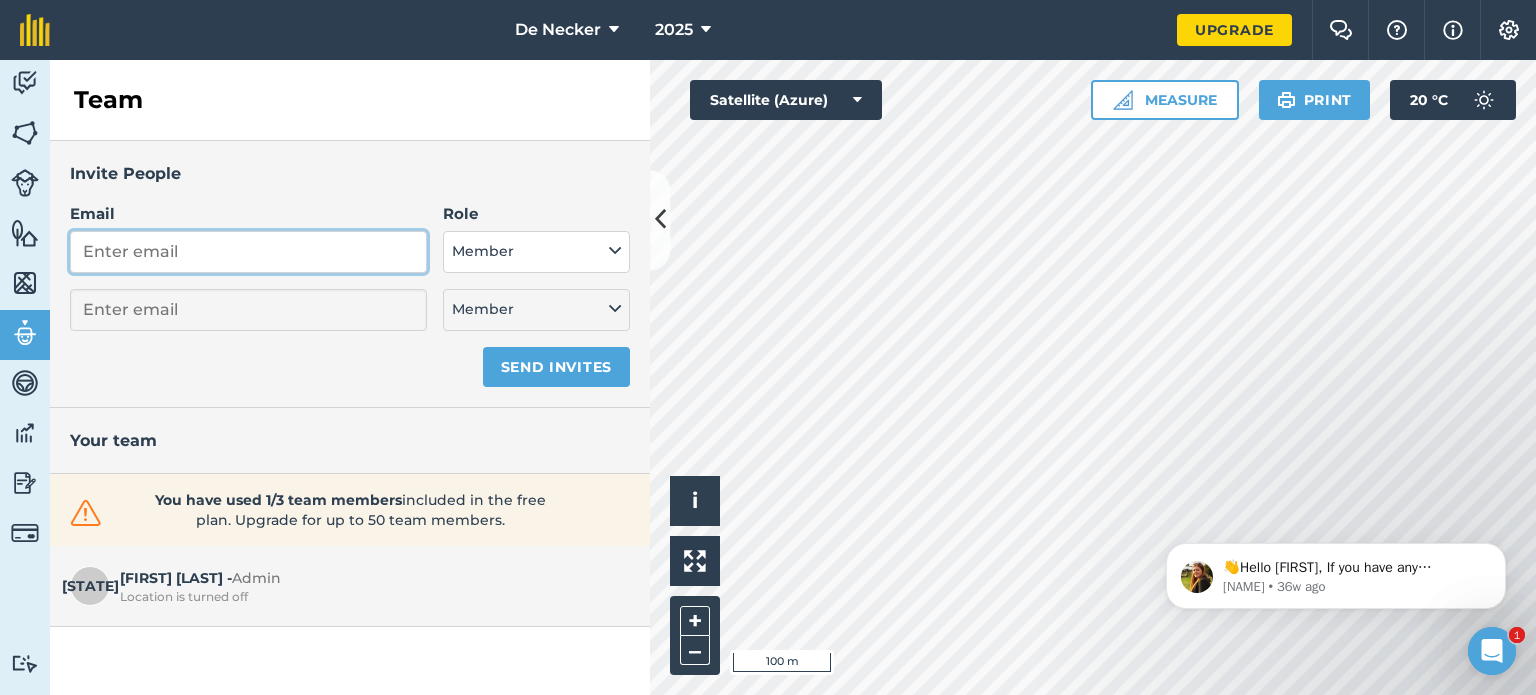 click on "Email" at bounding box center [248, 252] 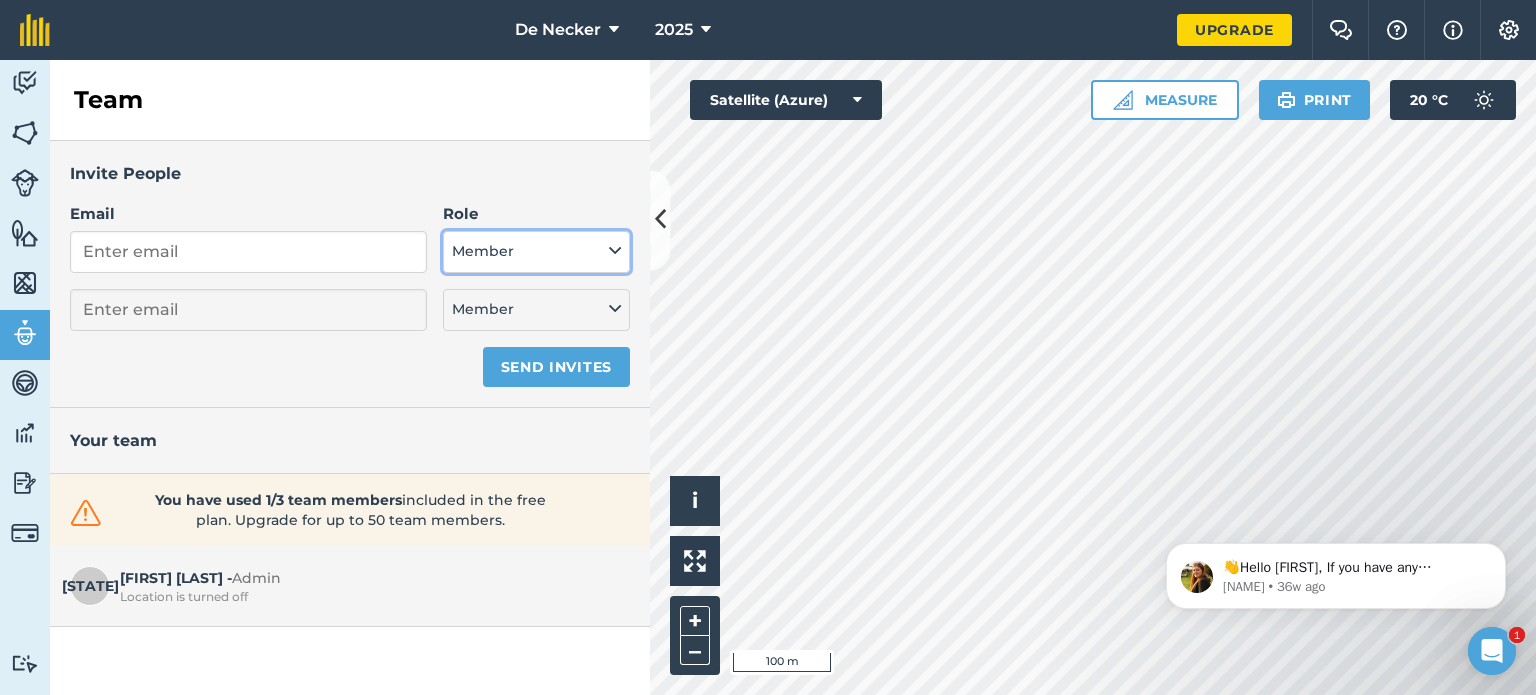 click at bounding box center (615, 251) 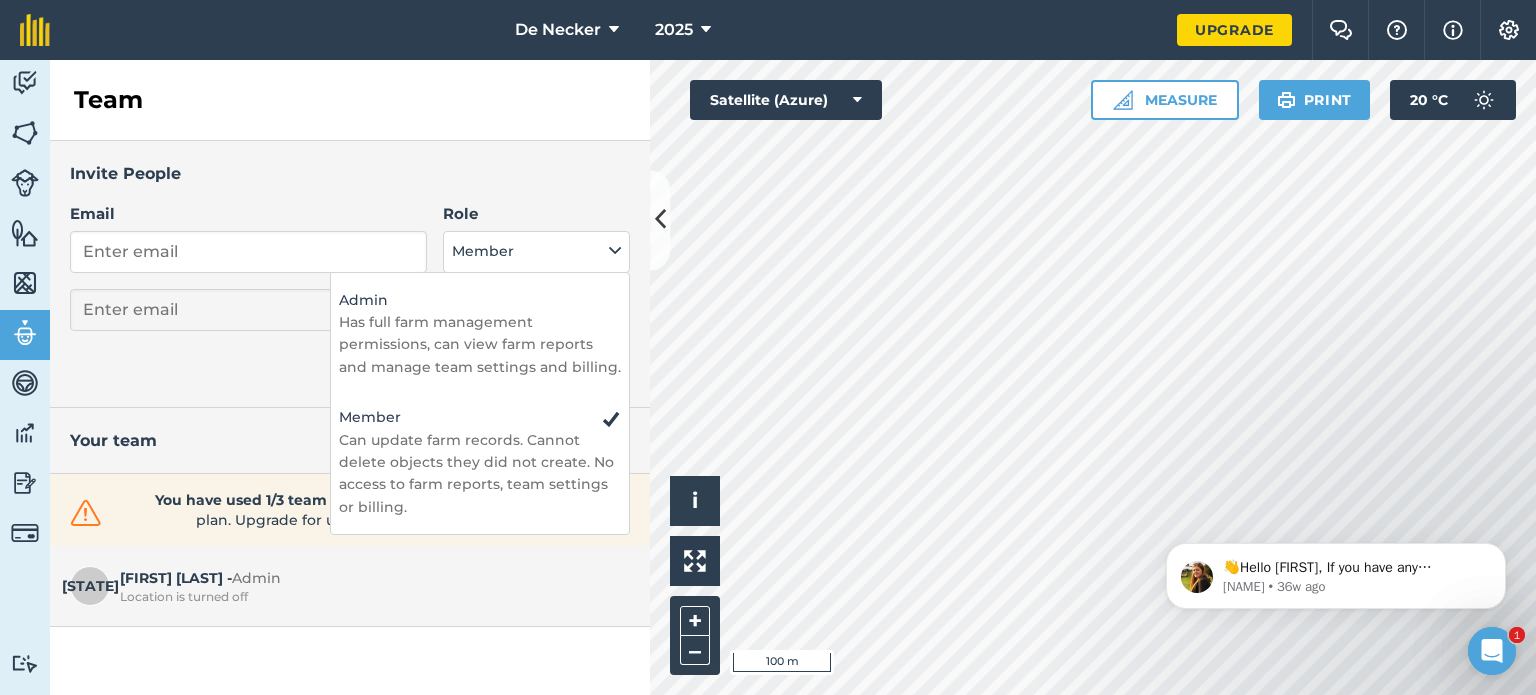 click on "Email Role Admin  -  Has full farm management permissions, can view farm reports and manage team settings and billing. Member  -  Can update farm records. Cannot delete objects they did not create. No access to farm reports, team settings or billing. Member   Admin Has full farm management permissions, can view farm reports and manage team settings and billing. Member Can update farm records. Cannot delete objects they did not create. No access to farm reports, team settings or billing. Member   Send invites" at bounding box center [350, 294] 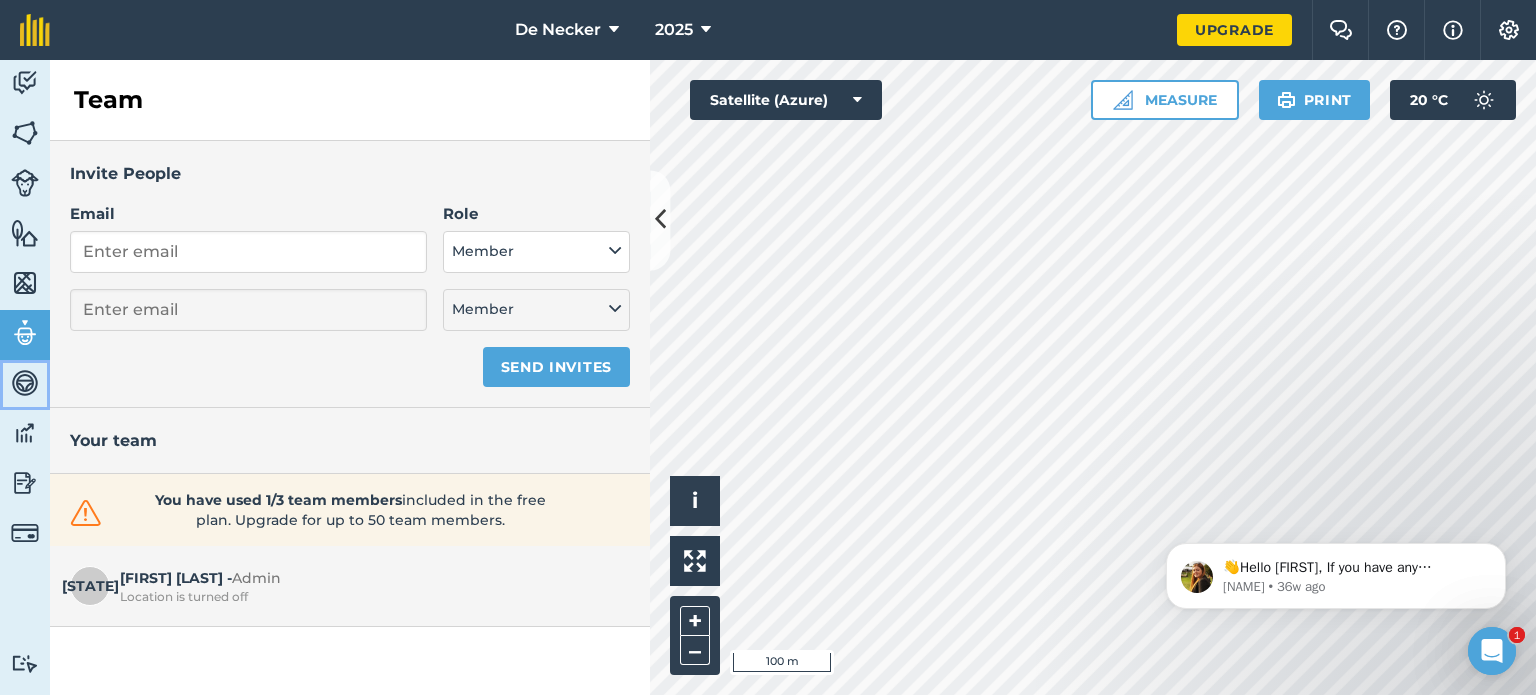 click at bounding box center (25, 383) 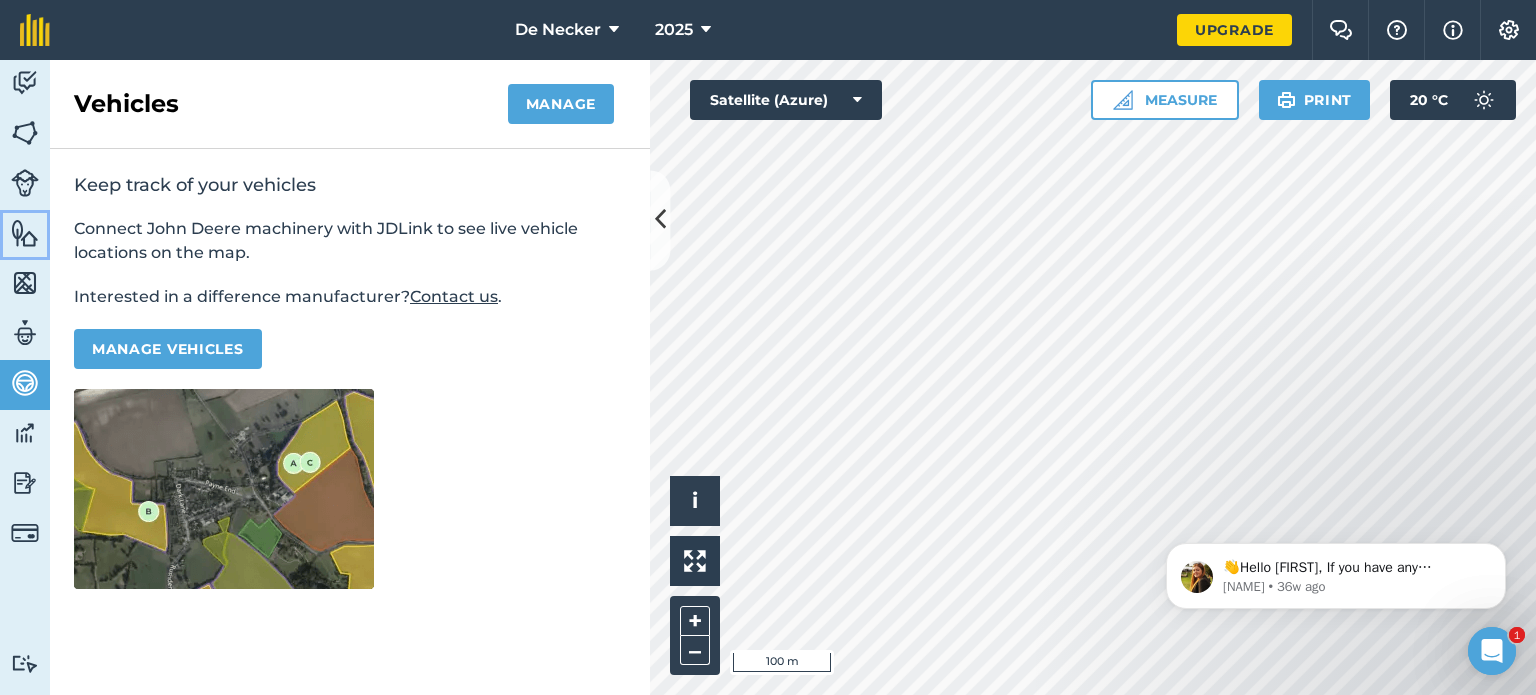 click at bounding box center (25, 233) 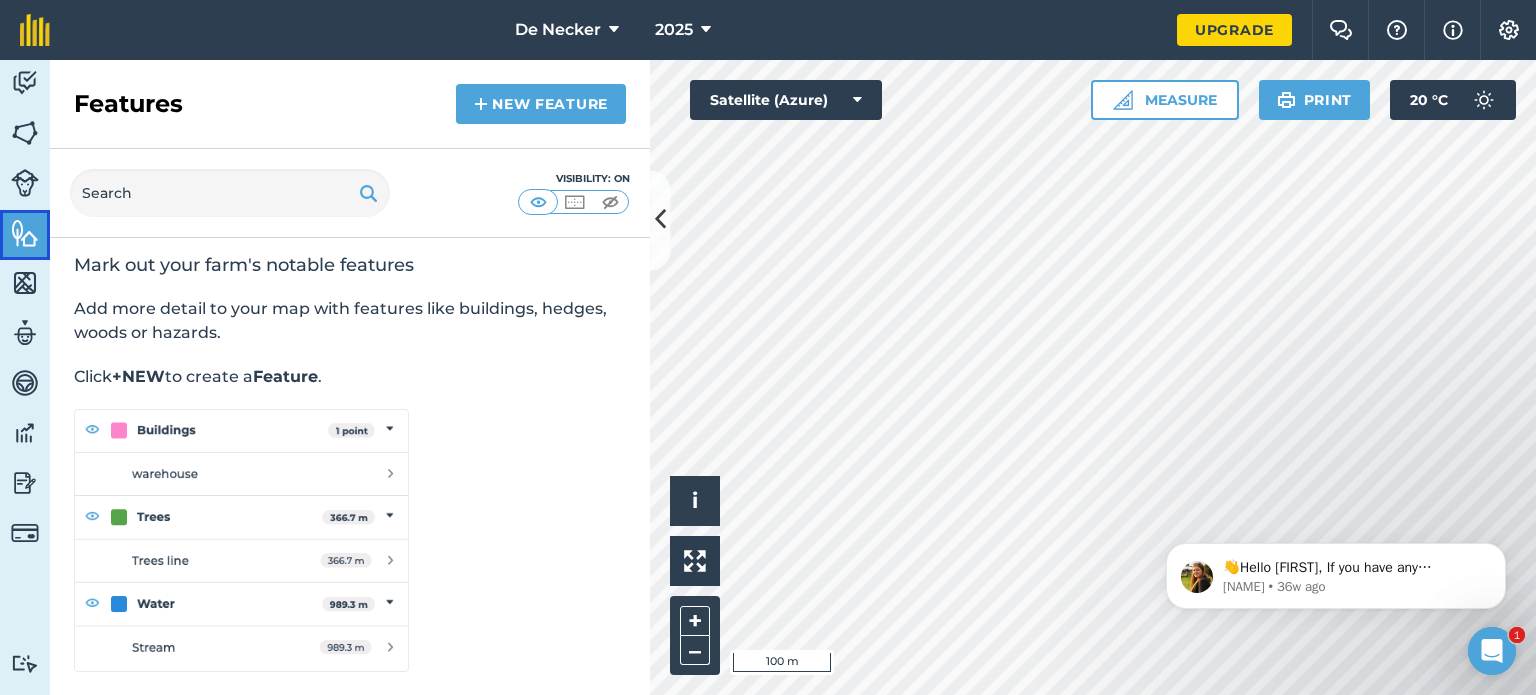 scroll, scrollTop: 0, scrollLeft: 0, axis: both 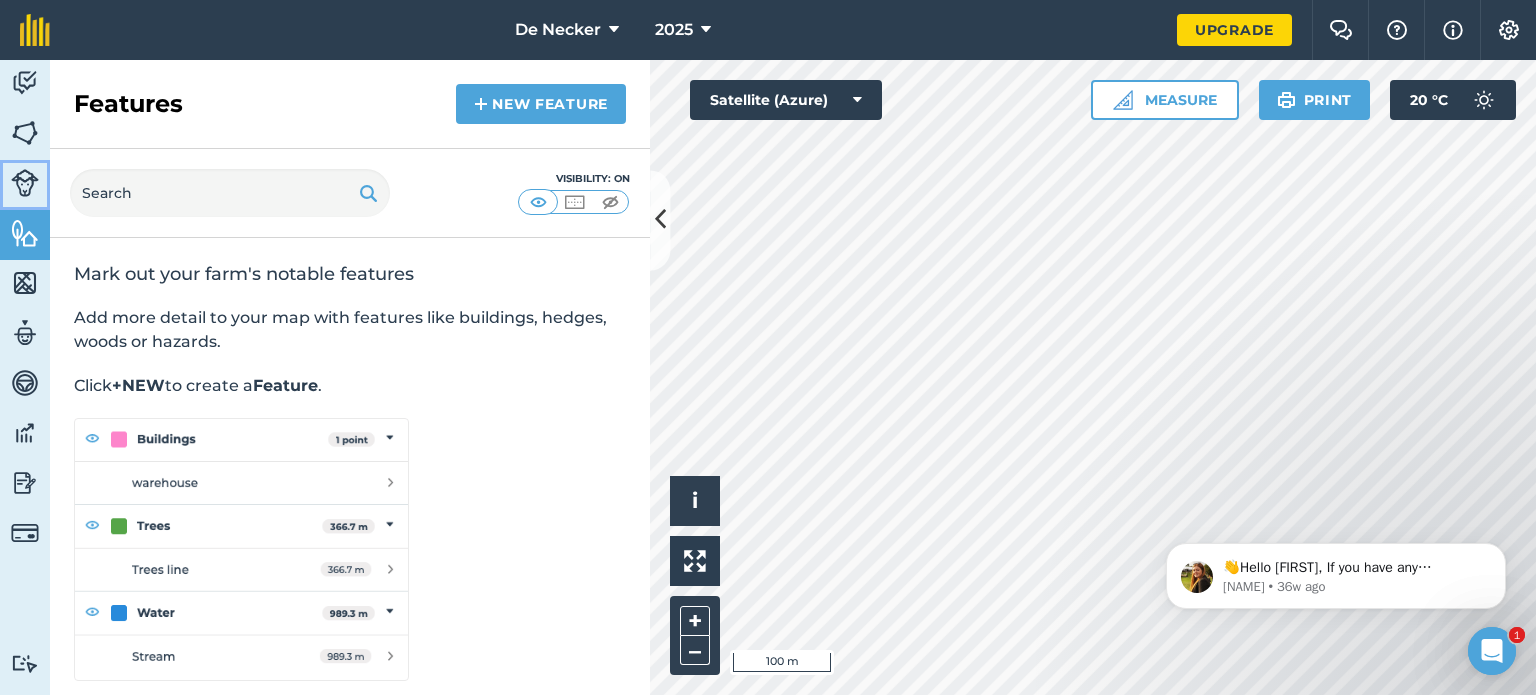 click at bounding box center [25, 183] 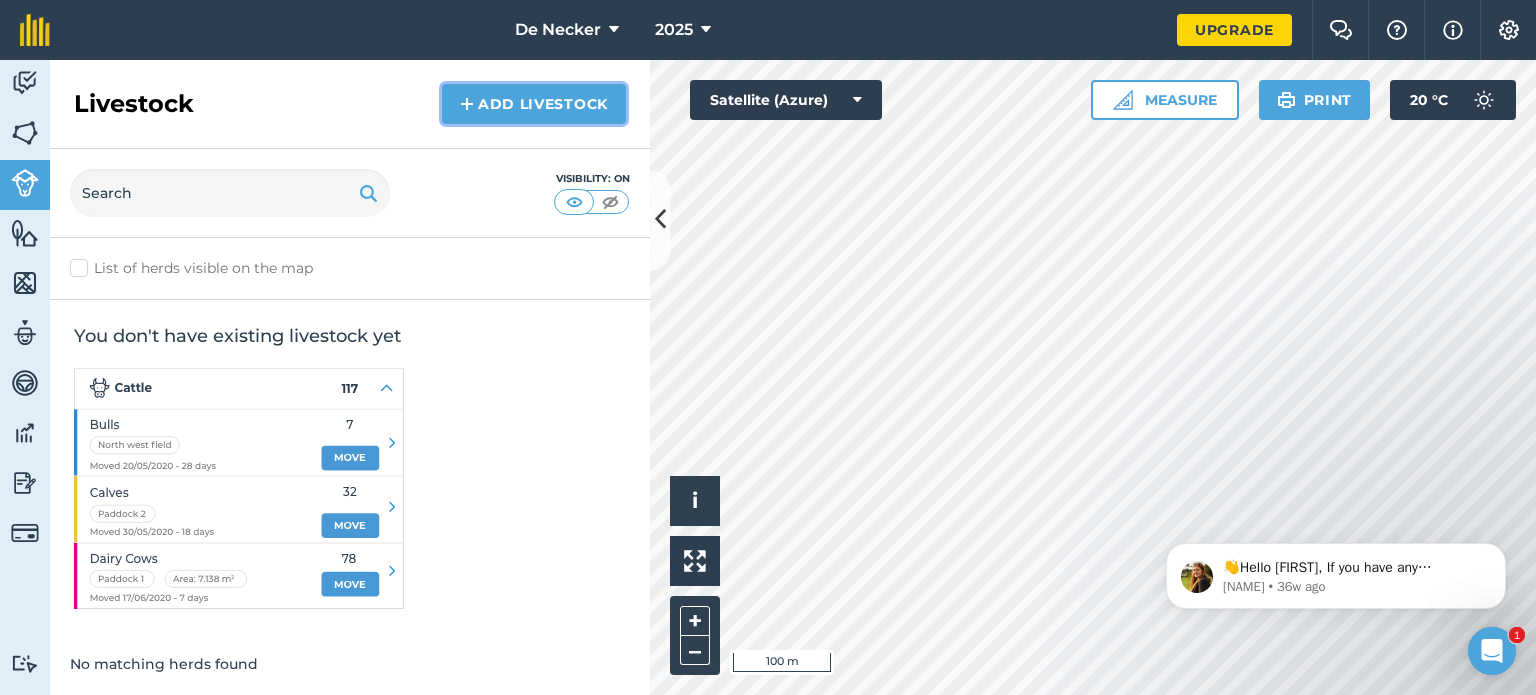 click on "Add Livestock" at bounding box center [534, 104] 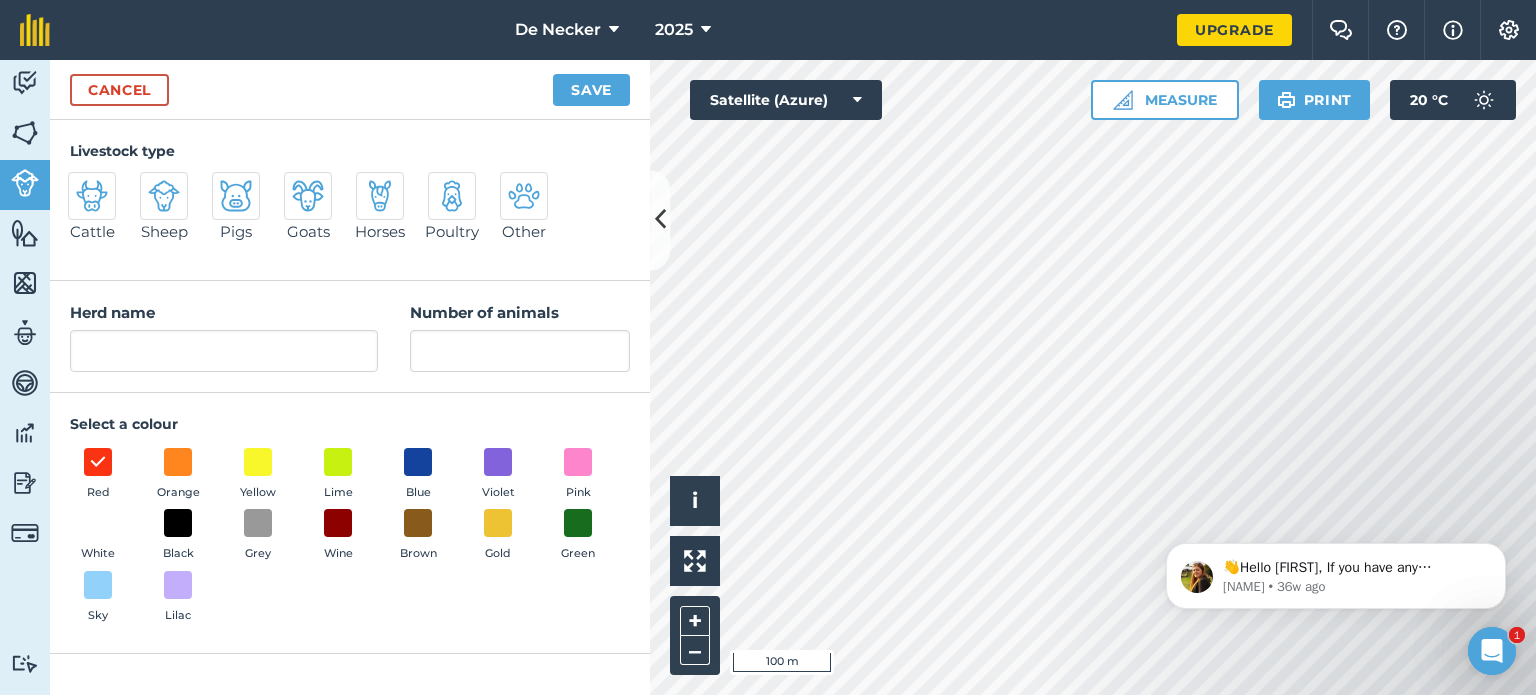 click at bounding box center [92, 196] 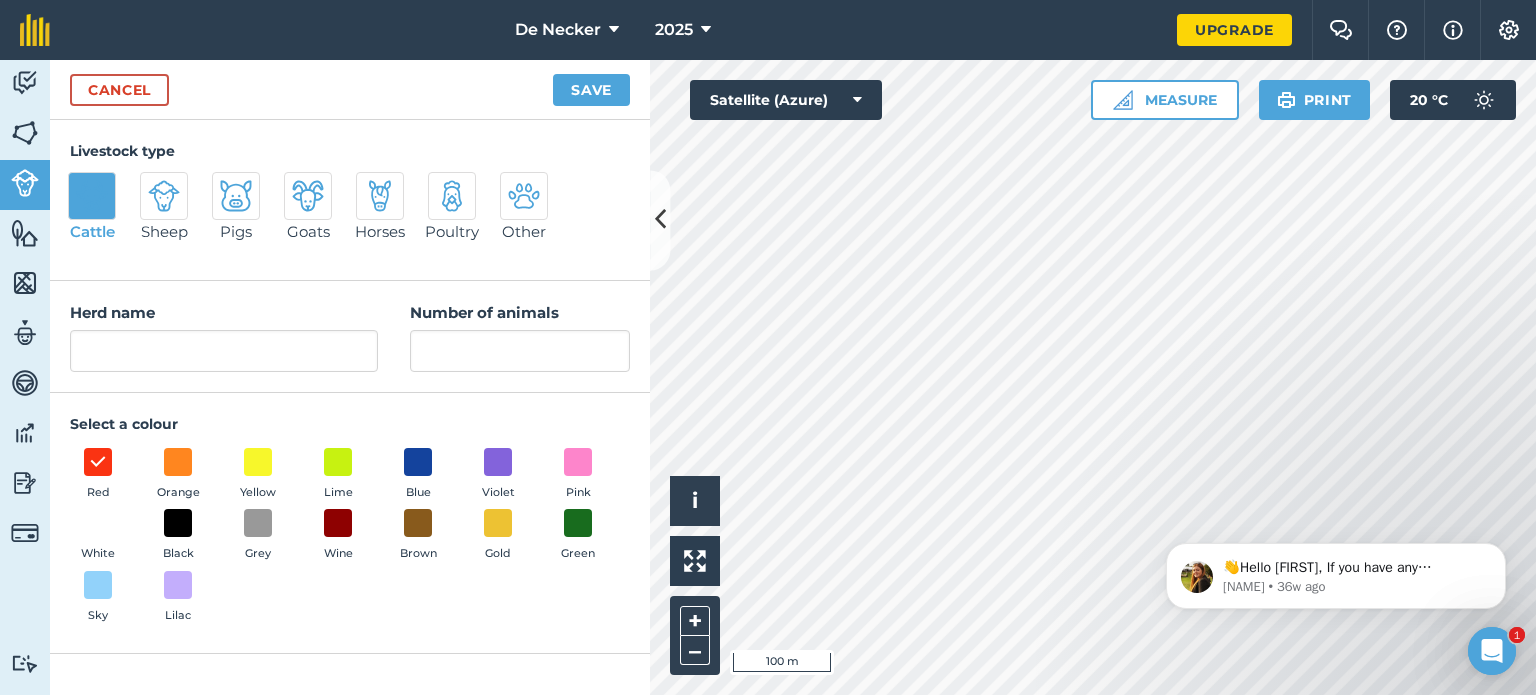 type on "Cattle" 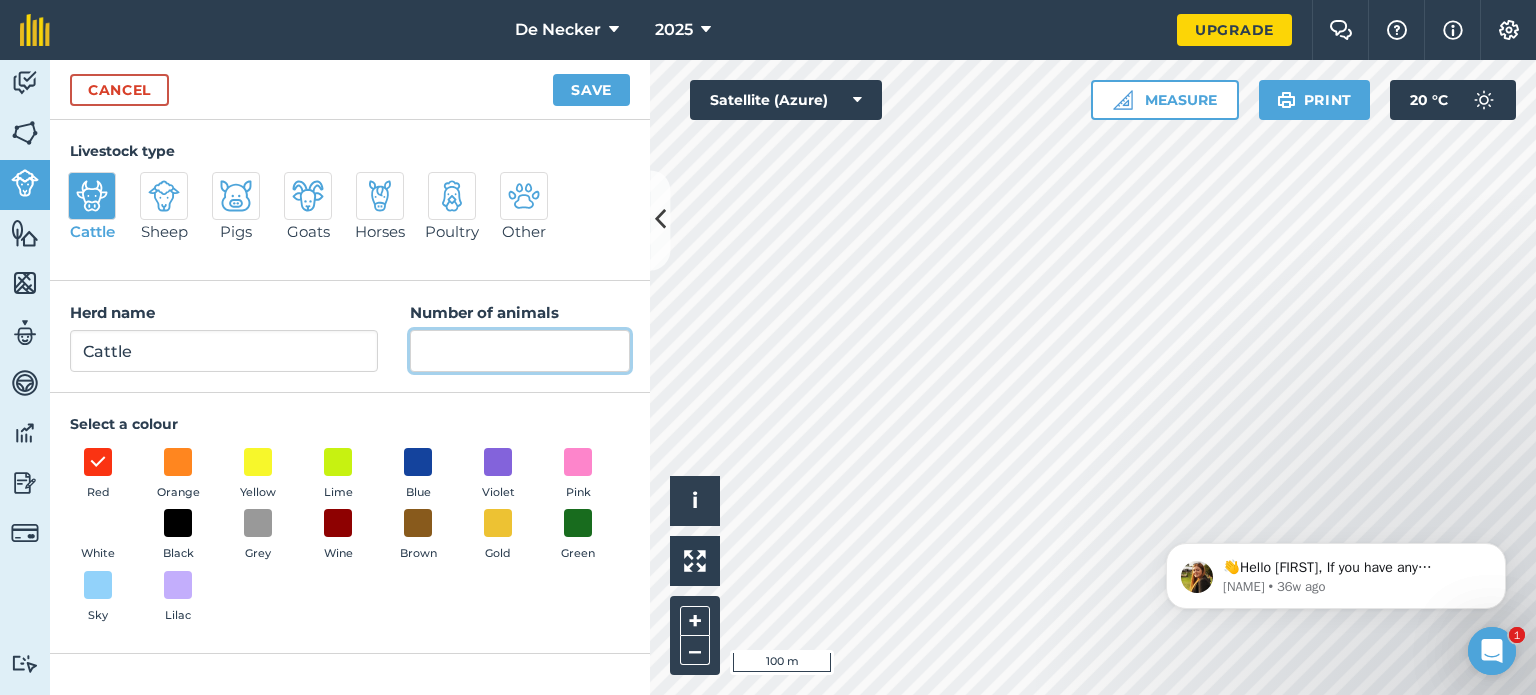 click on "Number of animals" at bounding box center (520, 351) 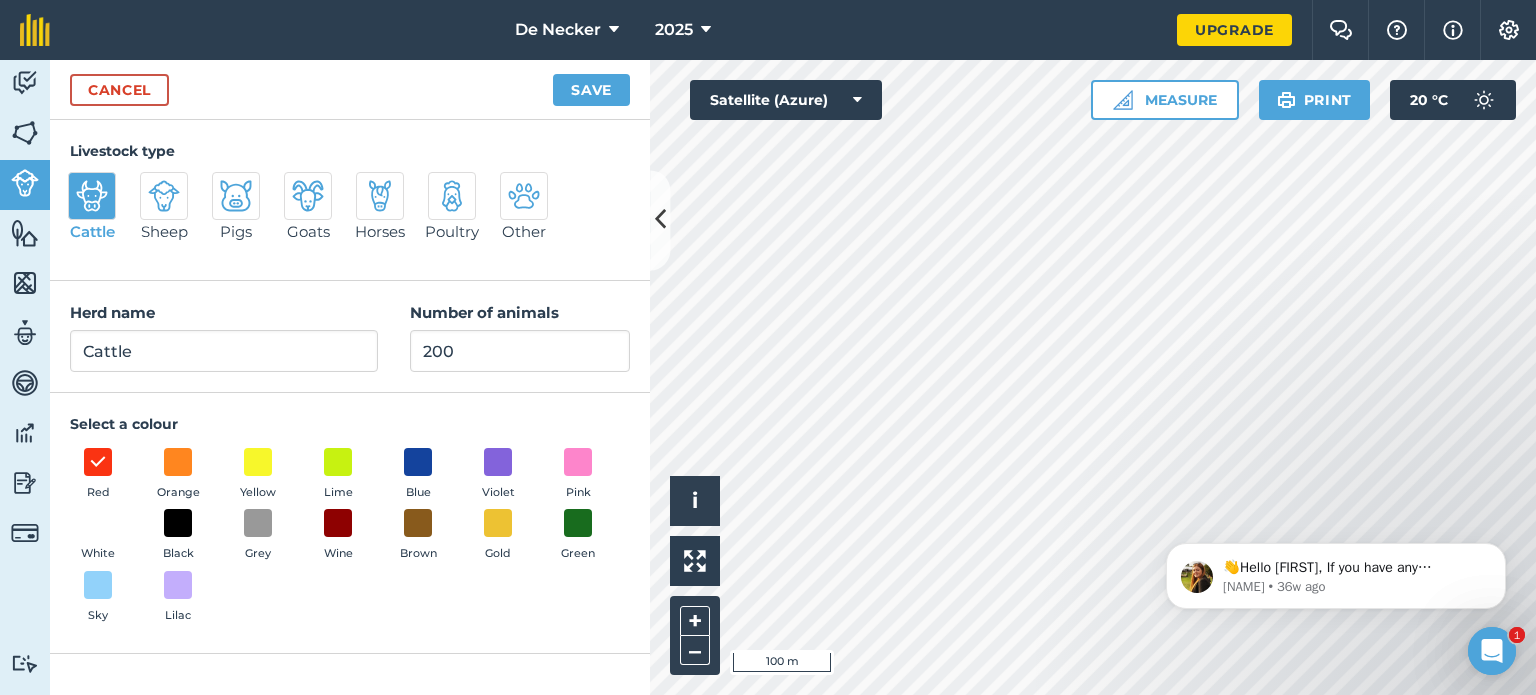 click on "Red Orange Yellow Lime Blue Violet Pink White Black Grey Wine Brown Gold Green Sky Lilac" at bounding box center [350, 540] 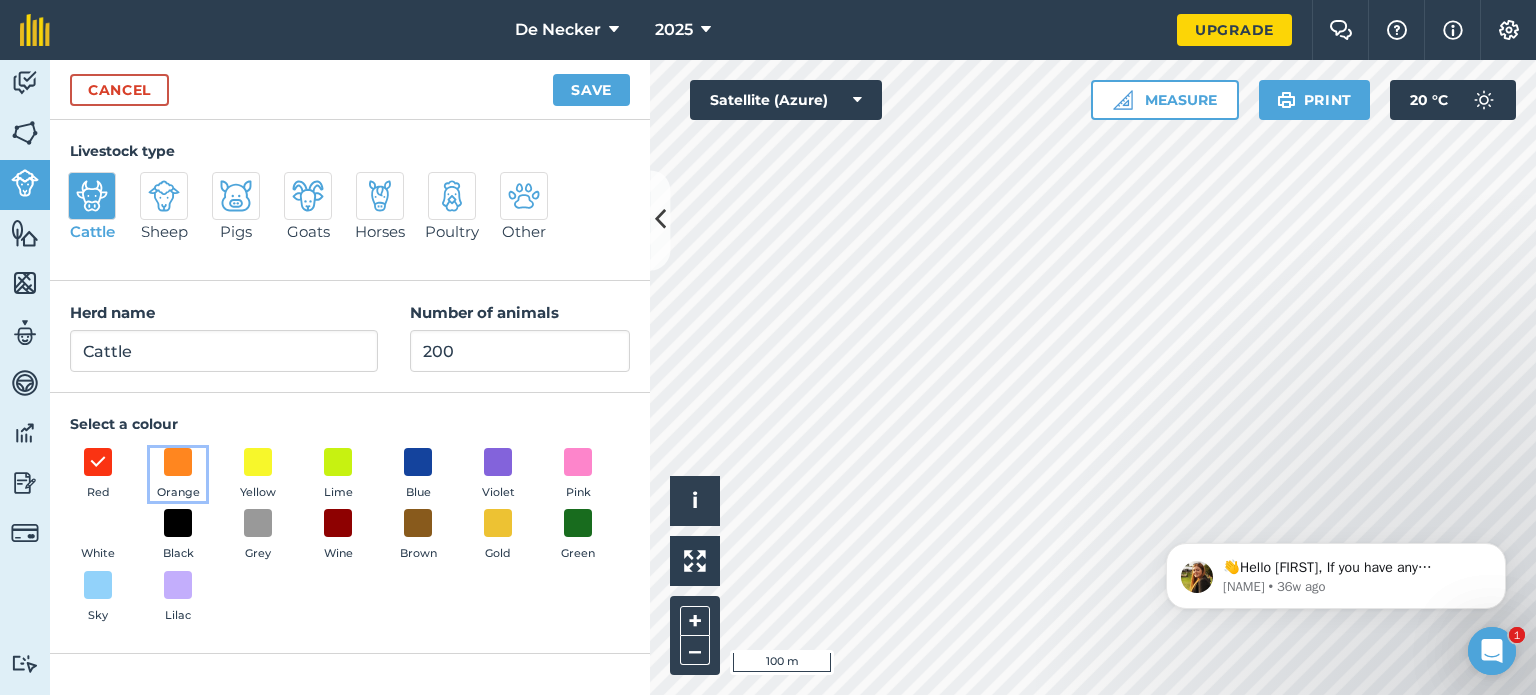 click on "Orange" at bounding box center (178, 475) 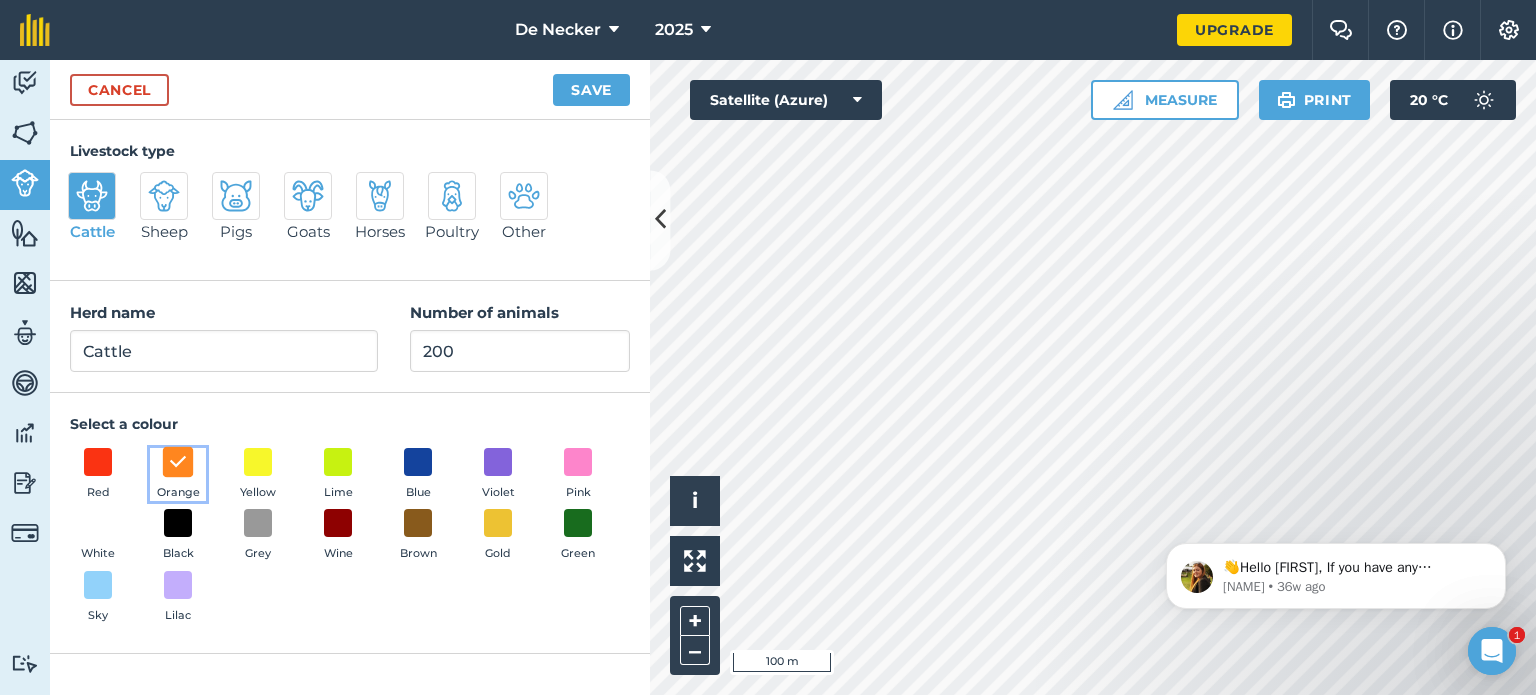 click at bounding box center [178, 462] 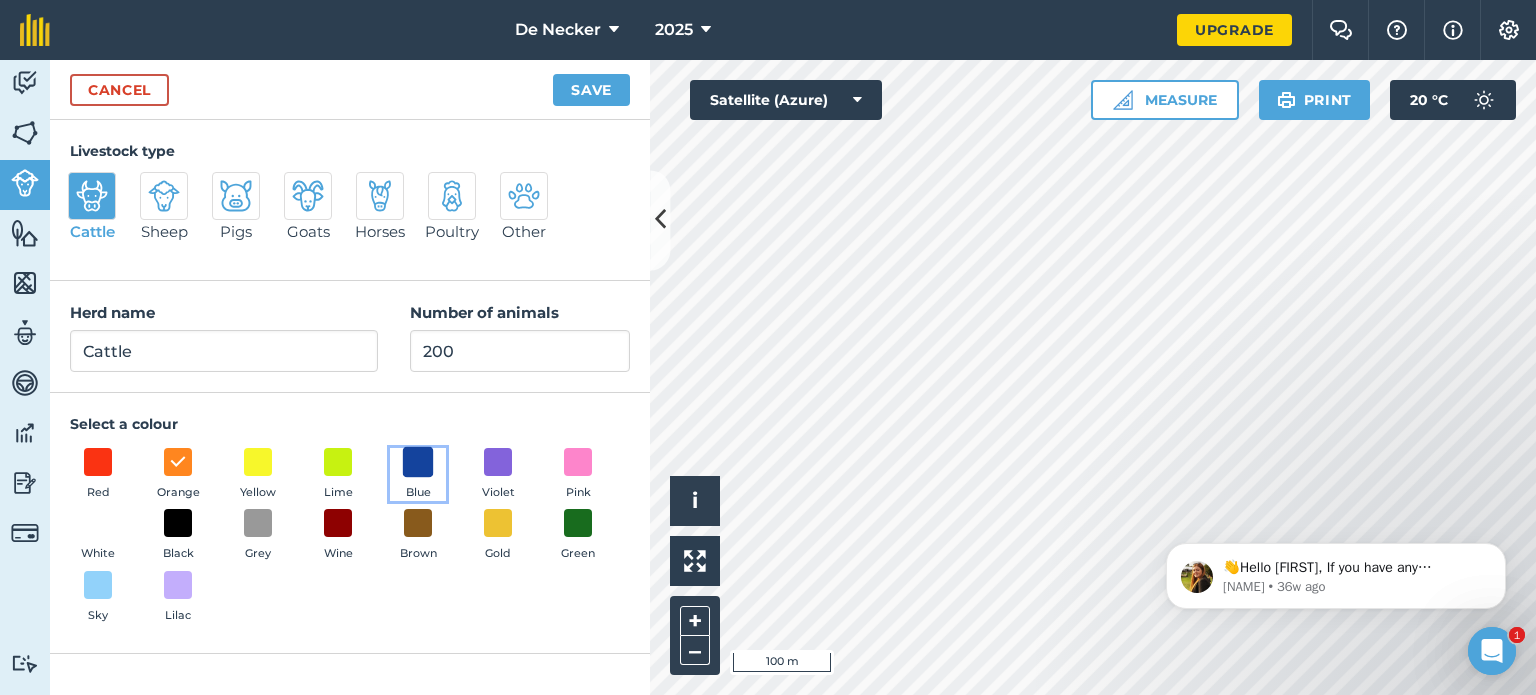 click at bounding box center [418, 461] 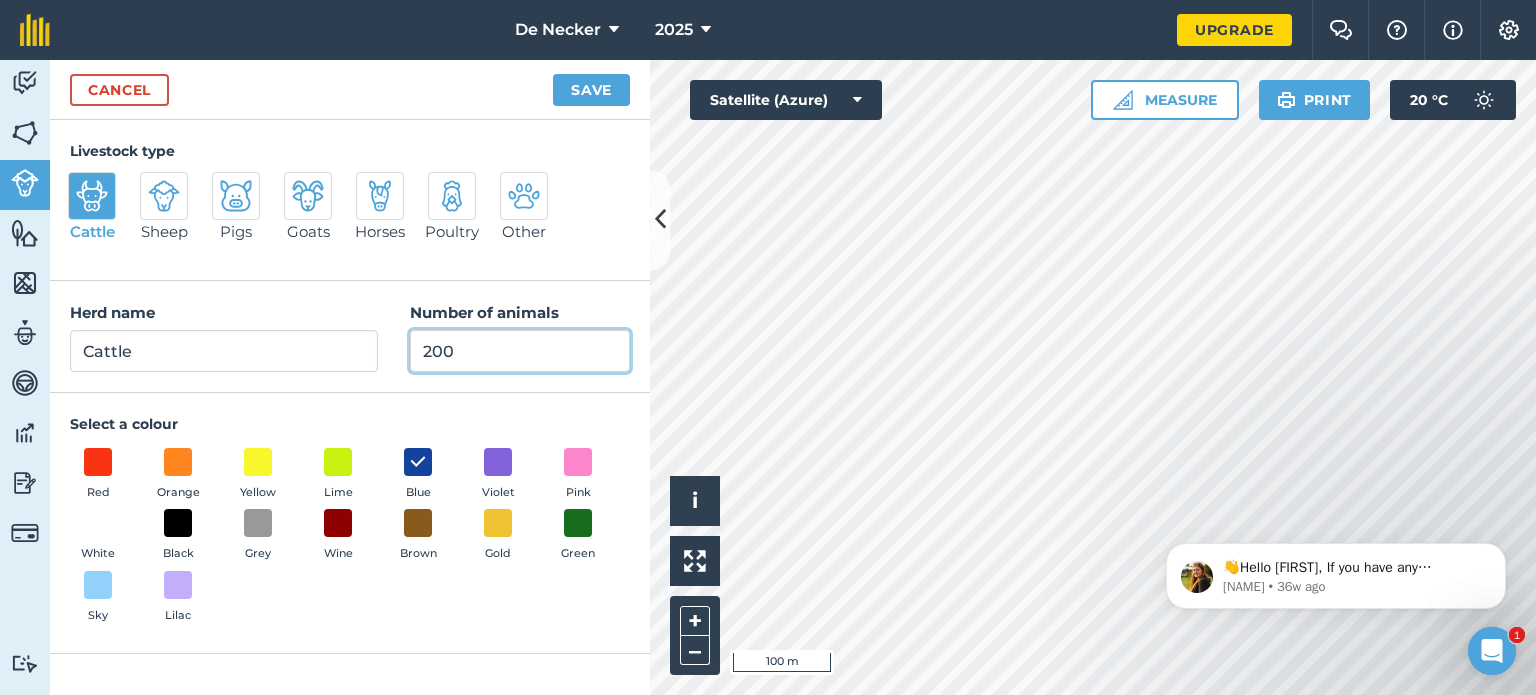 click on "200" at bounding box center (520, 351) 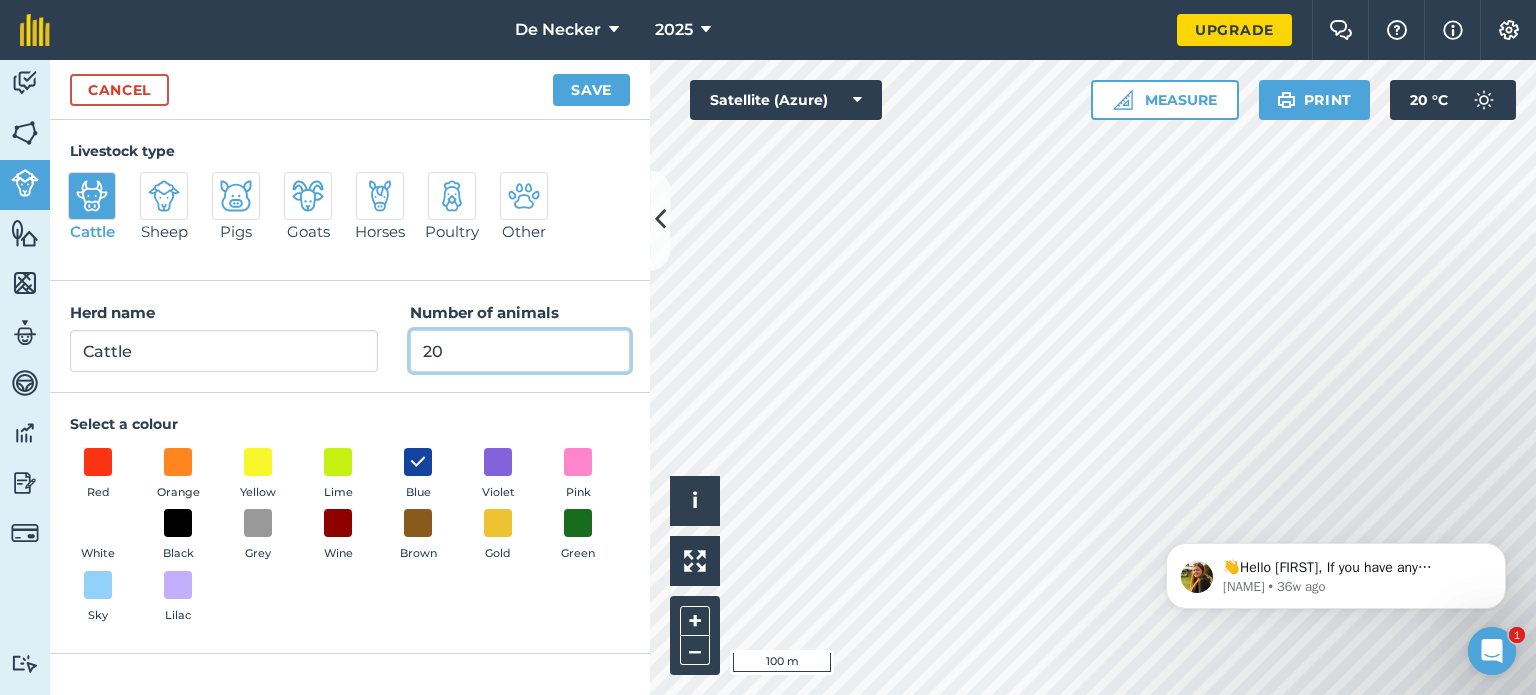 type on "2" 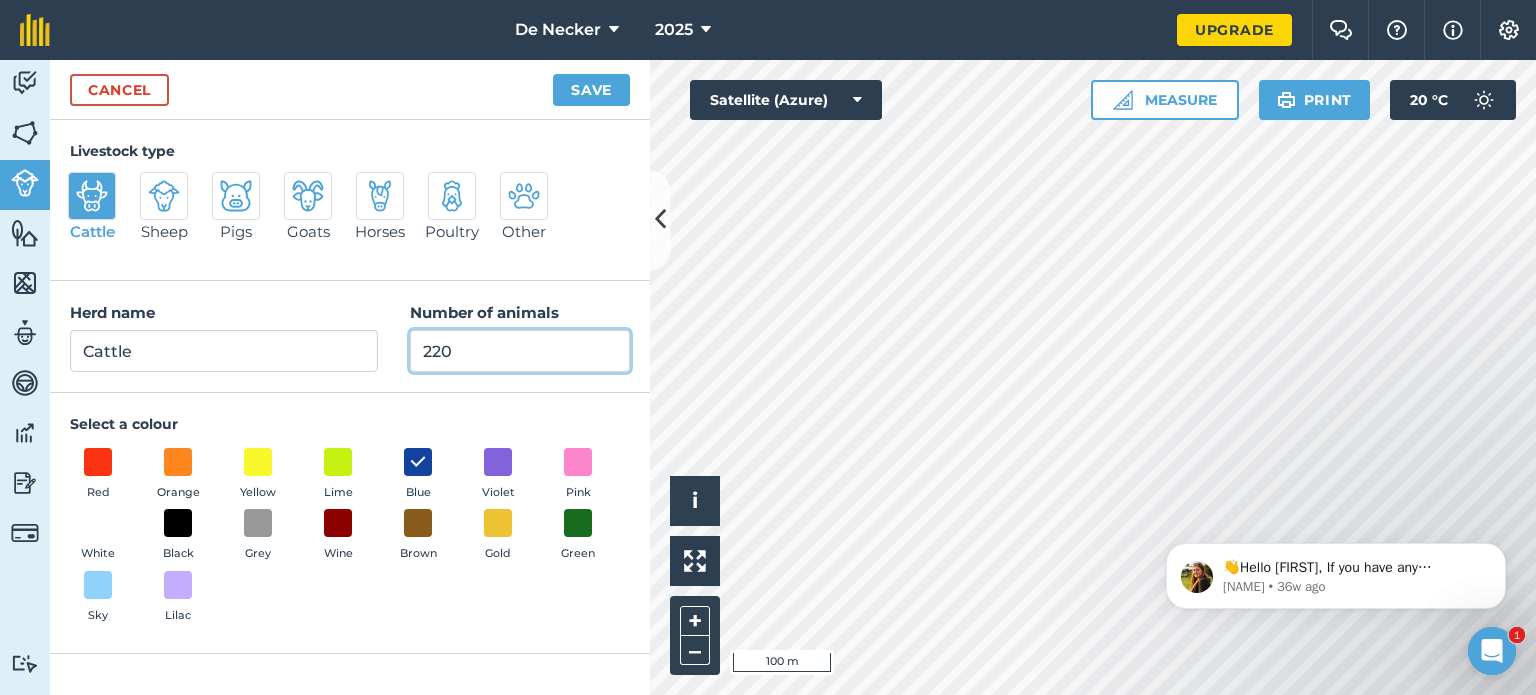 type on "220" 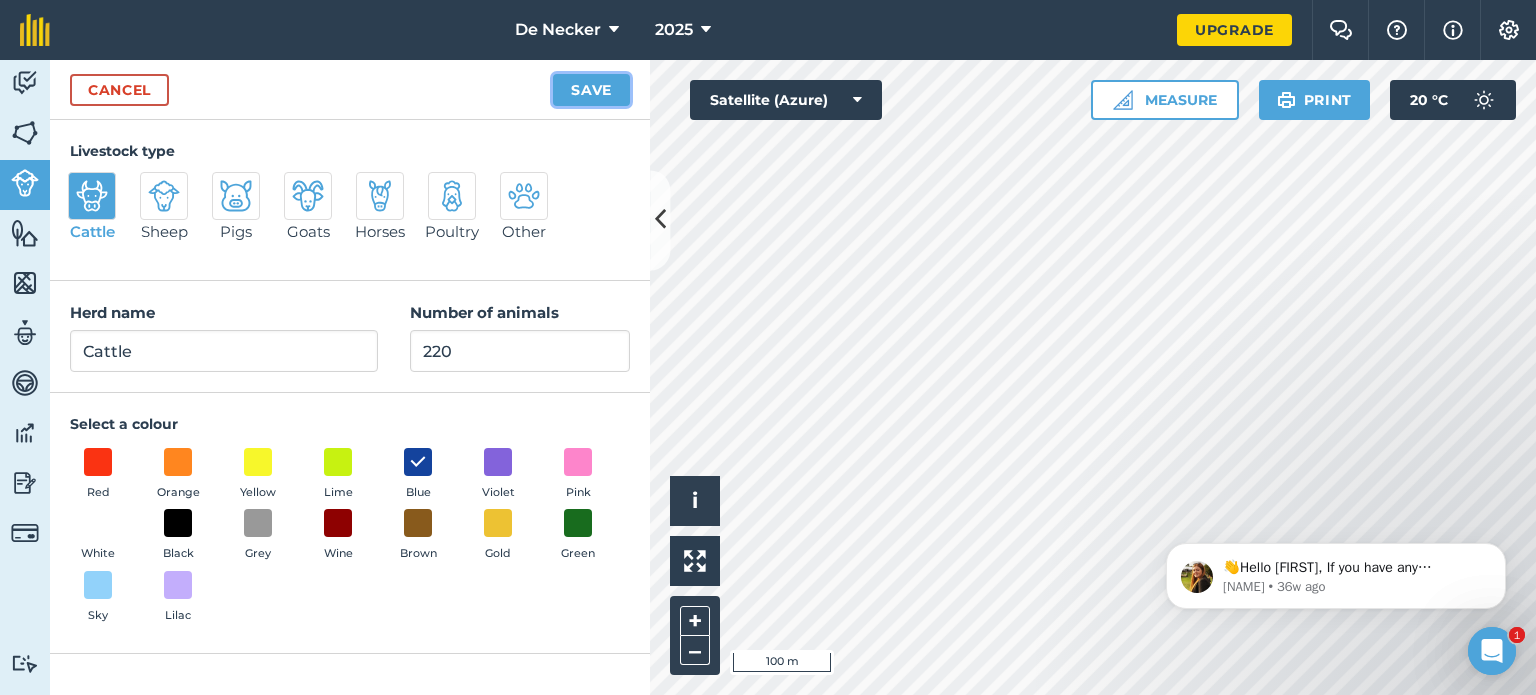 click on "Save" at bounding box center (591, 90) 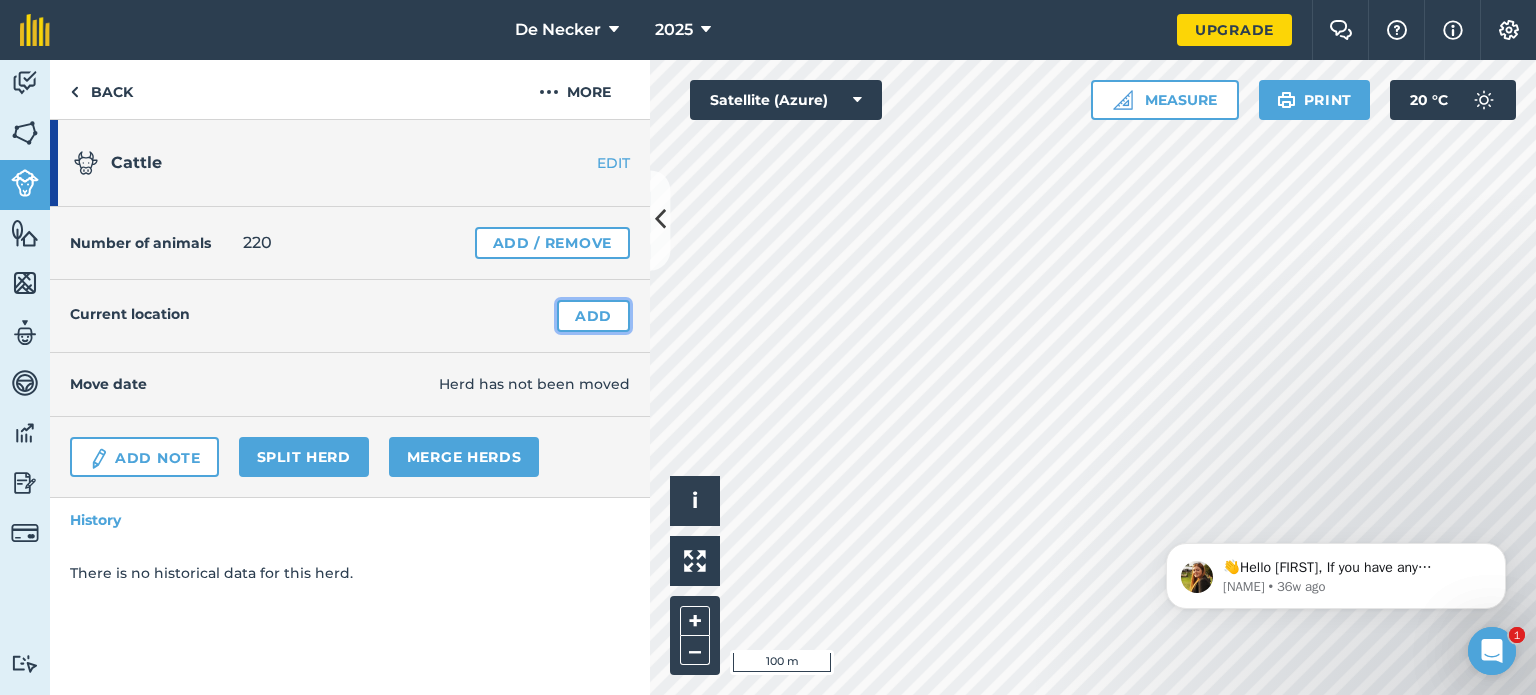 click on "Add" at bounding box center [593, 316] 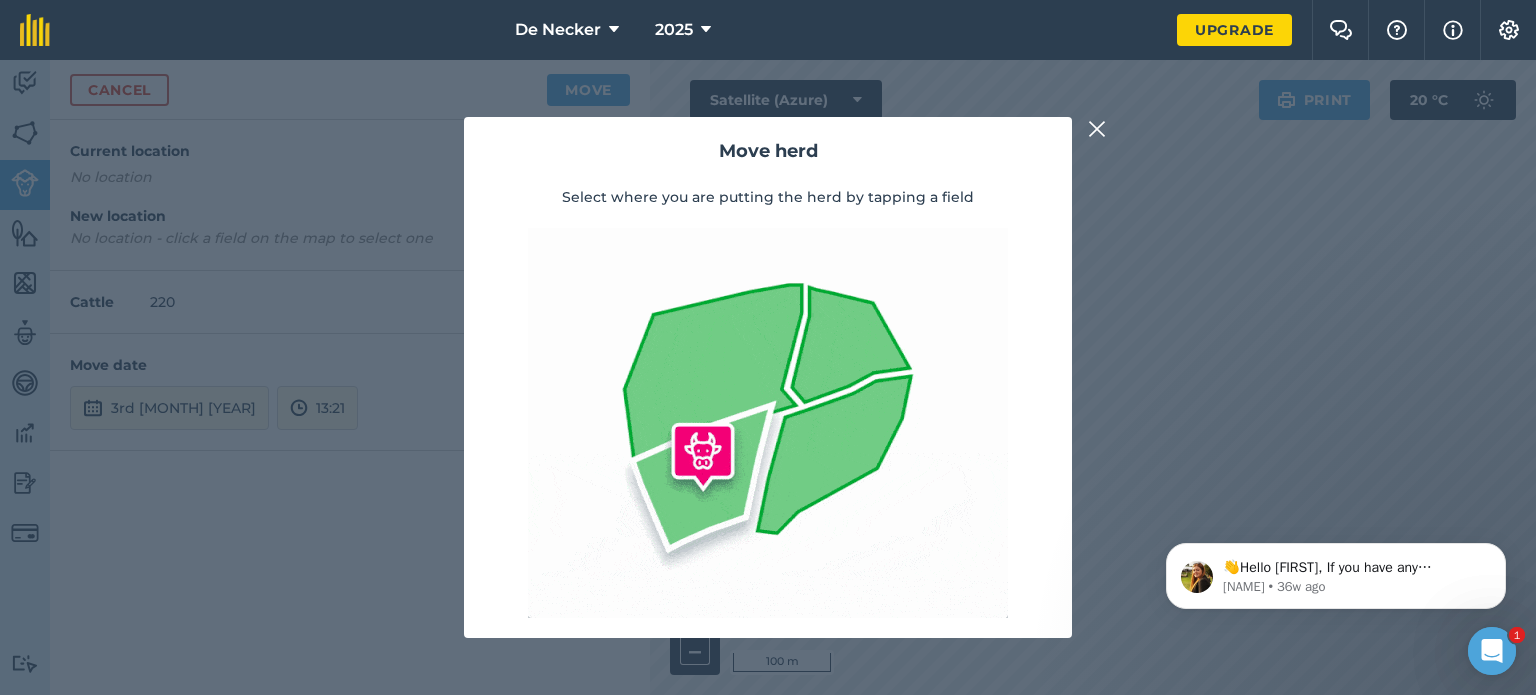 click at bounding box center [1097, 129] 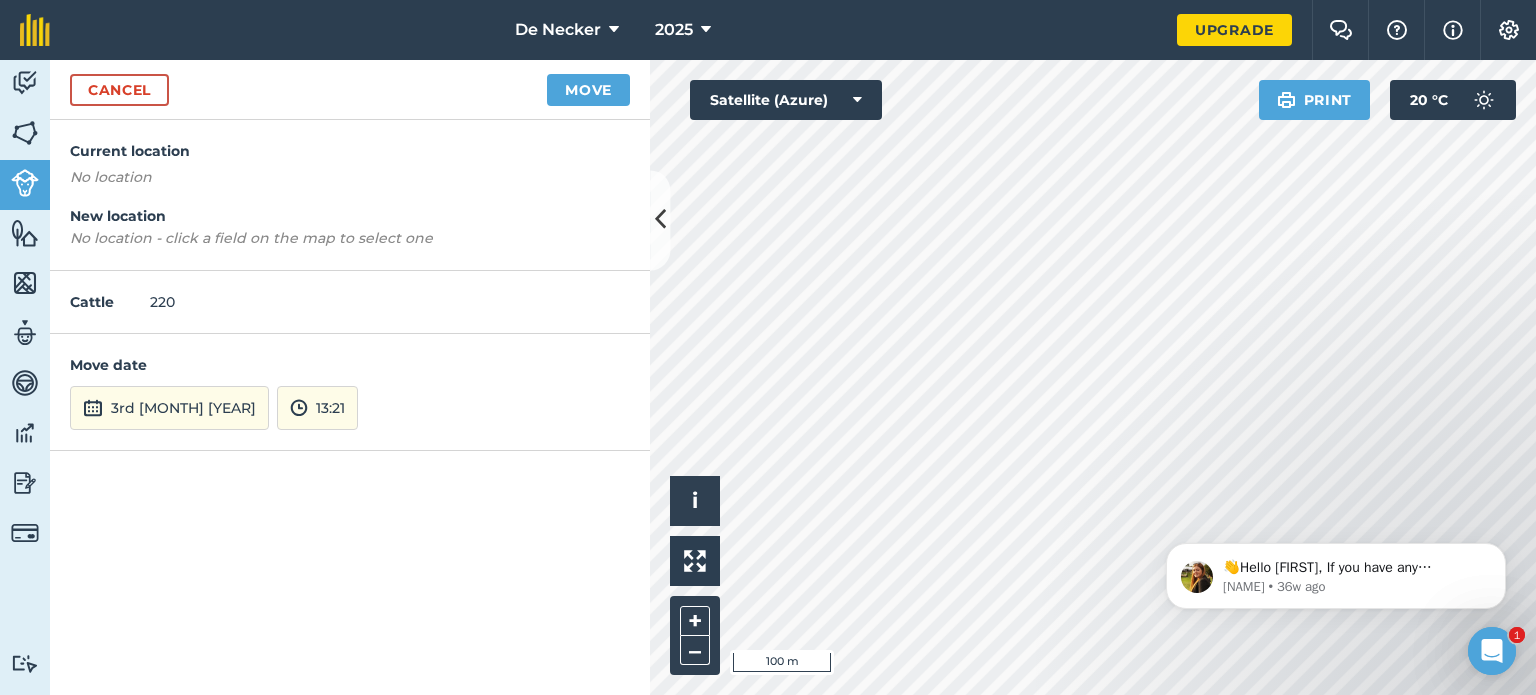 click on "Current location No location New location No location - click a field on the map to select one" at bounding box center [350, 195] 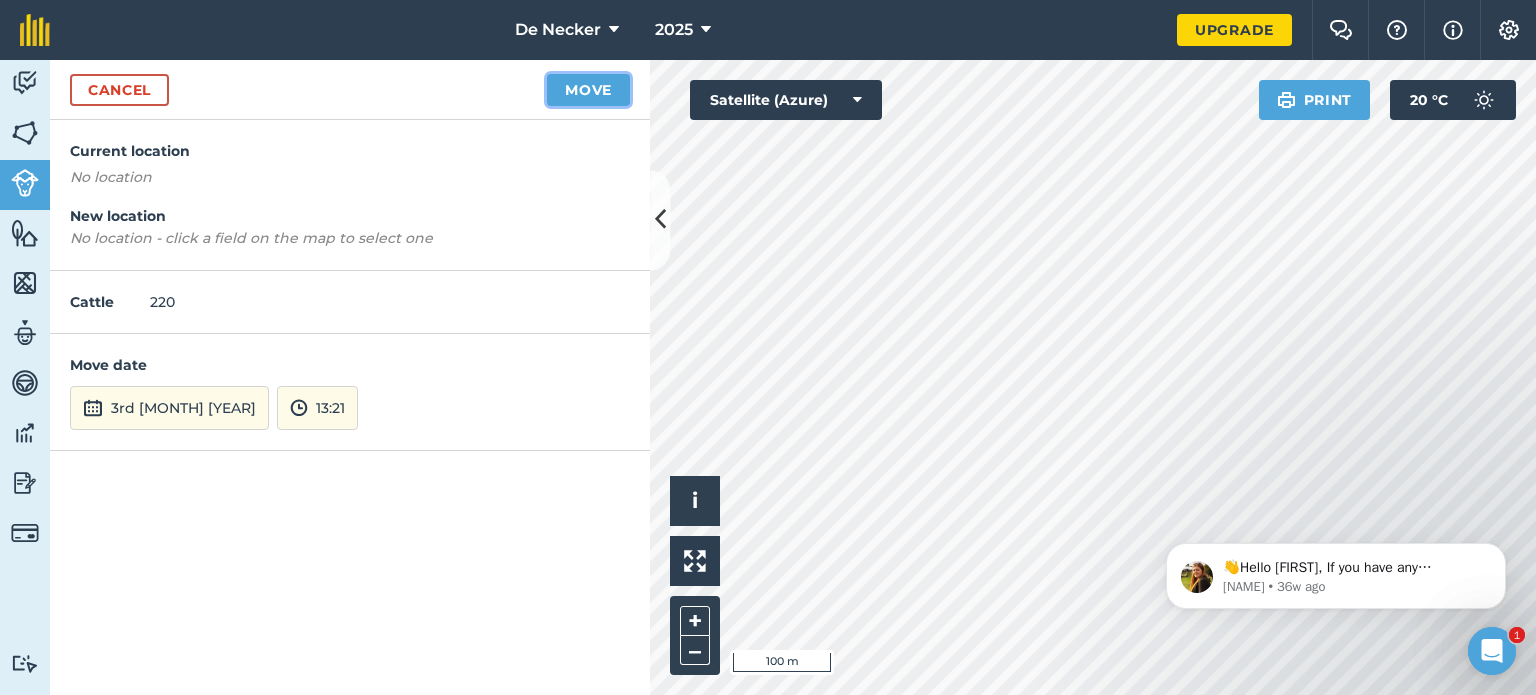 click on "Move" at bounding box center (588, 90) 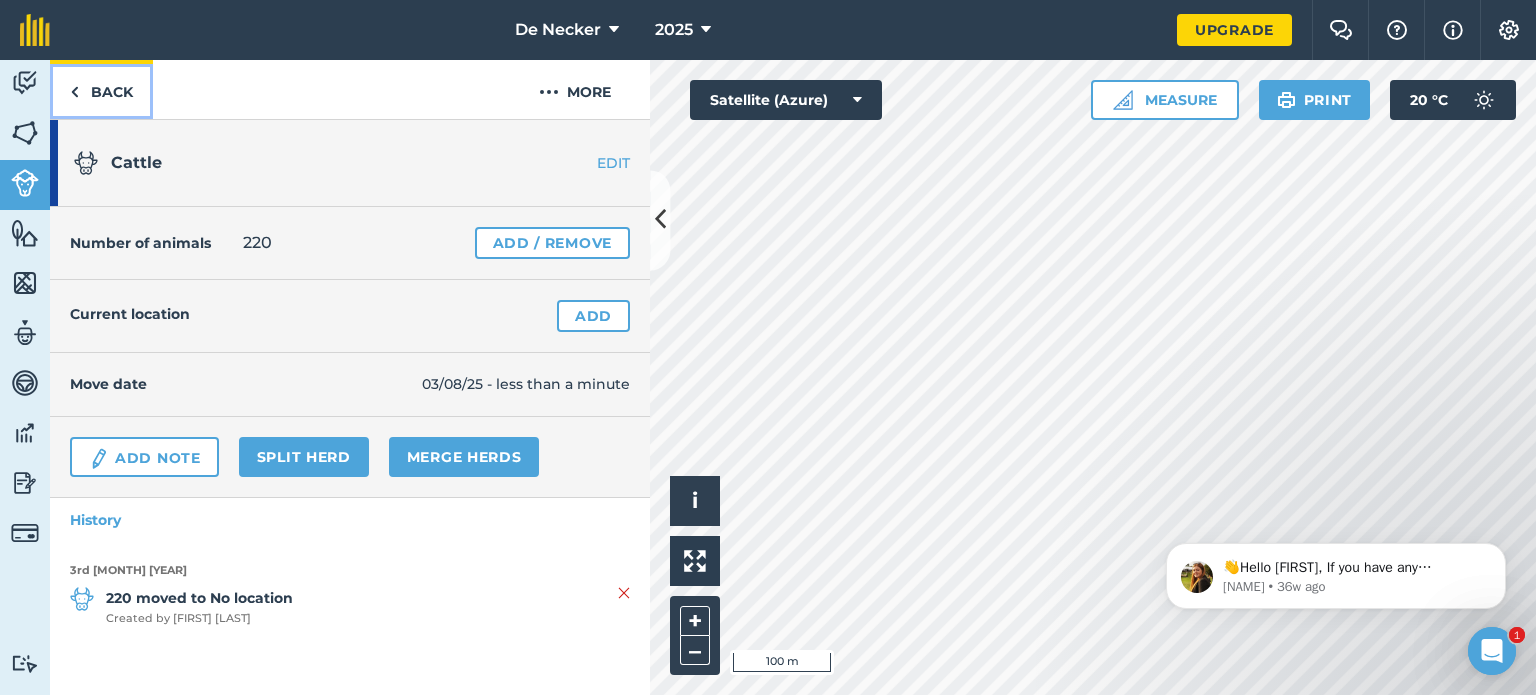 click on "Back" at bounding box center (101, 89) 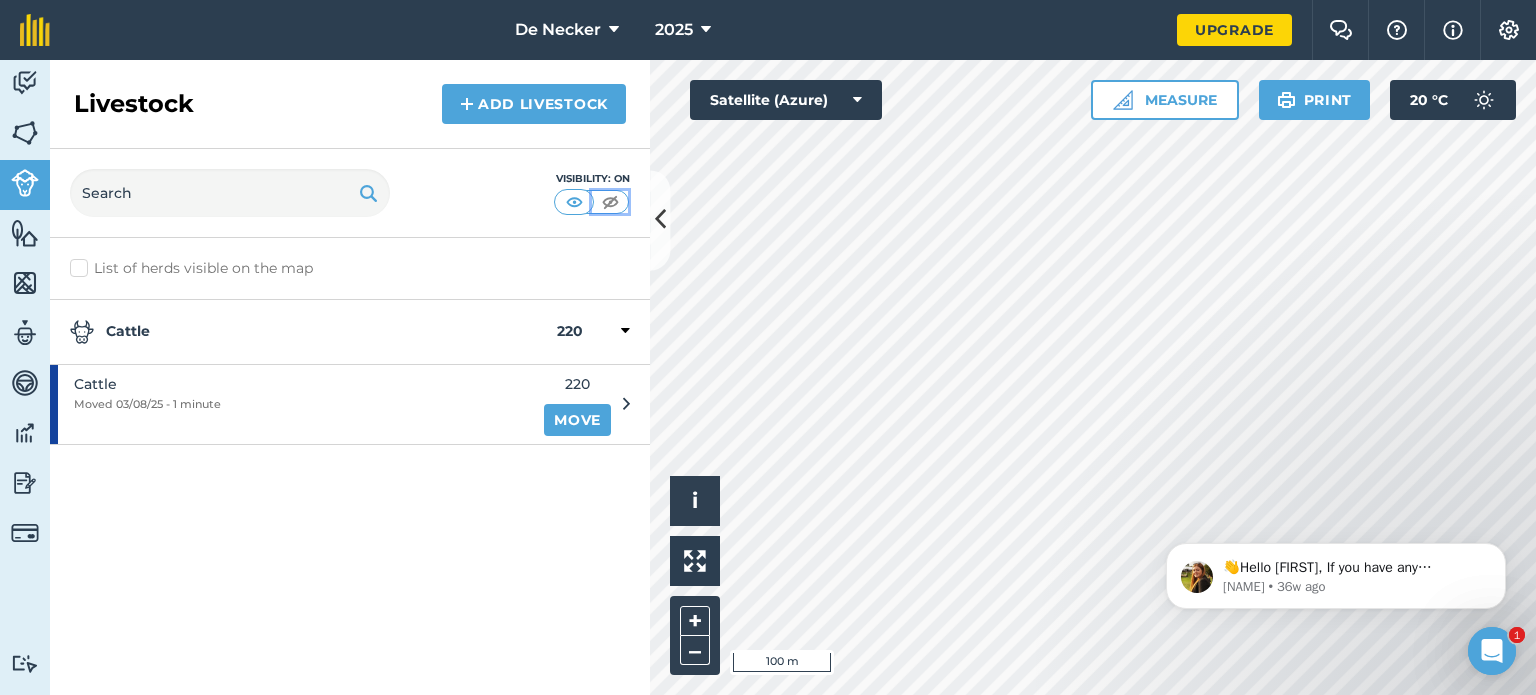 click at bounding box center [610, 202] 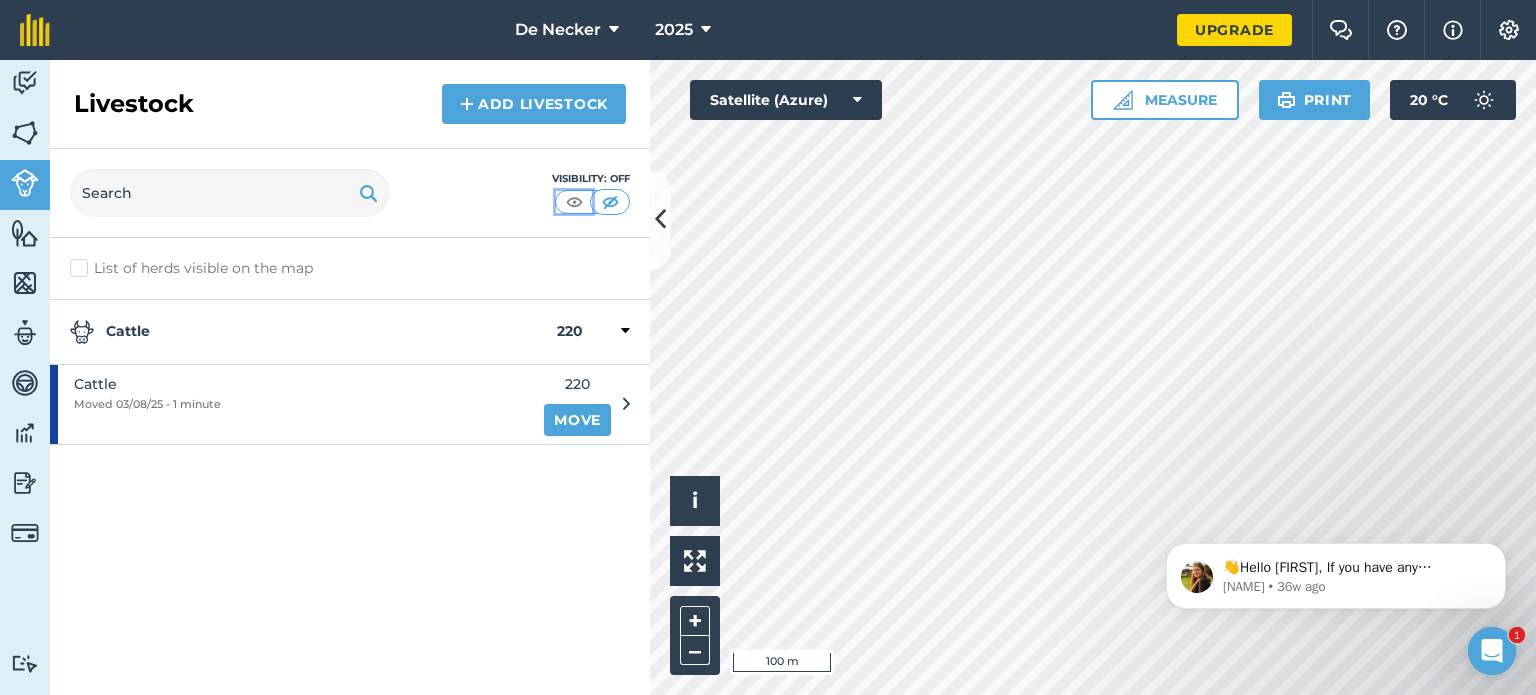 click at bounding box center (574, 202) 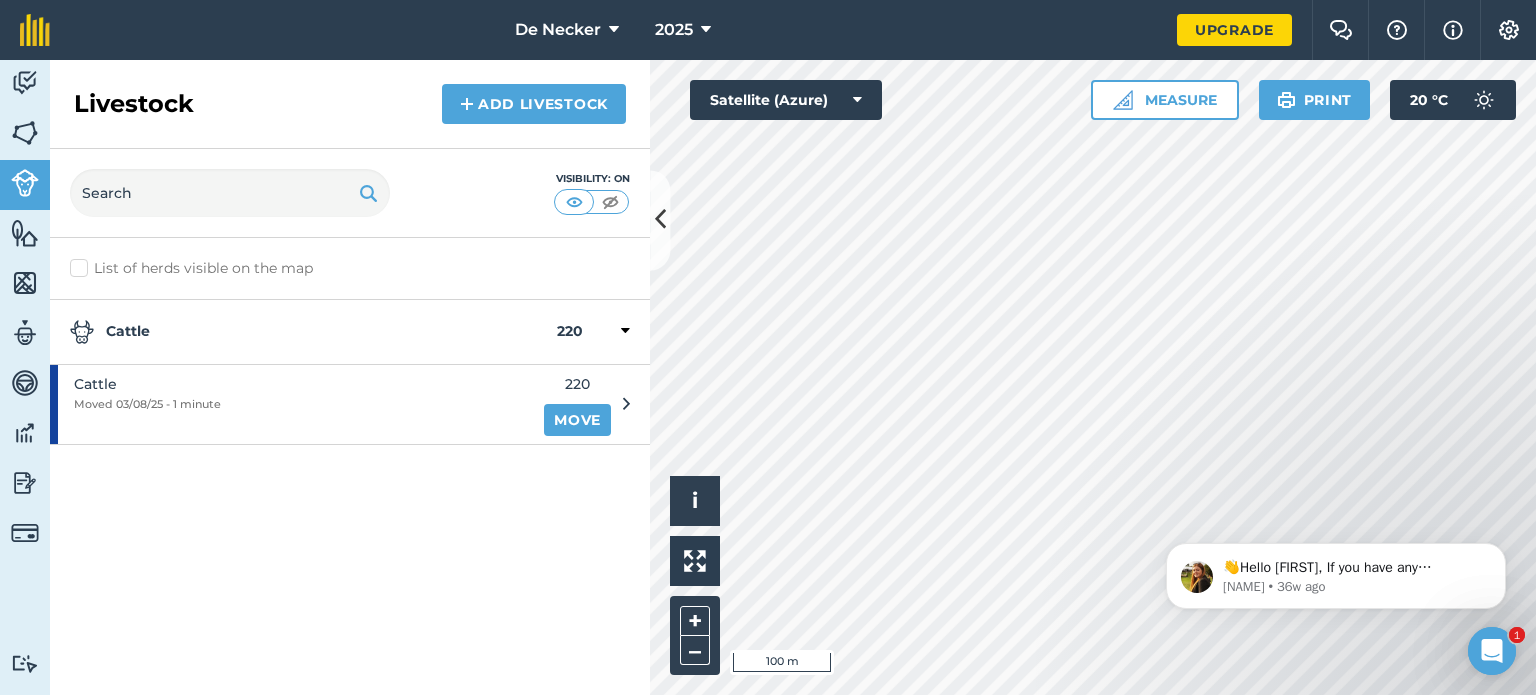 click at bounding box center [626, 404] 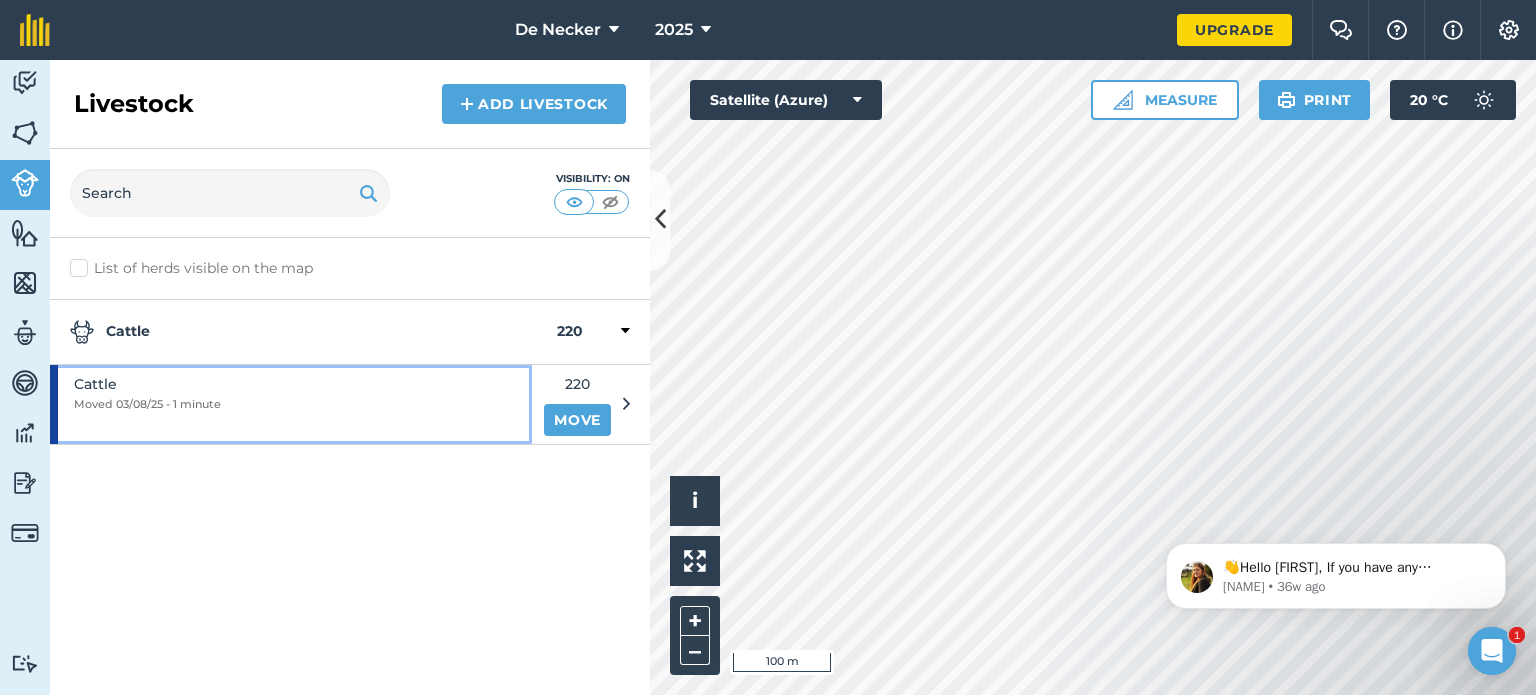 click on "Cattle Moved 03/08/25 - 1 minute" at bounding box center [291, 404] 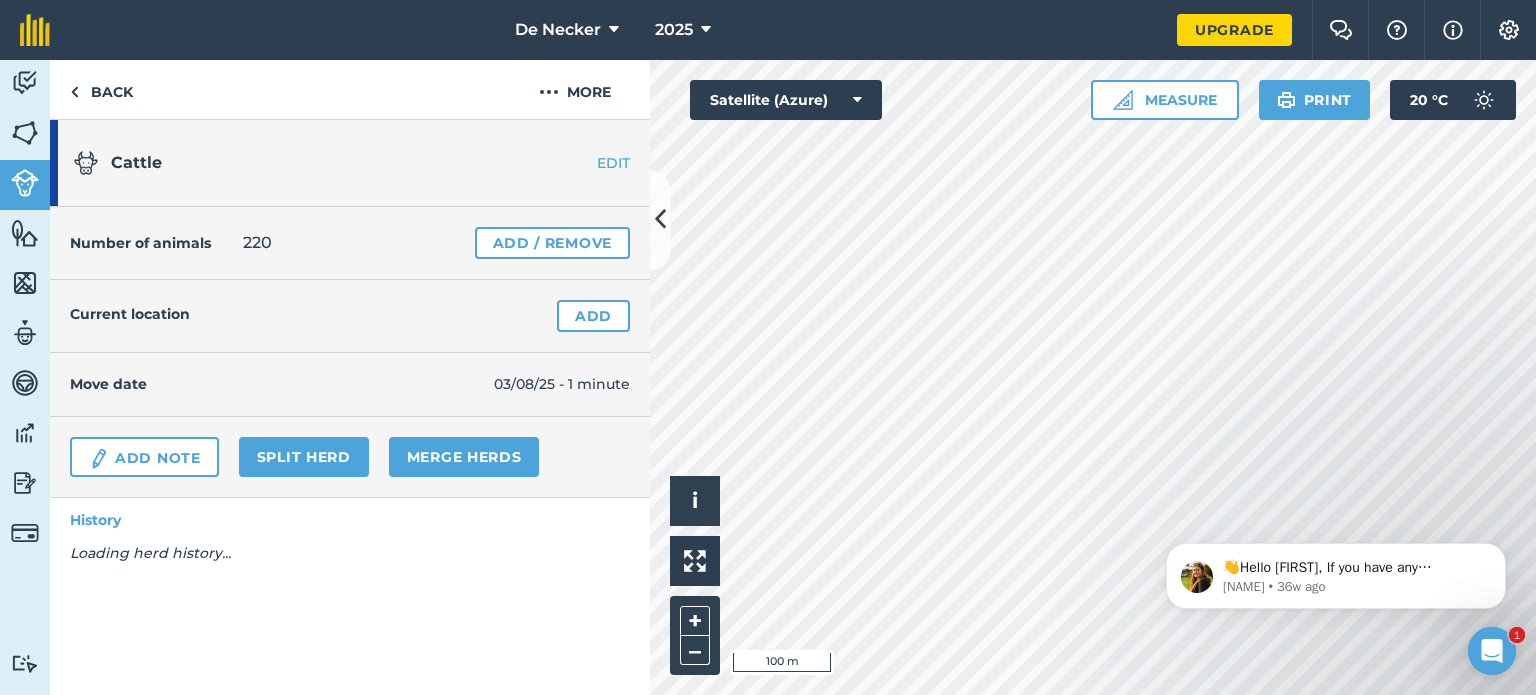 click on "Loading herd history..." at bounding box center [350, 553] 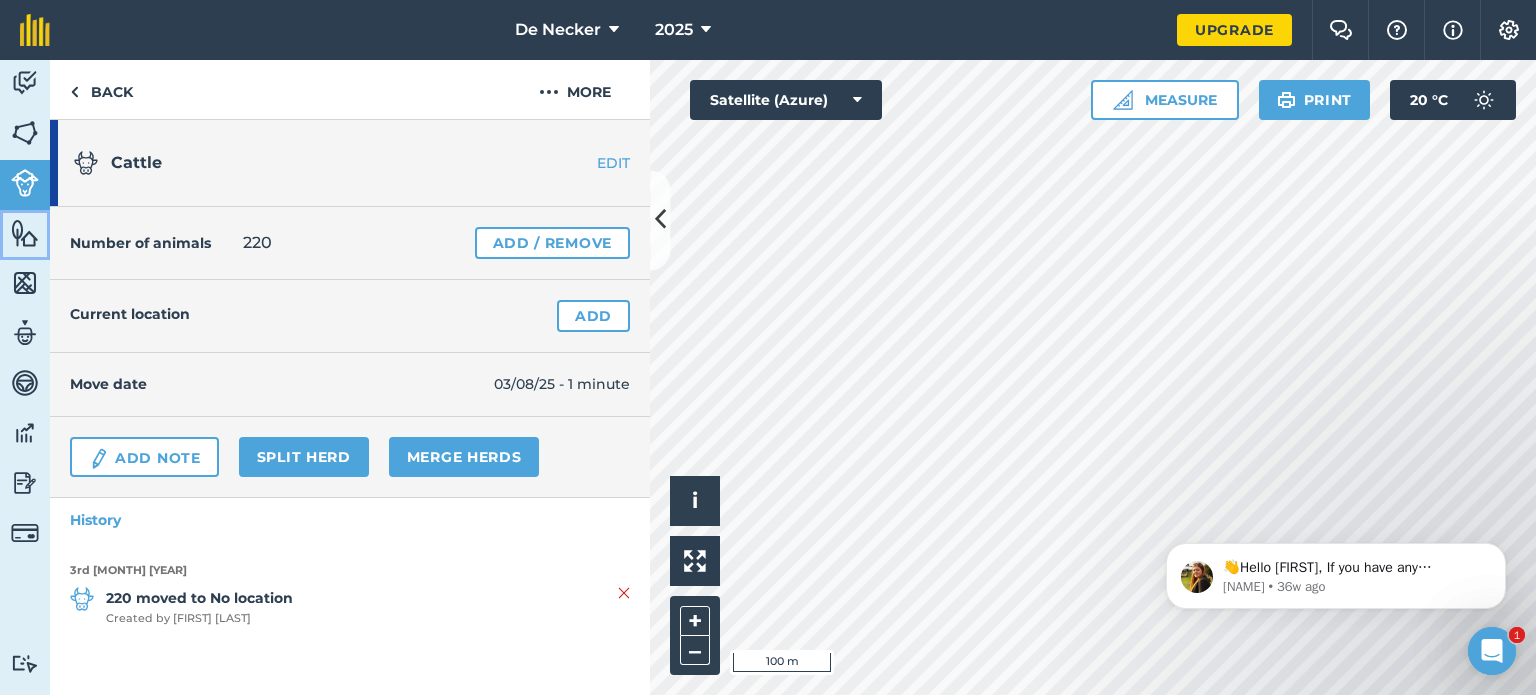 click at bounding box center [25, 233] 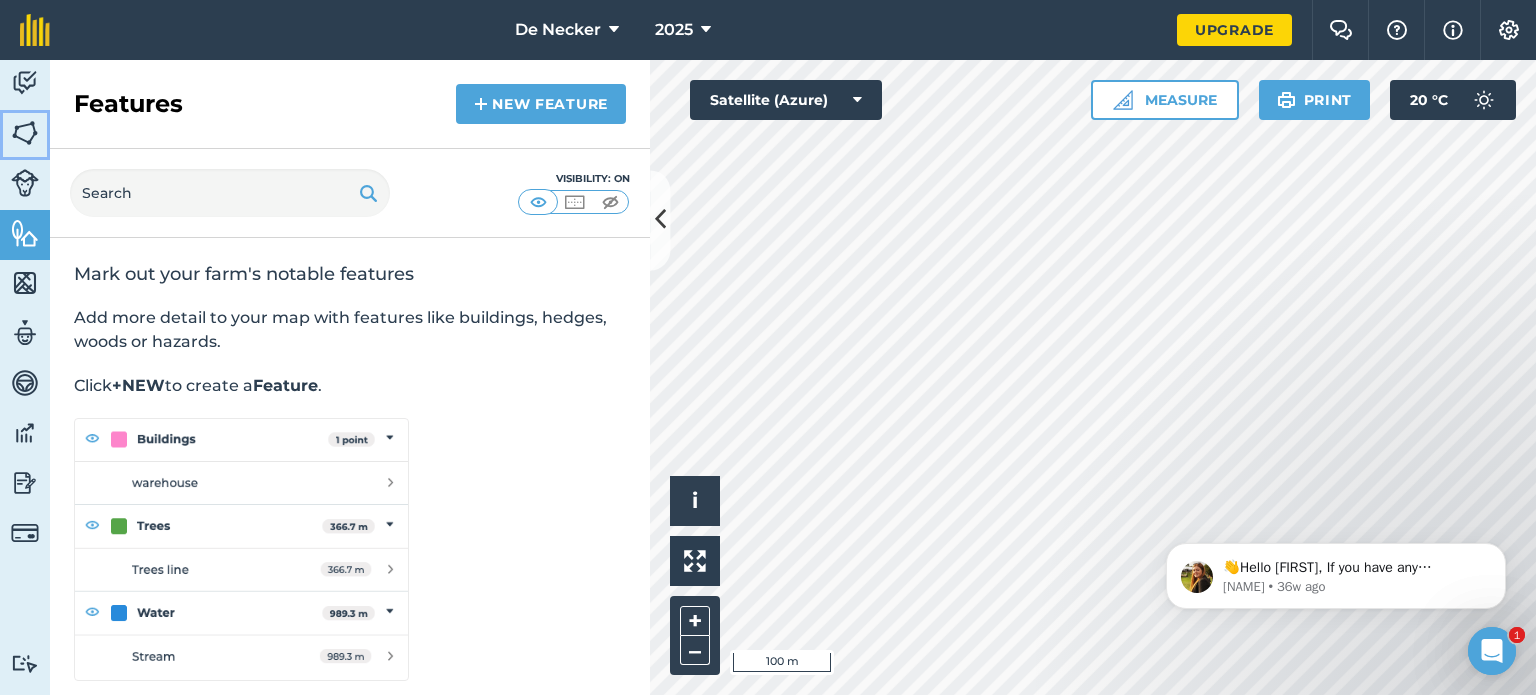 click at bounding box center (25, 133) 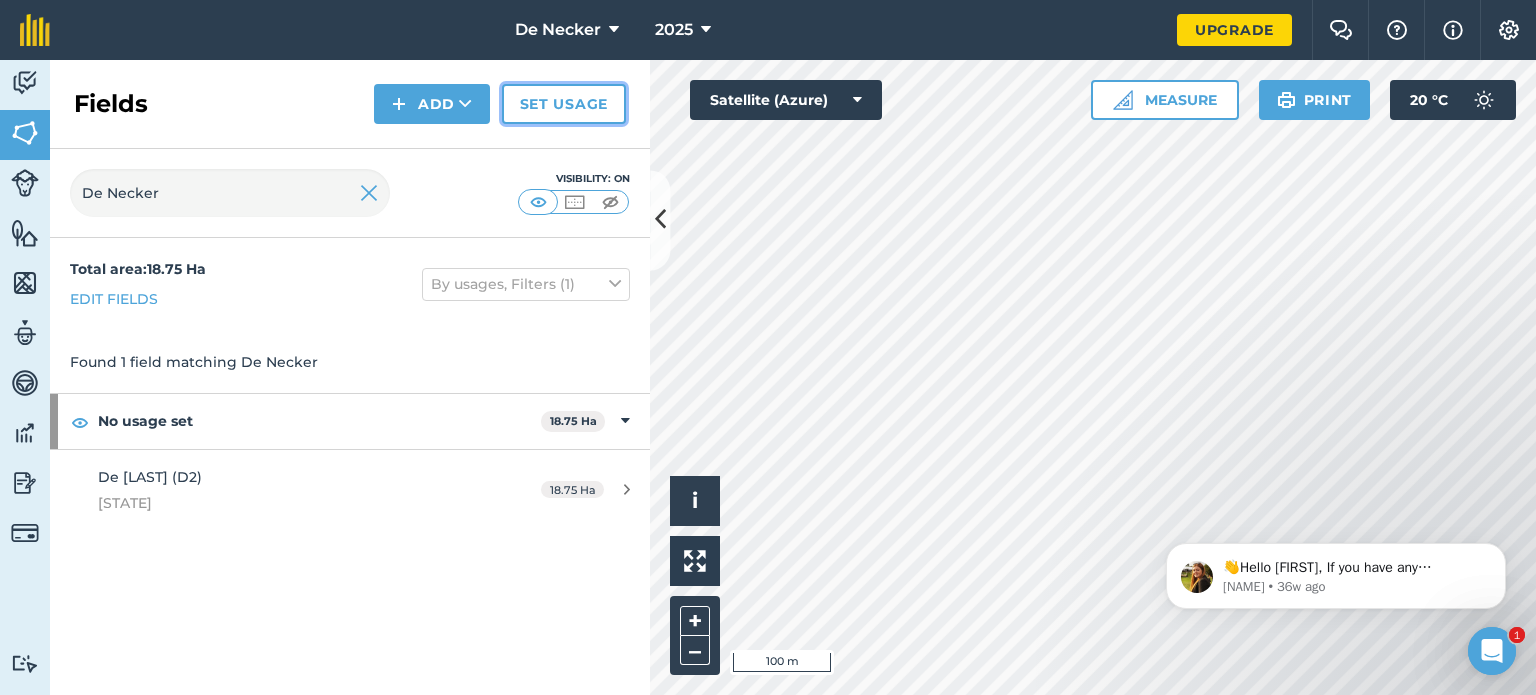 click on "Set usage" at bounding box center [564, 104] 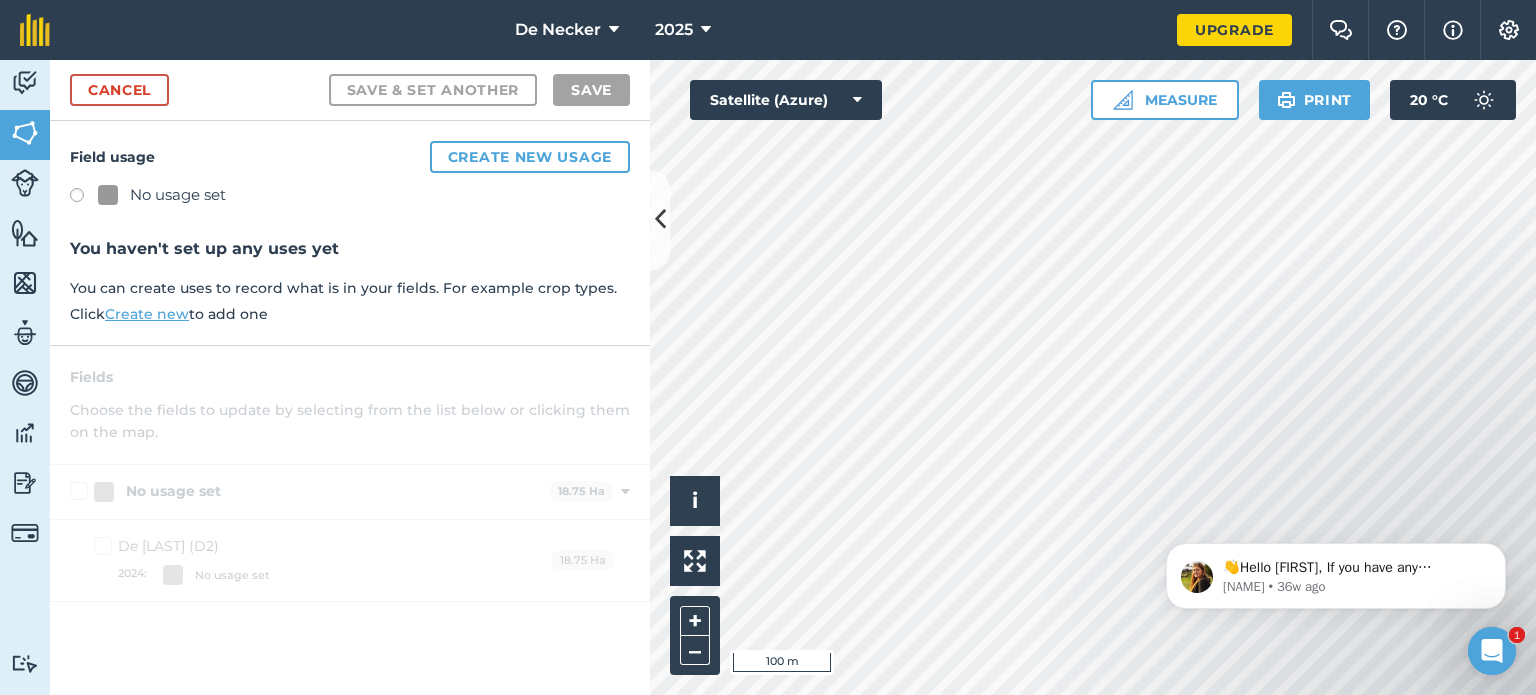 click at bounding box center [84, 198] 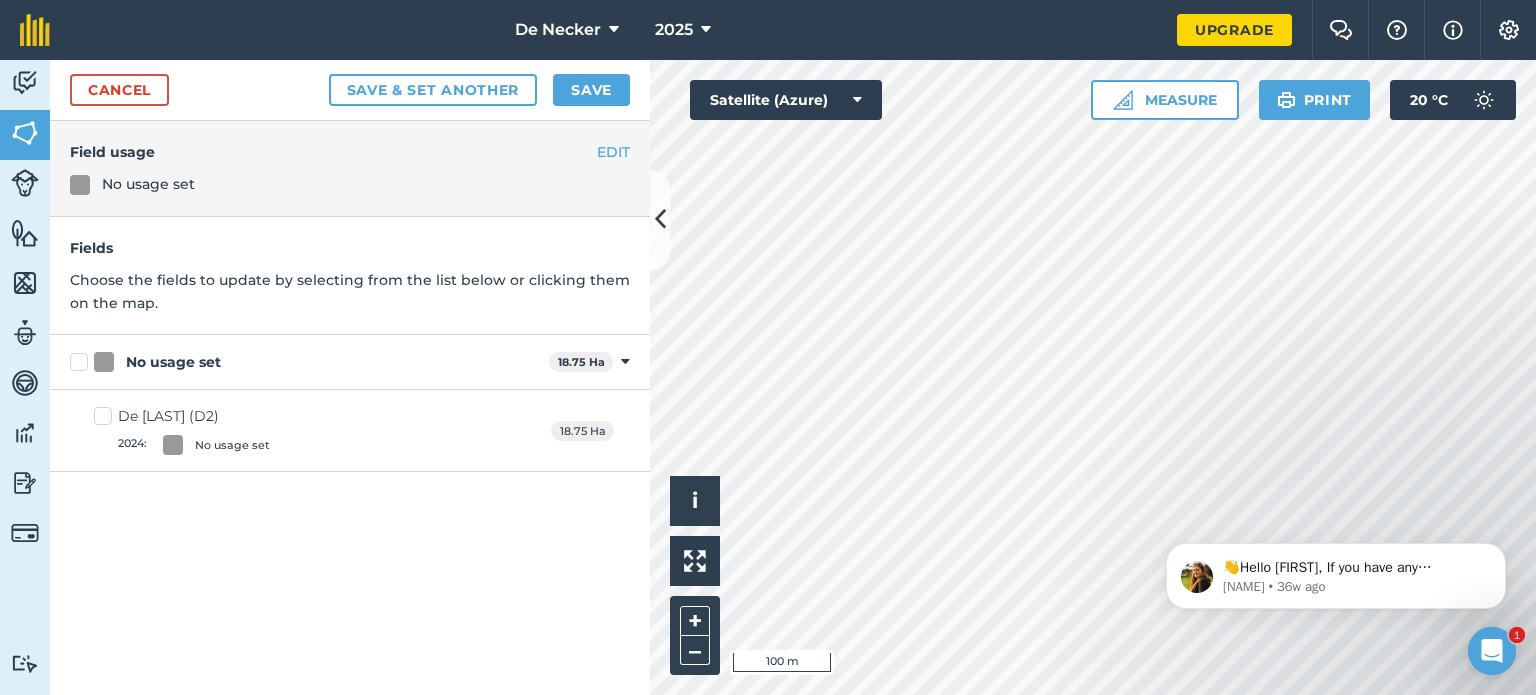 click on "Choose the fields to update by selecting from the list below or clicking them on the map." at bounding box center (350, 291) 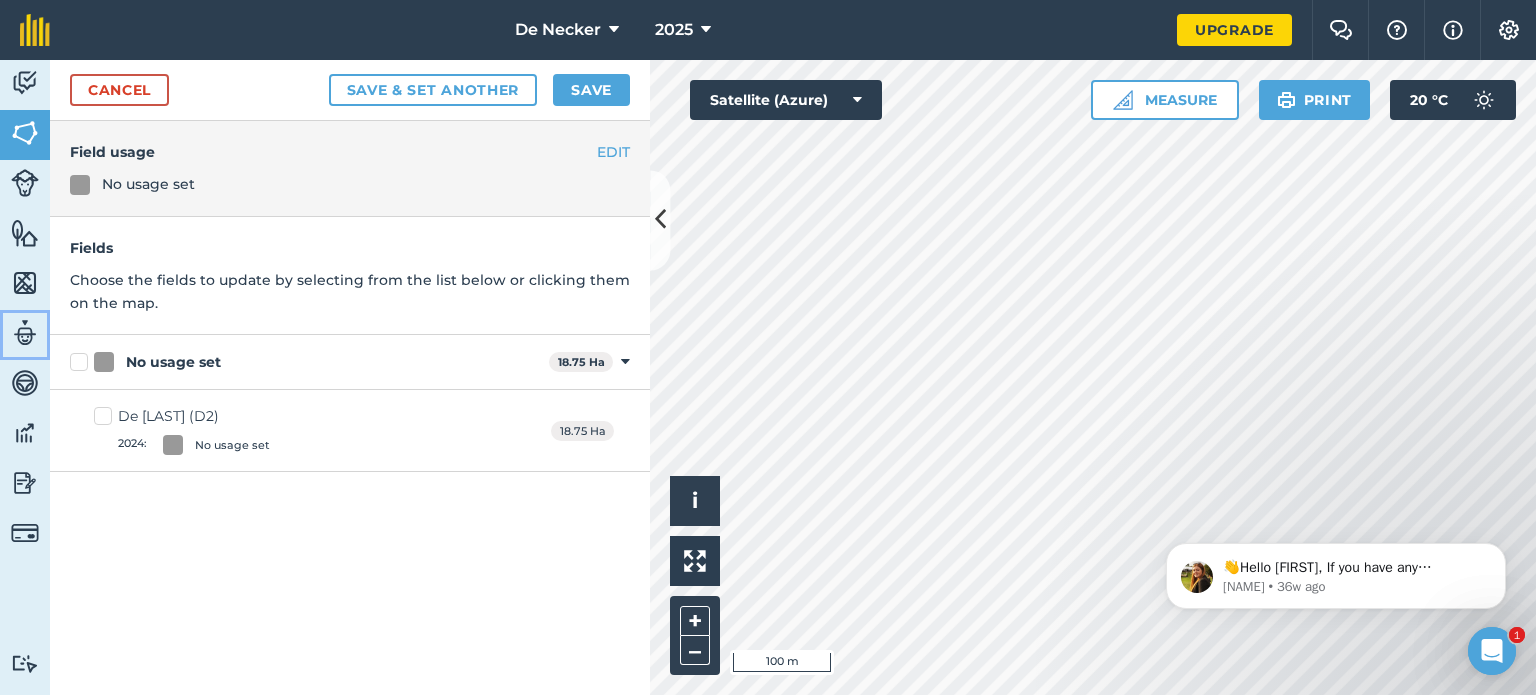 click at bounding box center [25, 333] 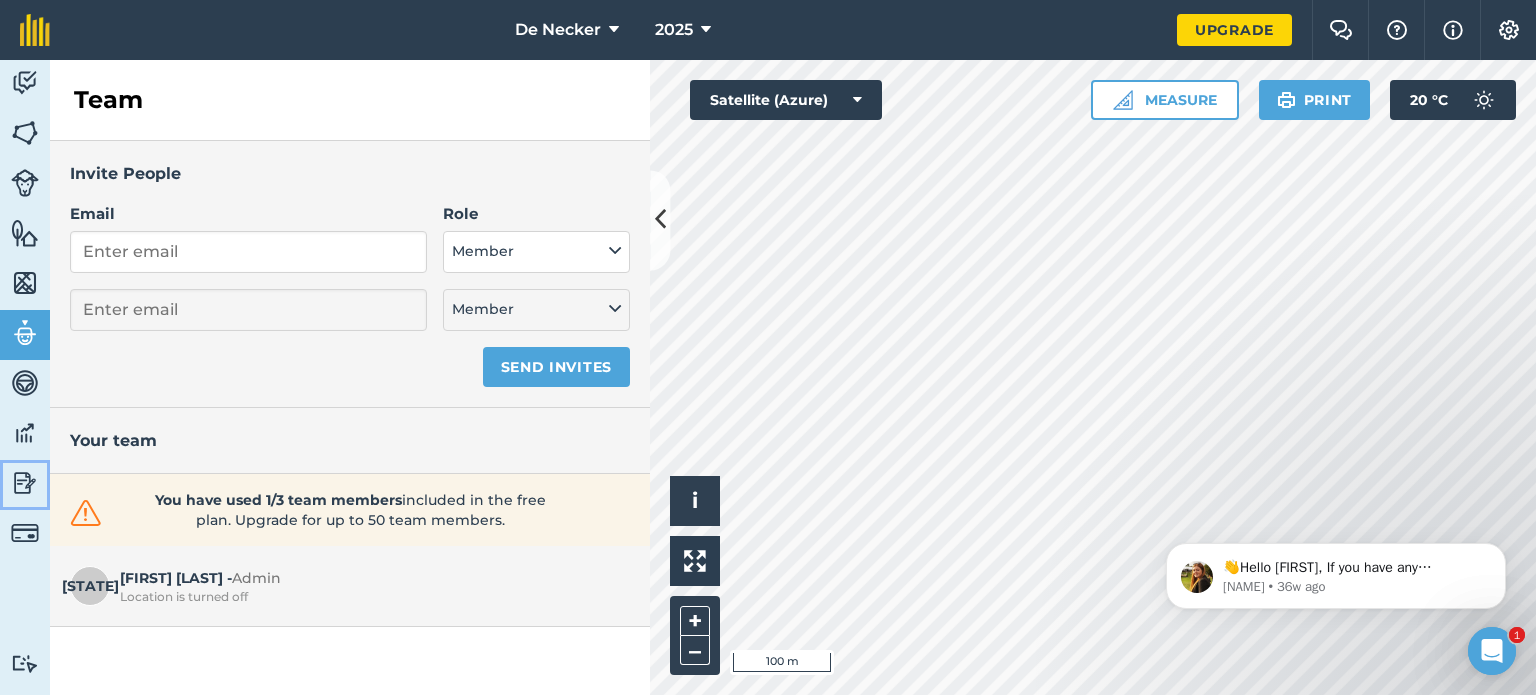 click at bounding box center [25, 483] 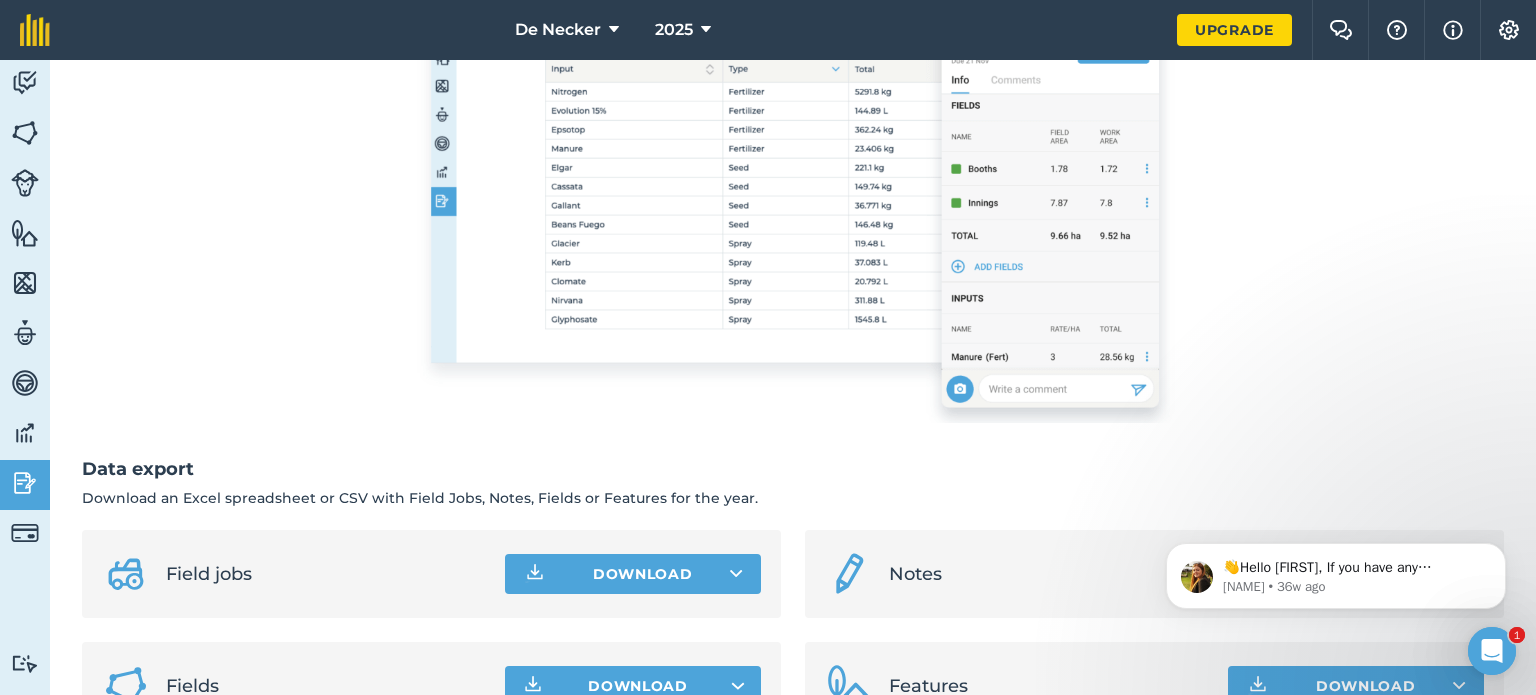scroll, scrollTop: 485, scrollLeft: 0, axis: vertical 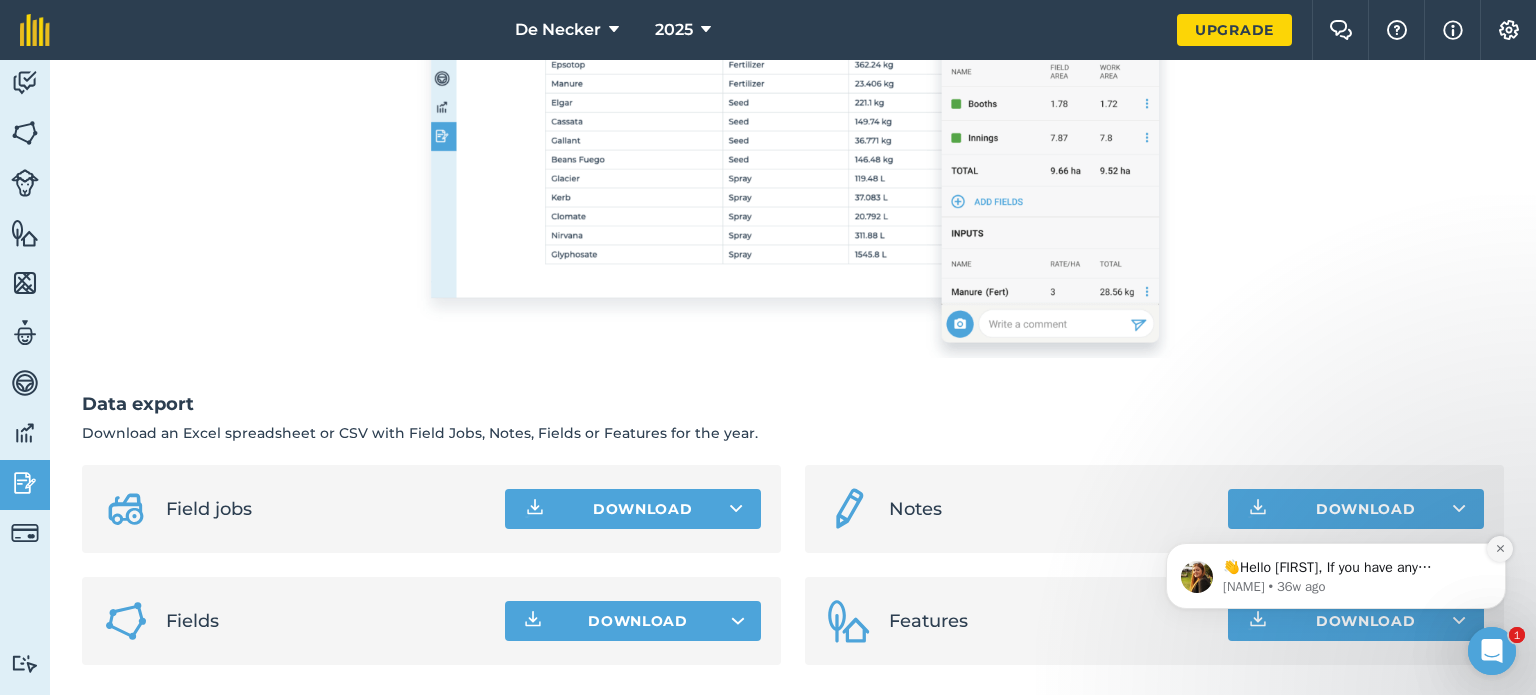 click at bounding box center [1500, 549] 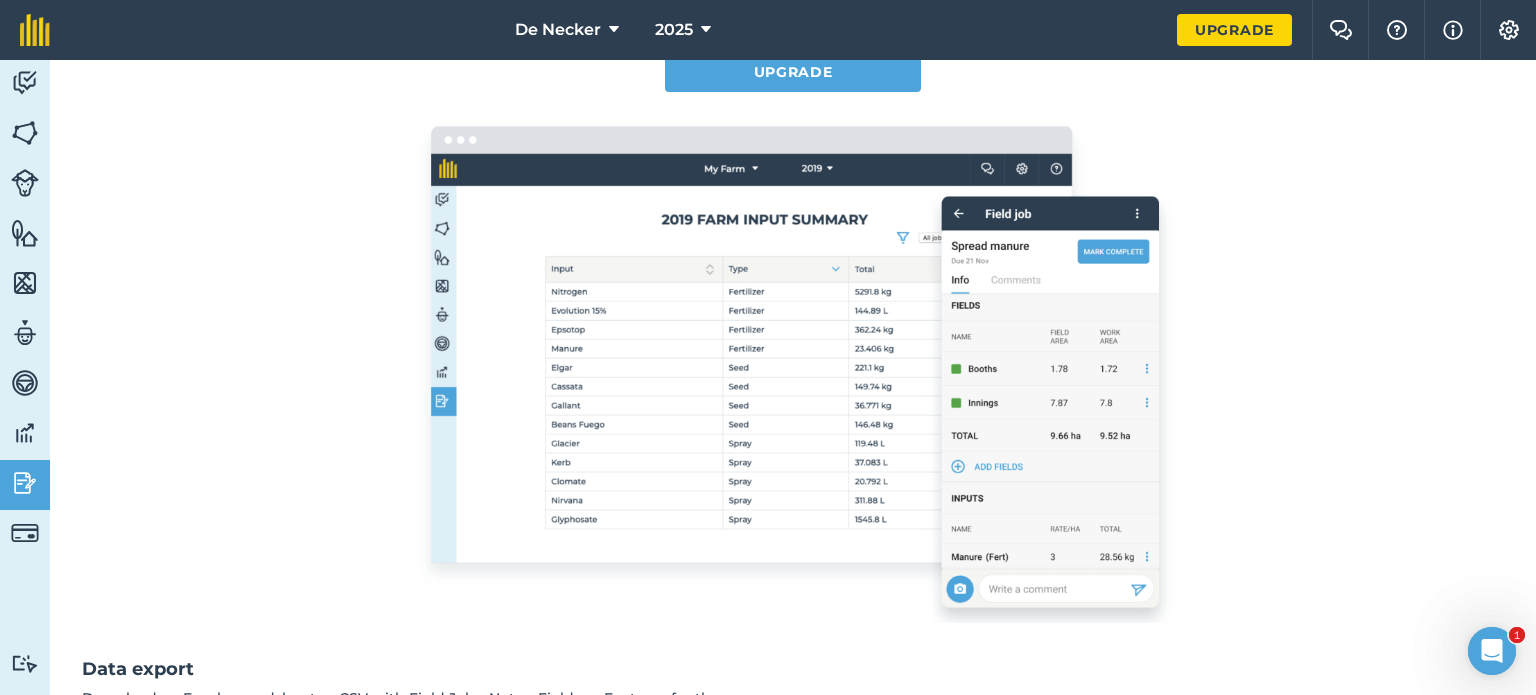 scroll, scrollTop: 226, scrollLeft: 0, axis: vertical 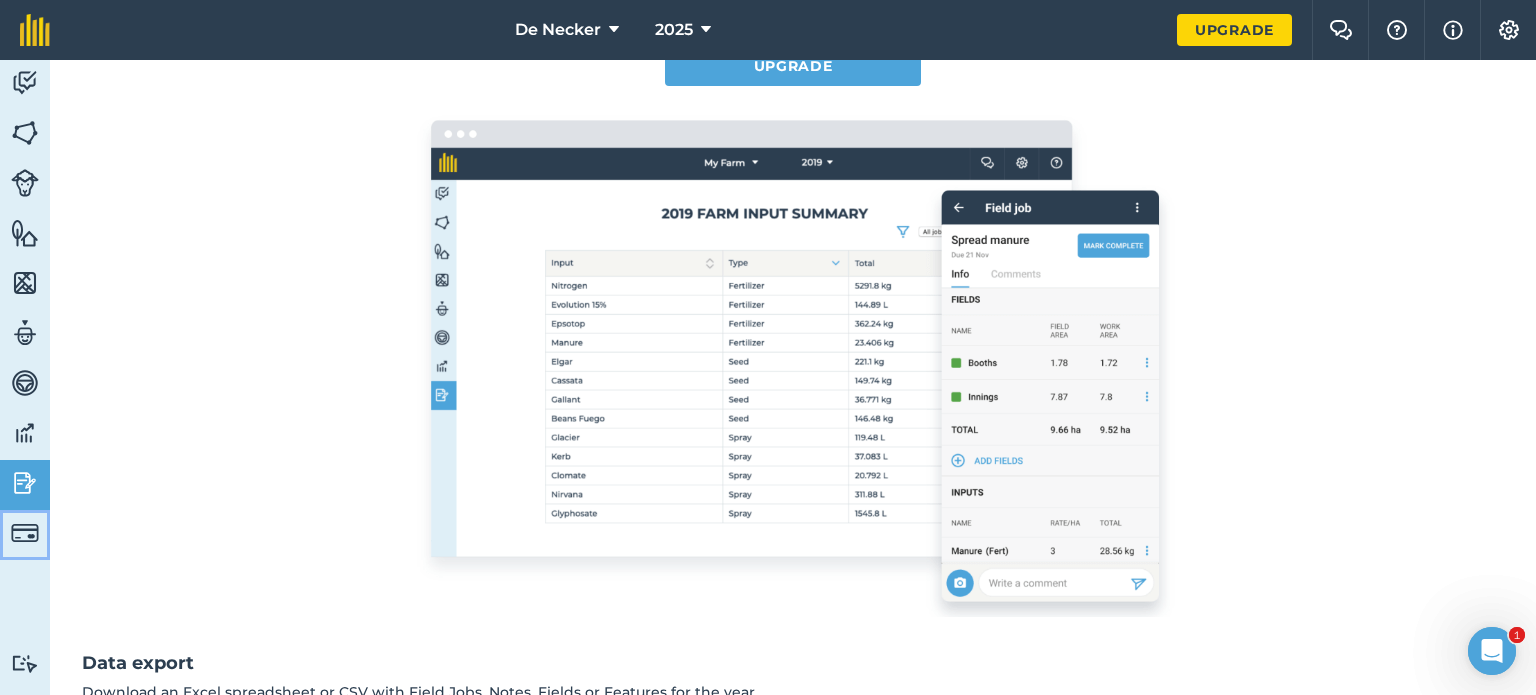 click at bounding box center [25, 533] 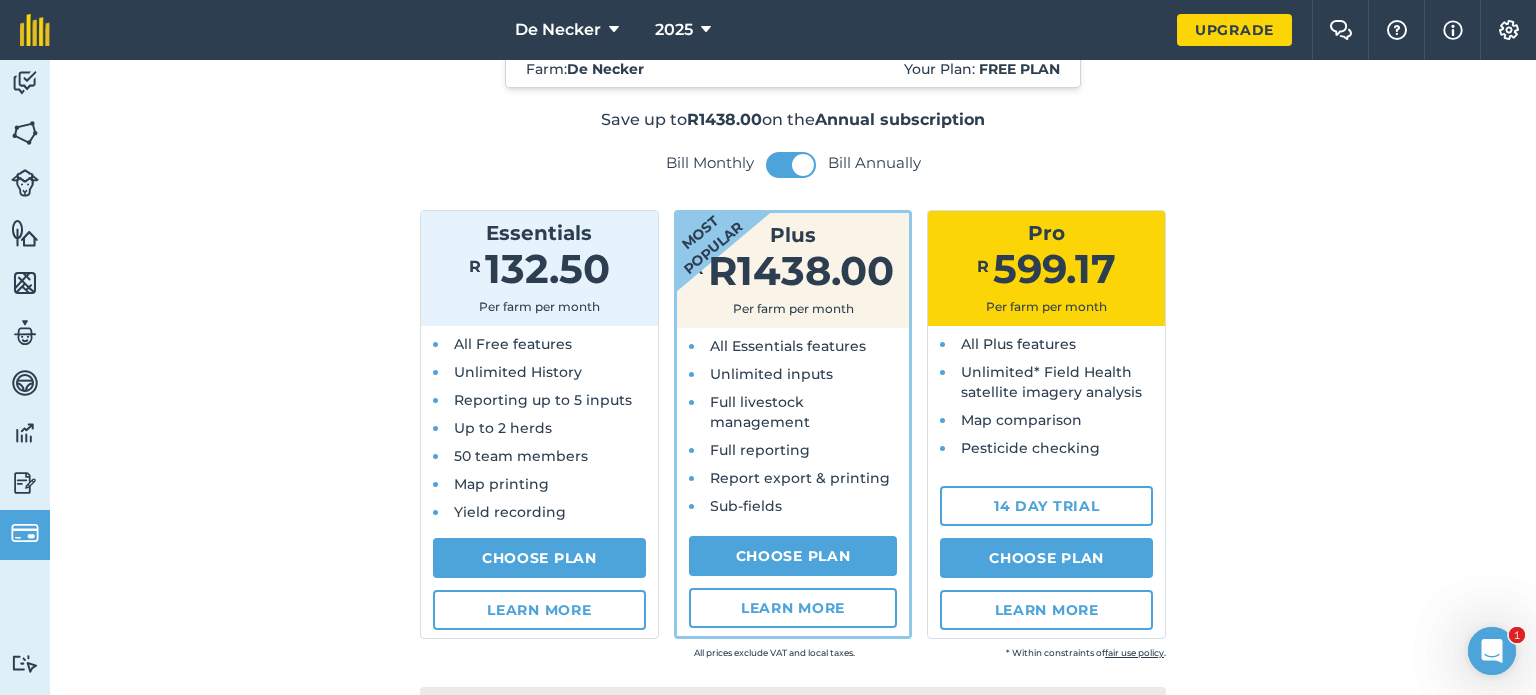 scroll, scrollTop: 100, scrollLeft: 0, axis: vertical 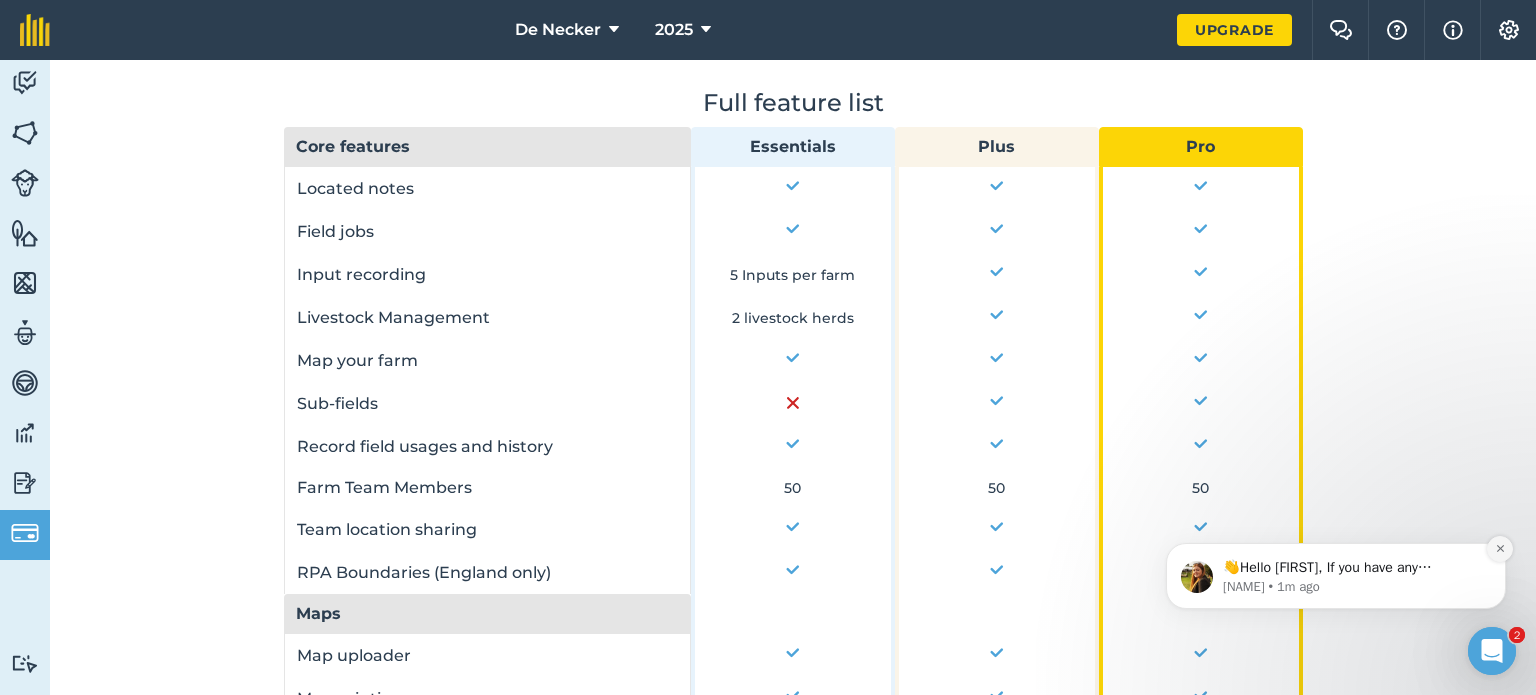 click 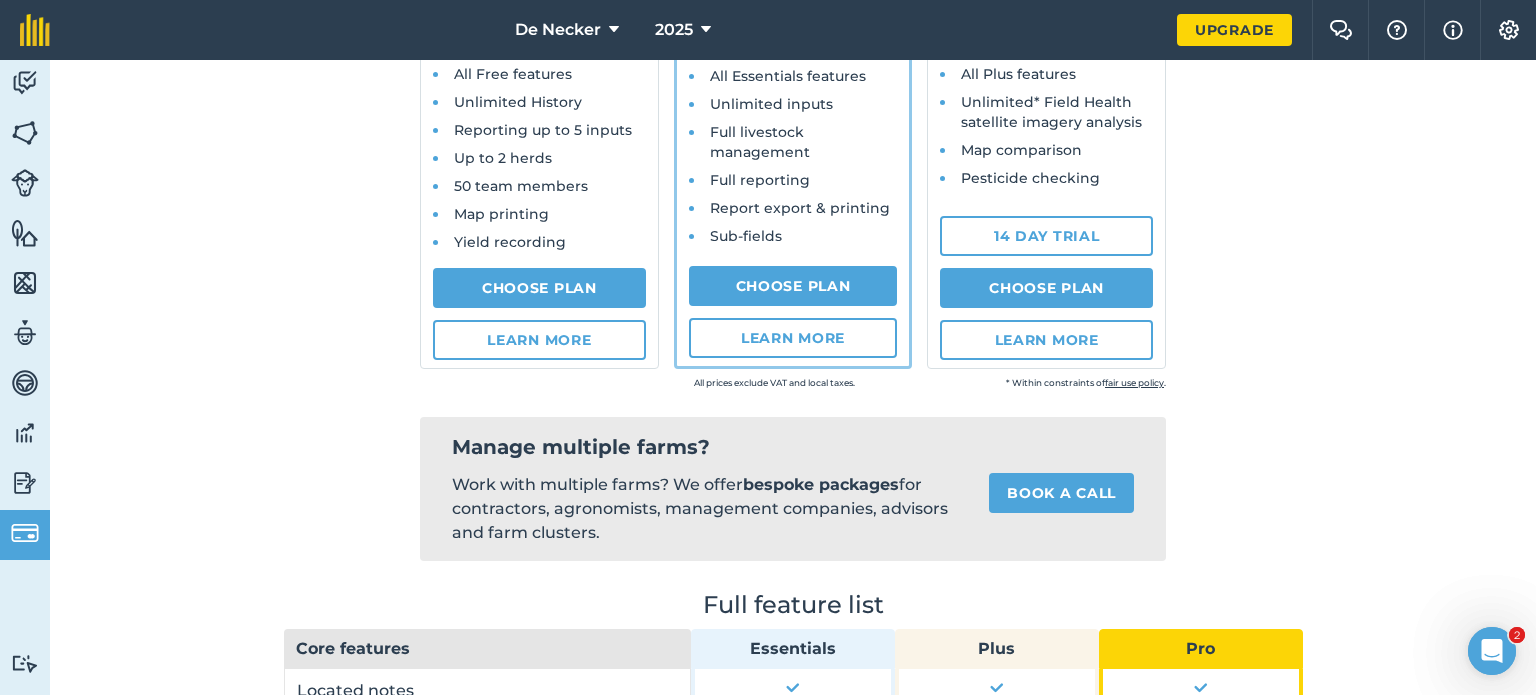 scroll, scrollTop: 260, scrollLeft: 0, axis: vertical 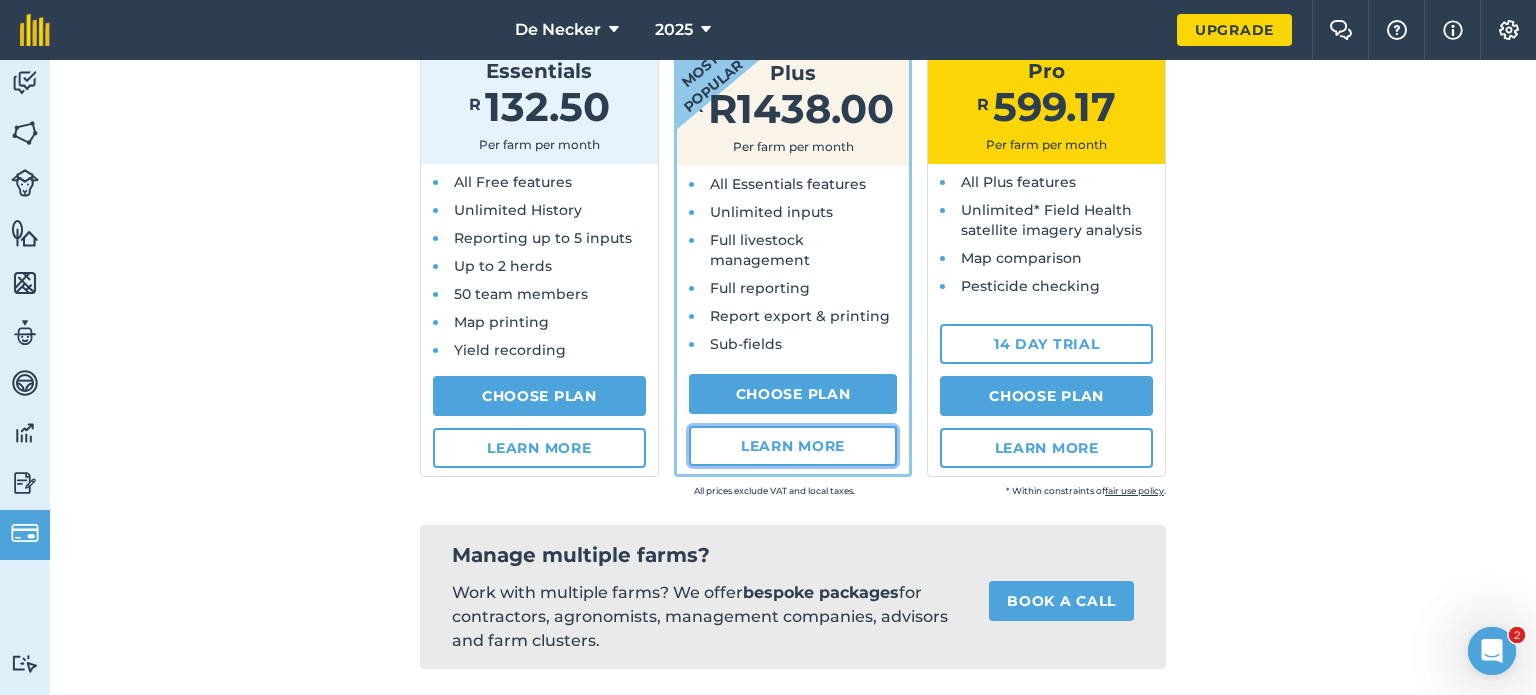 click on "Learn more" at bounding box center (793, 446) 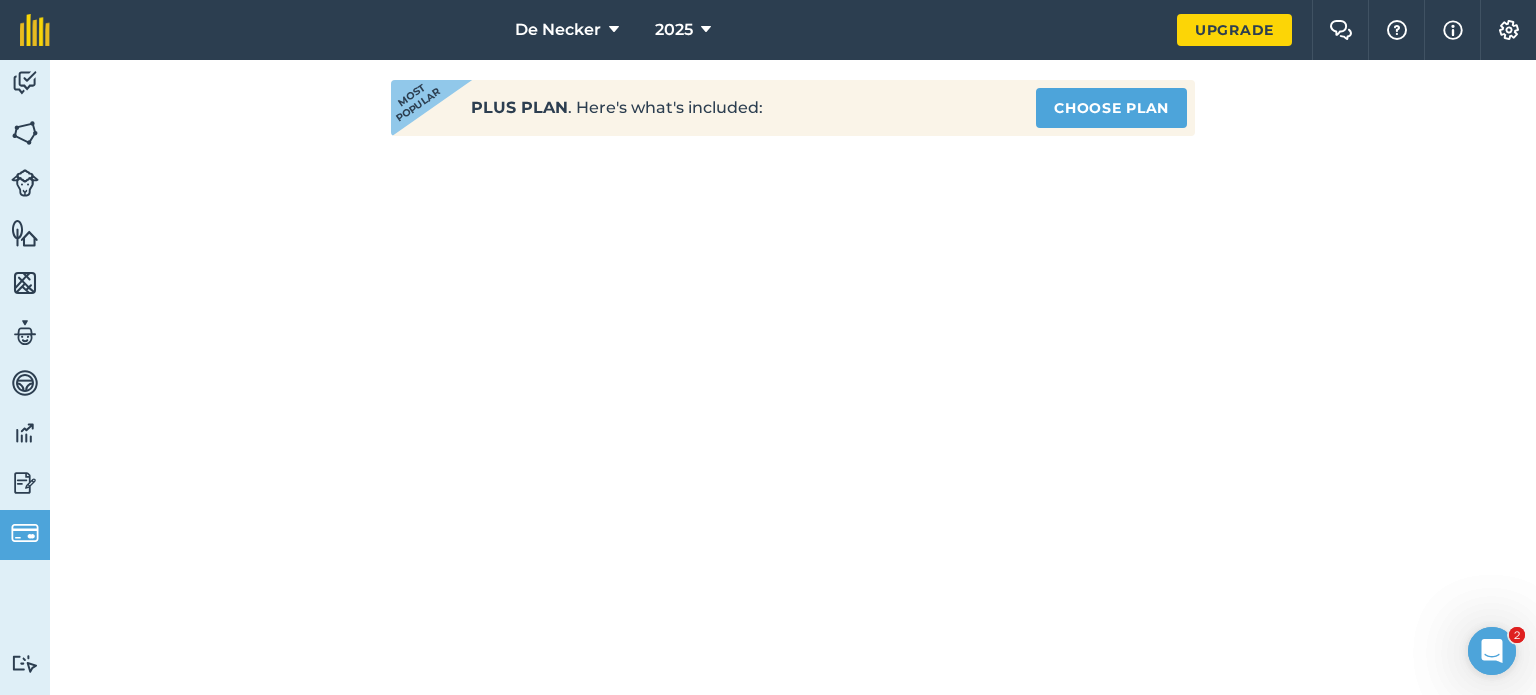 scroll, scrollTop: 0, scrollLeft: 0, axis: both 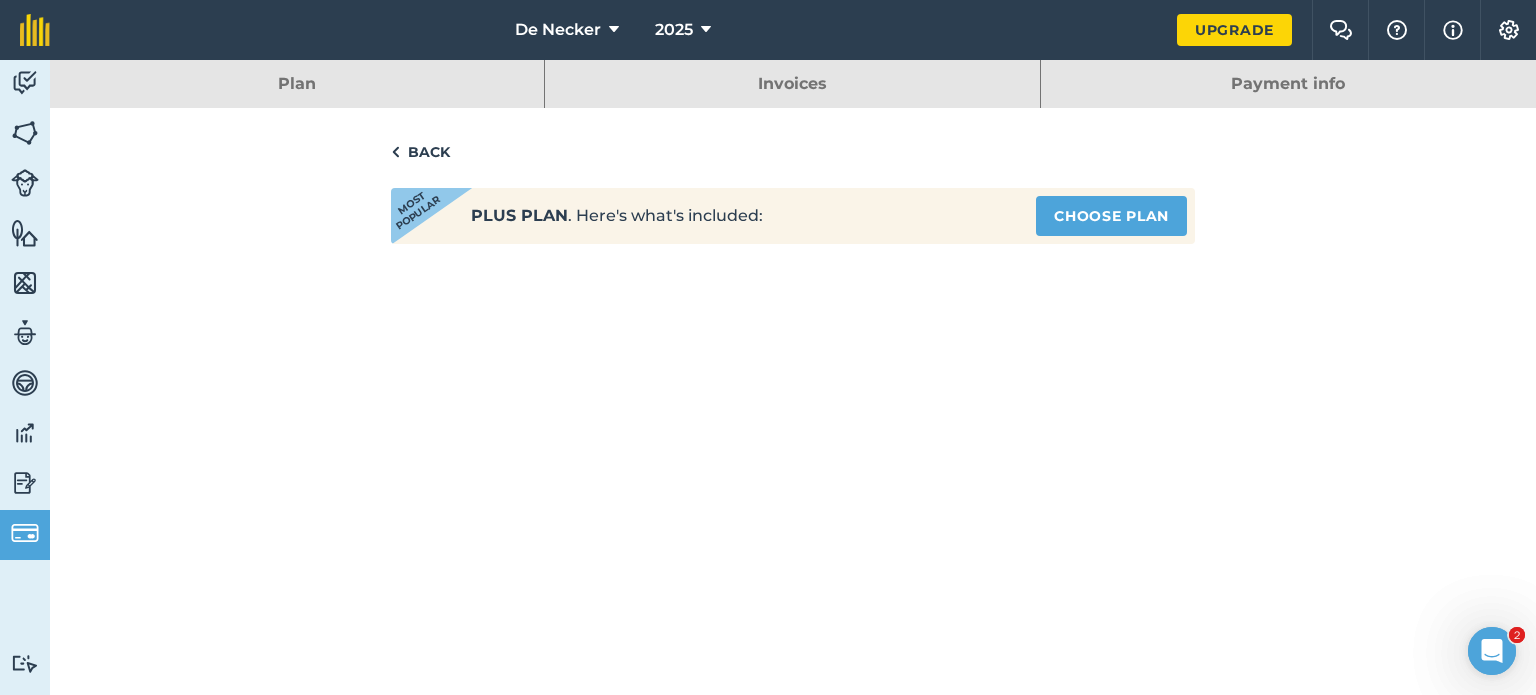 click on "Back" at bounding box center (793, 152) 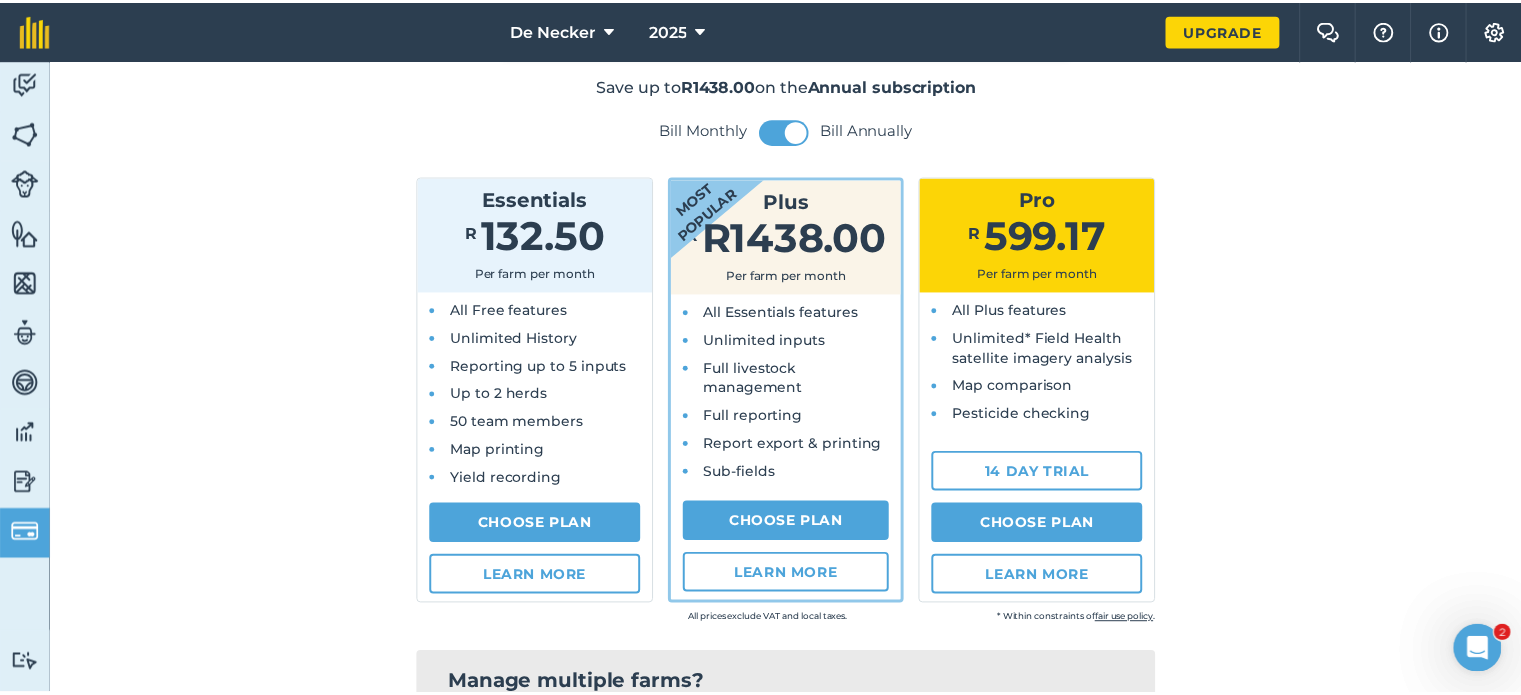 scroll, scrollTop: 131, scrollLeft: 0, axis: vertical 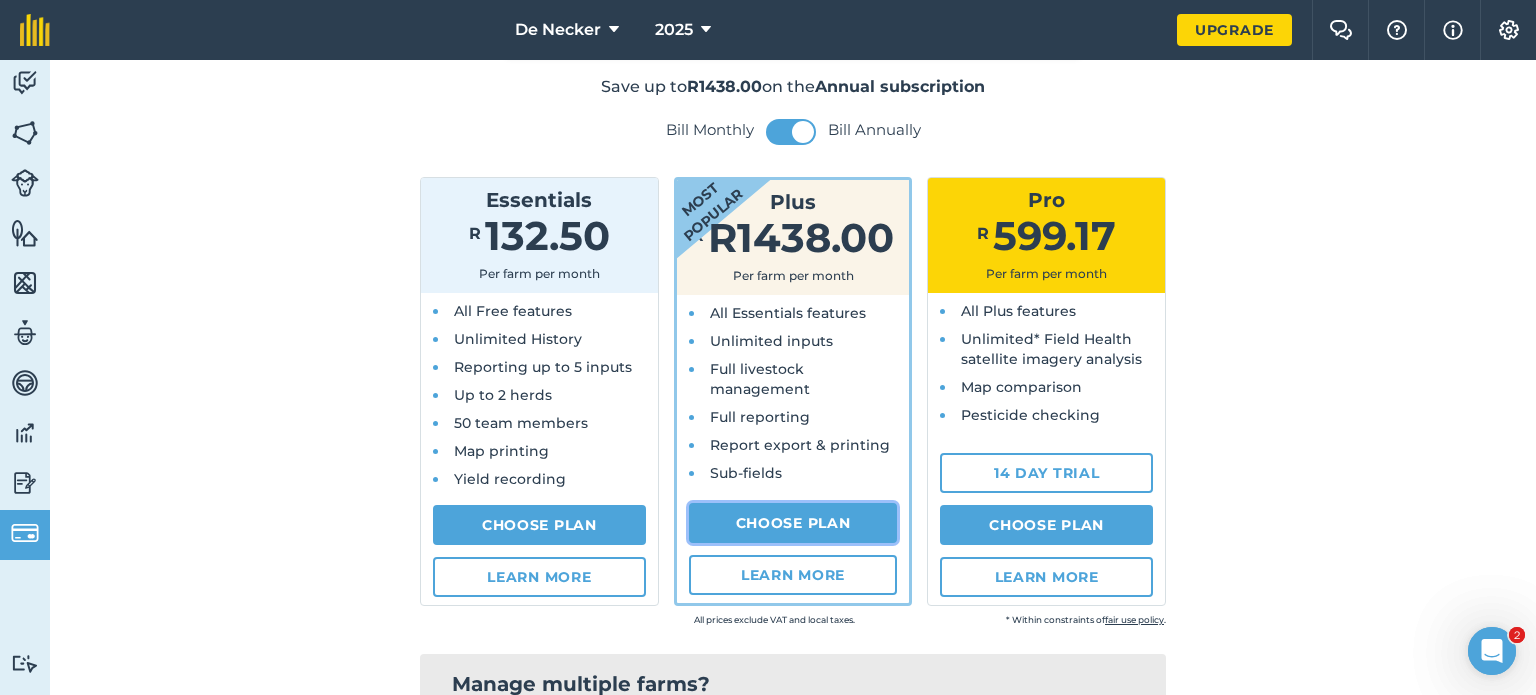 click on "Choose Plan" at bounding box center (793, 523) 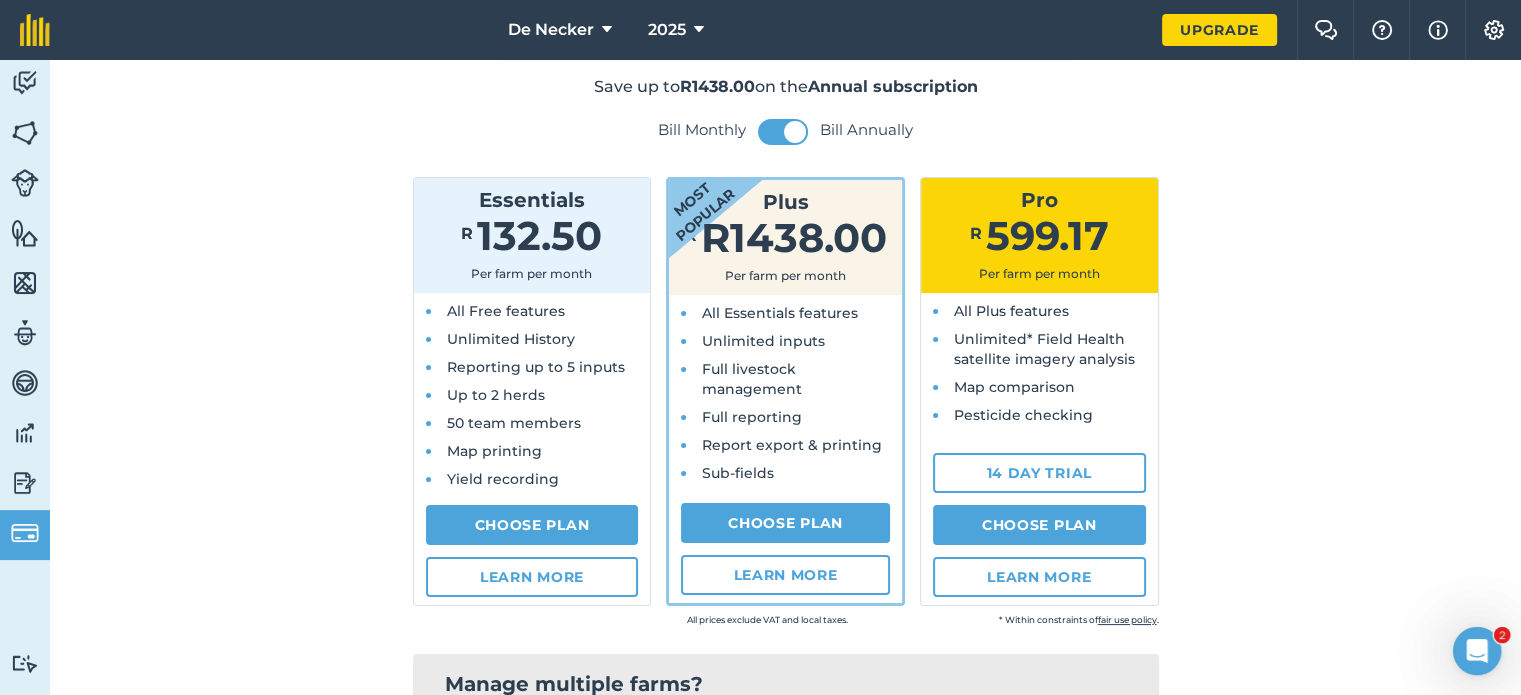 select on "9220acf7-288c-4cbd-b74c-53c24f79aa56" 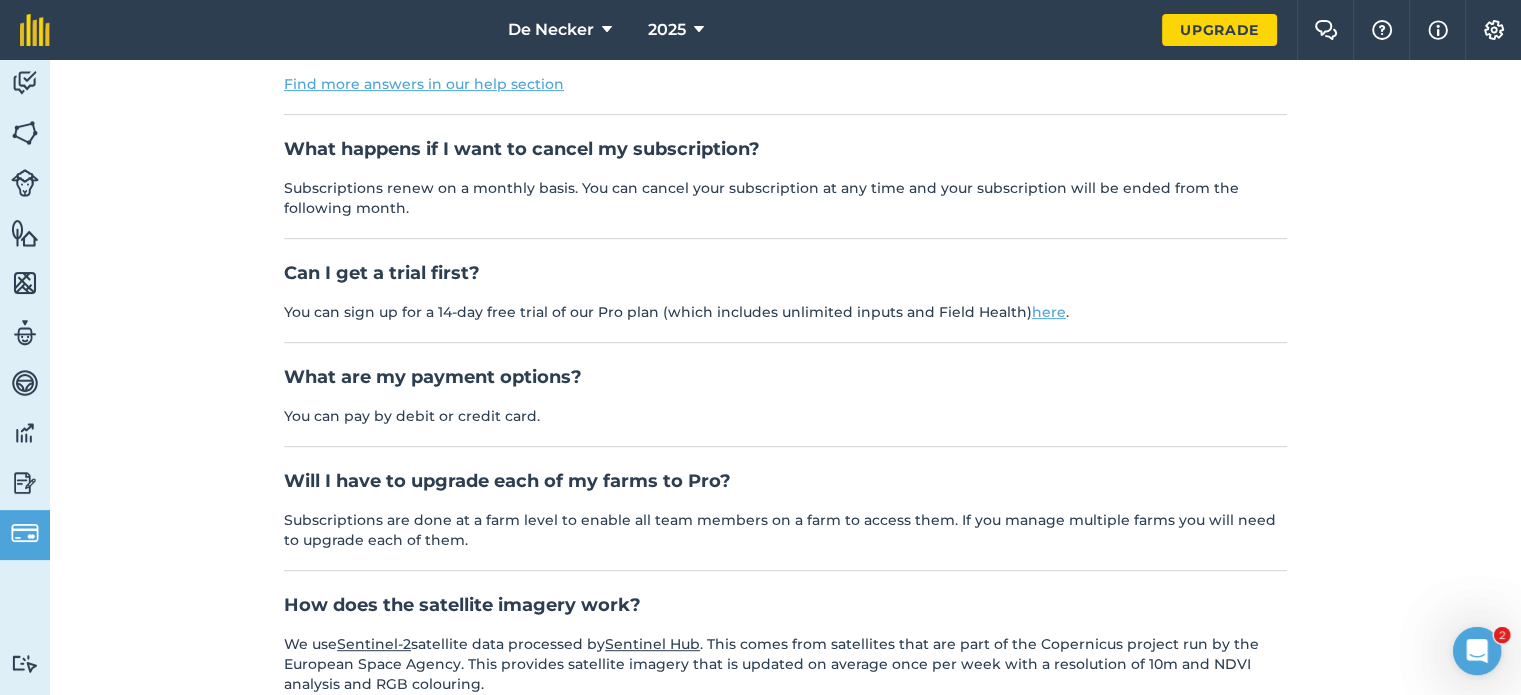 scroll, scrollTop: 1144, scrollLeft: 0, axis: vertical 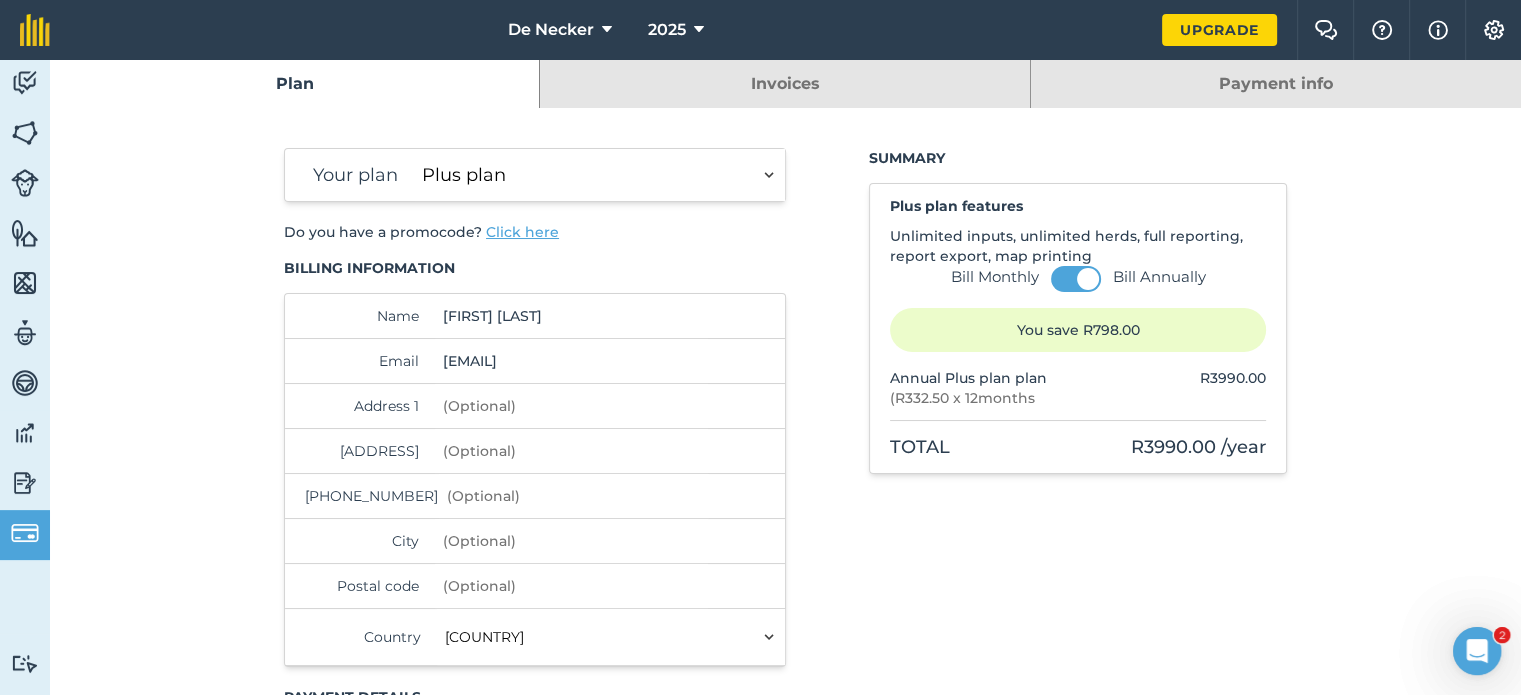 click on "Essentials plan Plus plan Pro plan" at bounding box center [599, 175] 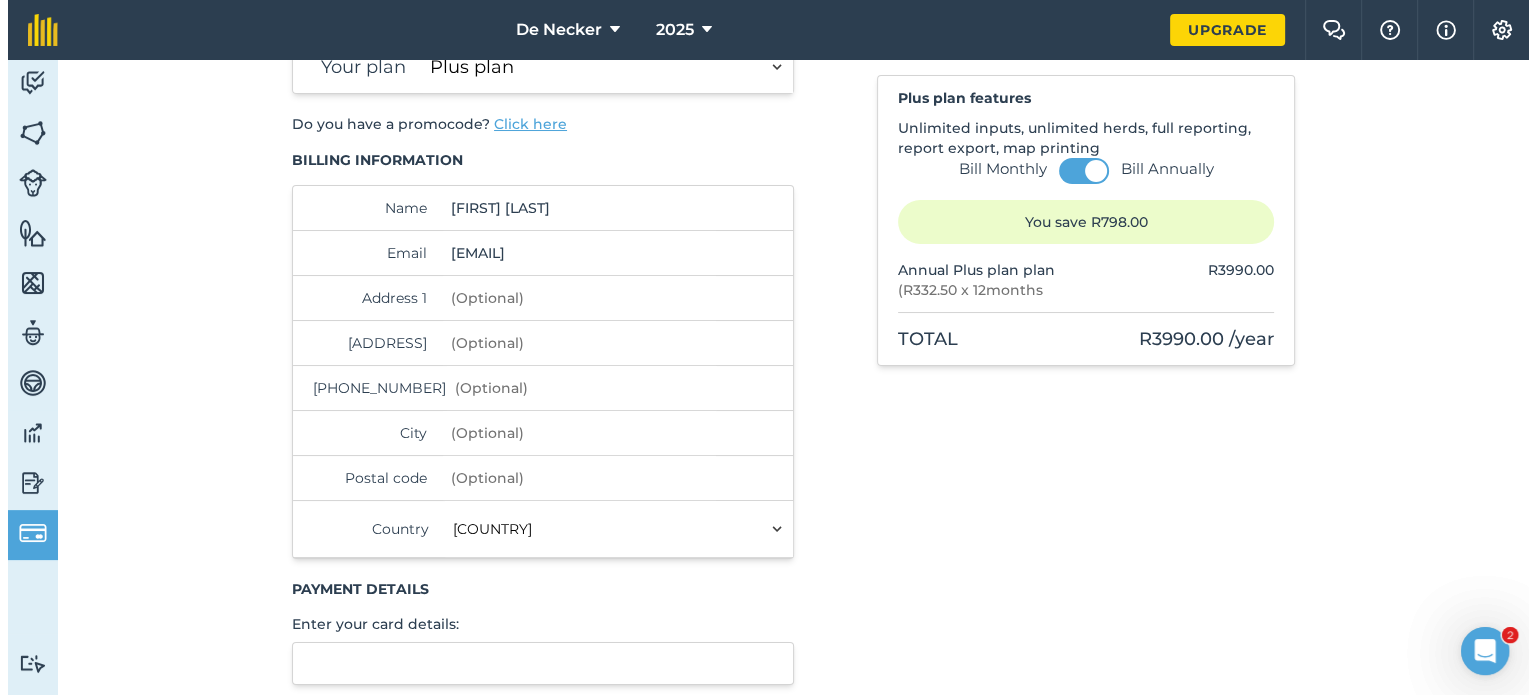scroll, scrollTop: 0, scrollLeft: 0, axis: both 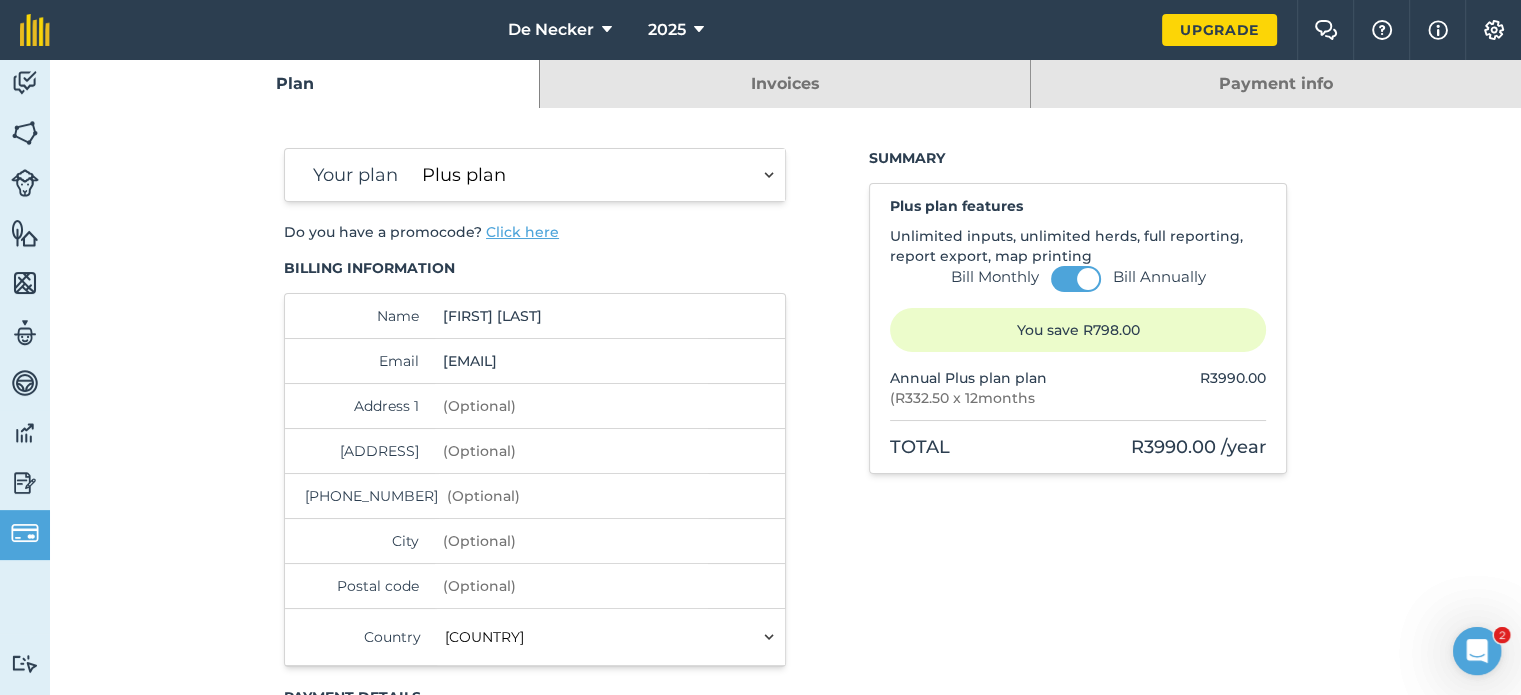 click on "Your plan Essentials plan Plus plan Pro plan Bill Monthly Bill Annually You save R798.00 Do you have a promocode?   Click here Billing information Name Phillip [LAST] Email phil.oosthuizen@[REDACTED] Address 1 Address 2 Phone number City Postal code Country ------  Please select  ------ United Kingdom Australia Brazil Ireland South Africa United States of America ------ AF Afghanistan AL Albania DZ Algeria AS American Samoa AD Andorra AO Angola AI Anguilla AQ Antarctica AG Antigua and Barbuda AR Argentina AM Armenia AW Aruba AU Australia AT Austria AZ Azerbaijan BS Bahamas BH Bahrain BD Bangladesh BB Barbados BY Belarus BE Belgium BZ Belize BJ Benin BM Bermuda BT Bhutan BO Bolivia, Plurinational State of BQ Bonaire, Sint Eustatius and Saba BA Bosnia and Herzegovina BW Botswana BV Bouvet Island BR Brazil IO British Indian Ocean Territory BN Brunei Darussalam BG Bulgaria BF Burkina Faso BI Burundi CV Cabo Verde KH Cambodia CM Cameroon CA Canada KY Cayman Islands CF Central African Republic TD Chad CL Chile (" at bounding box center (785, 1016) 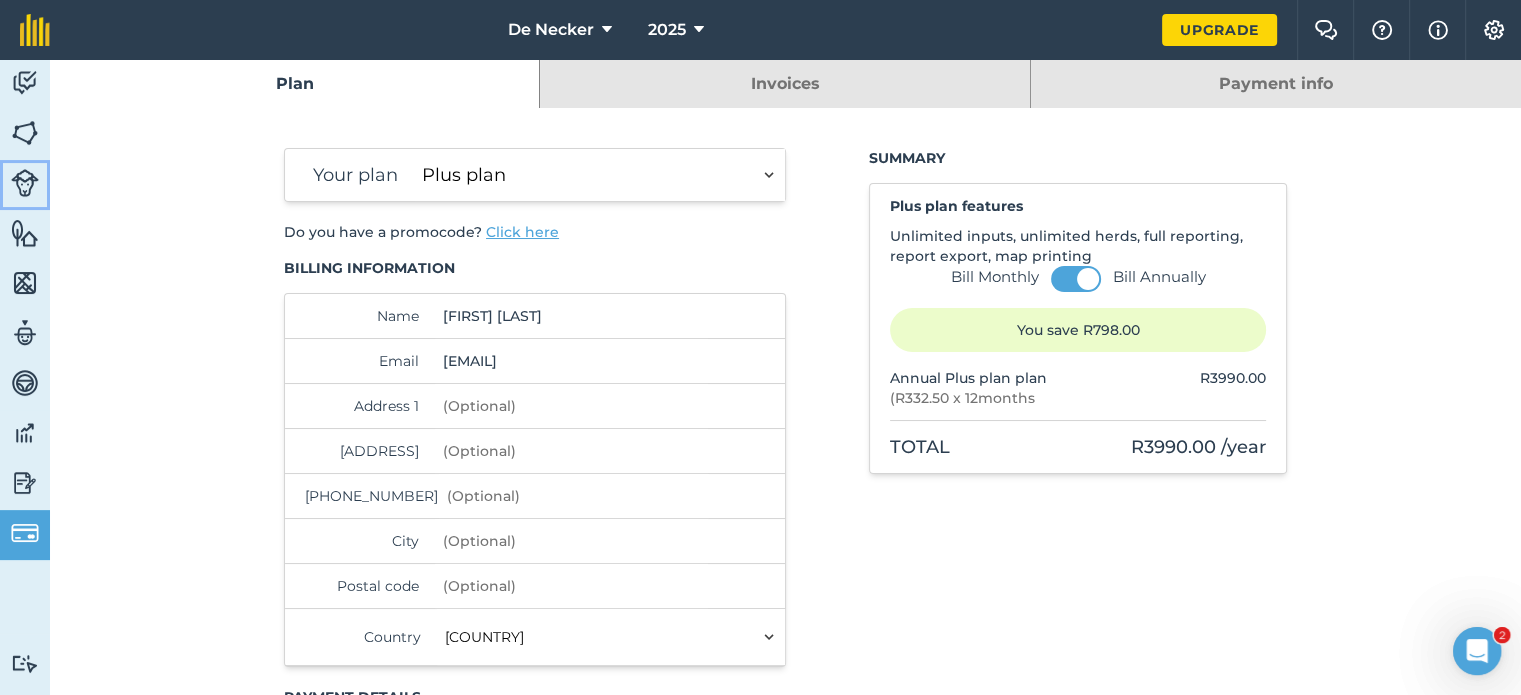 click at bounding box center (25, 183) 